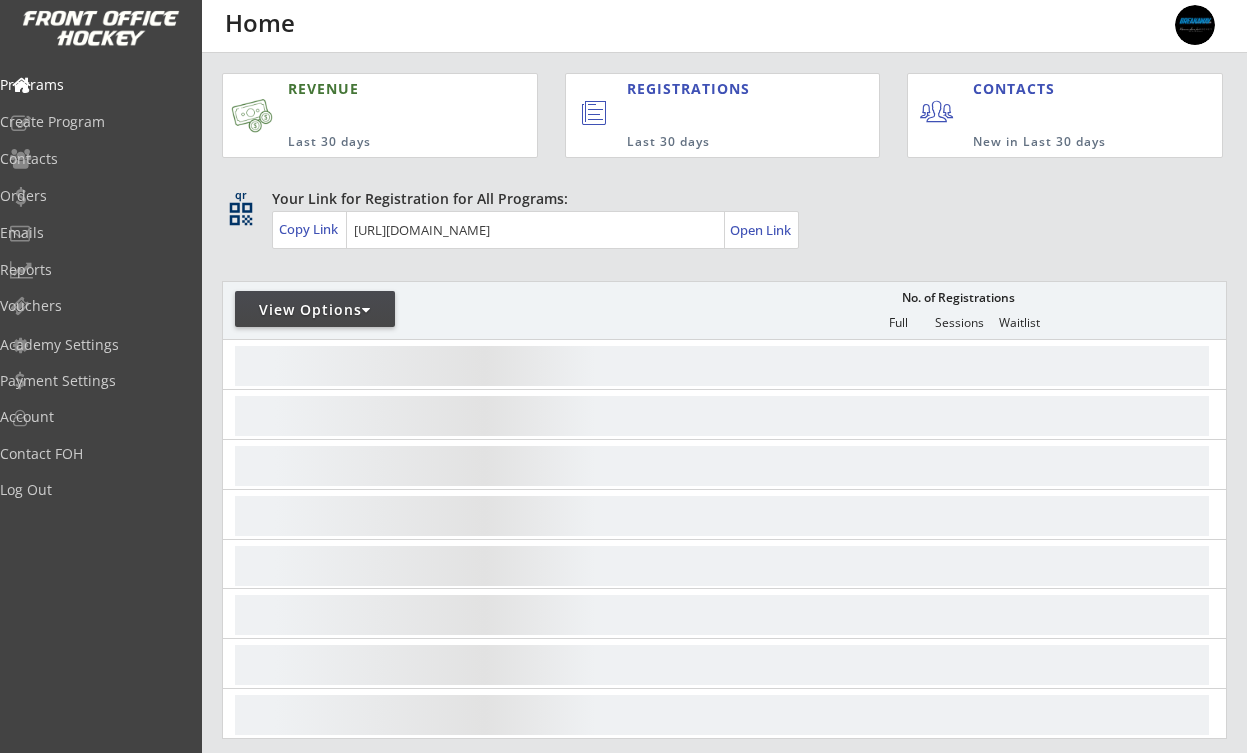 scroll, scrollTop: 259, scrollLeft: 0, axis: vertical 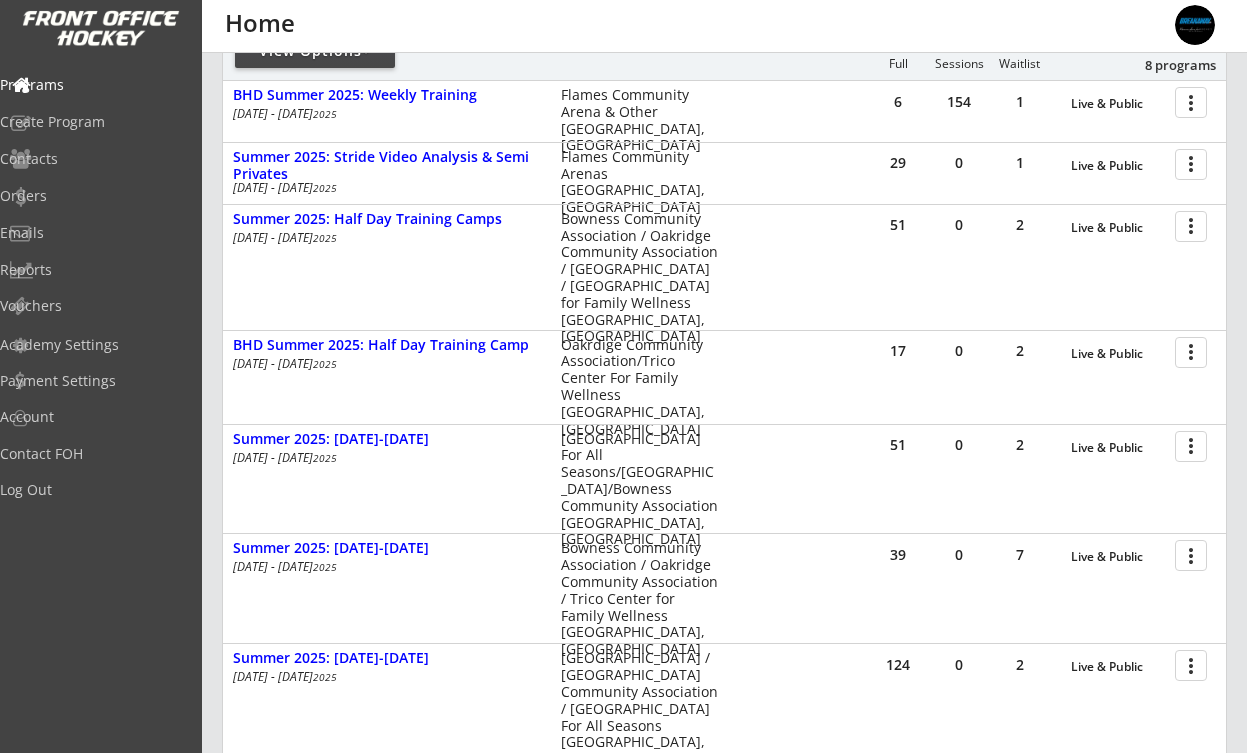 click at bounding box center (1194, 351) 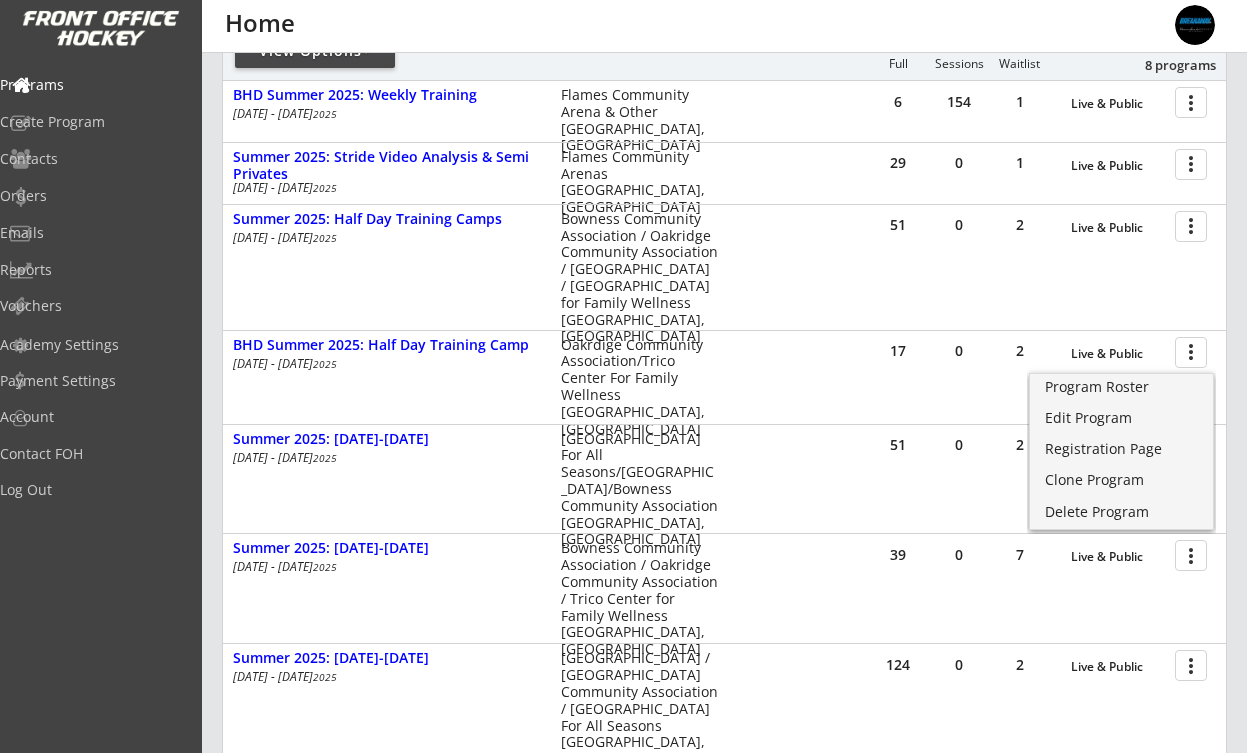click on "Program Roster" at bounding box center [1121, 387] 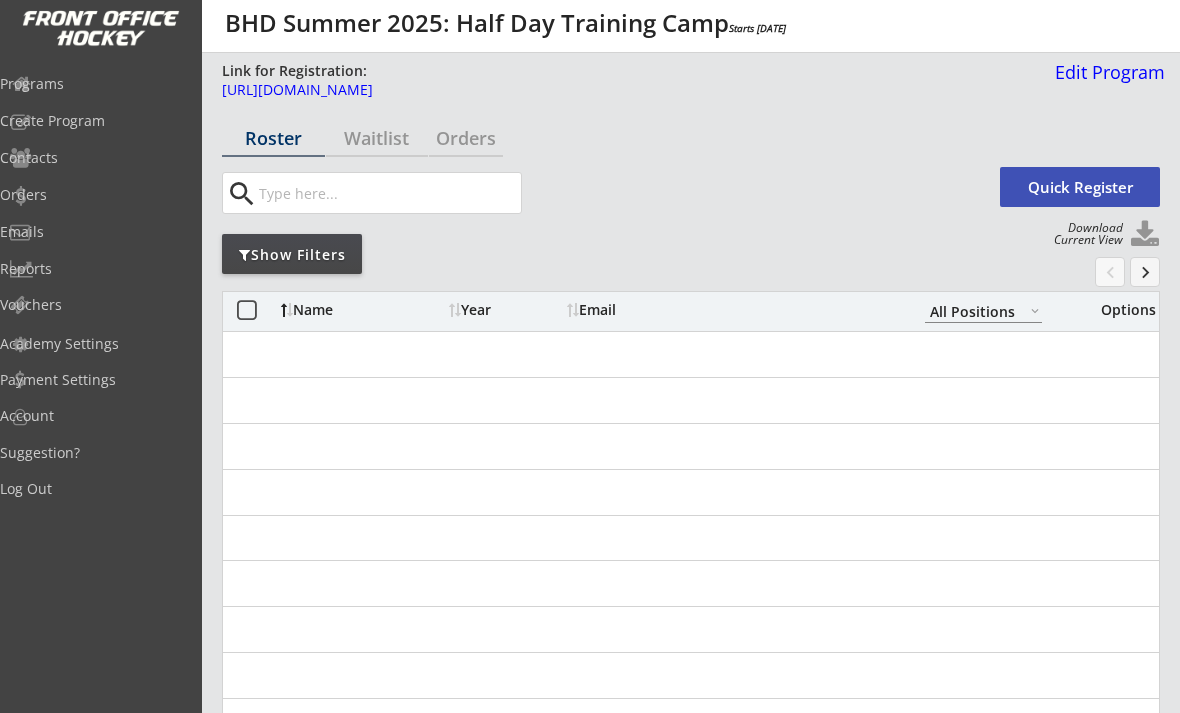 select on ""All Positions"" 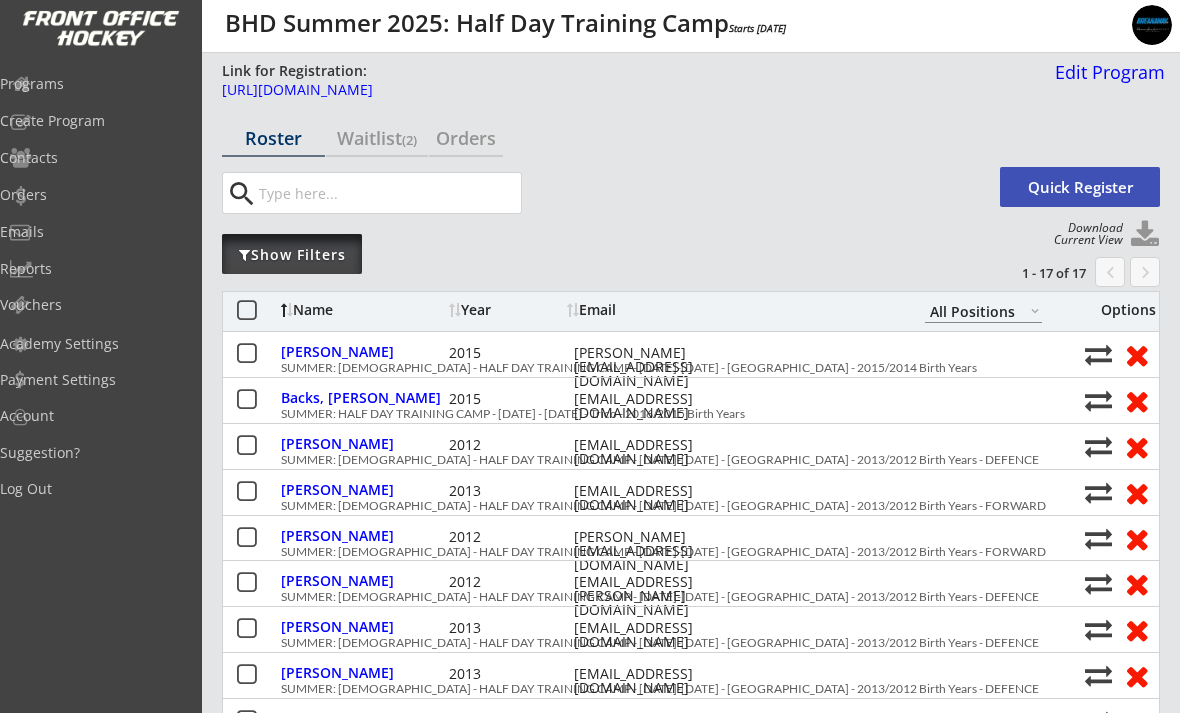click on "Show Filters" at bounding box center [292, 254] 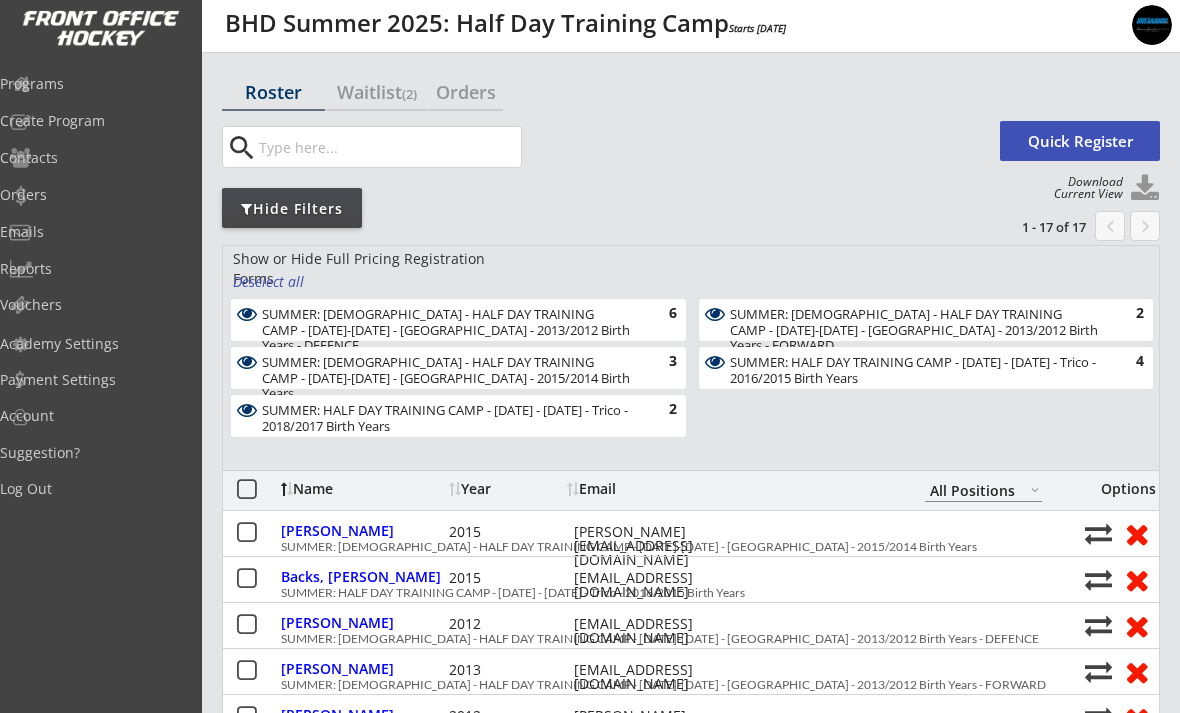 scroll, scrollTop: 48, scrollLeft: 0, axis: vertical 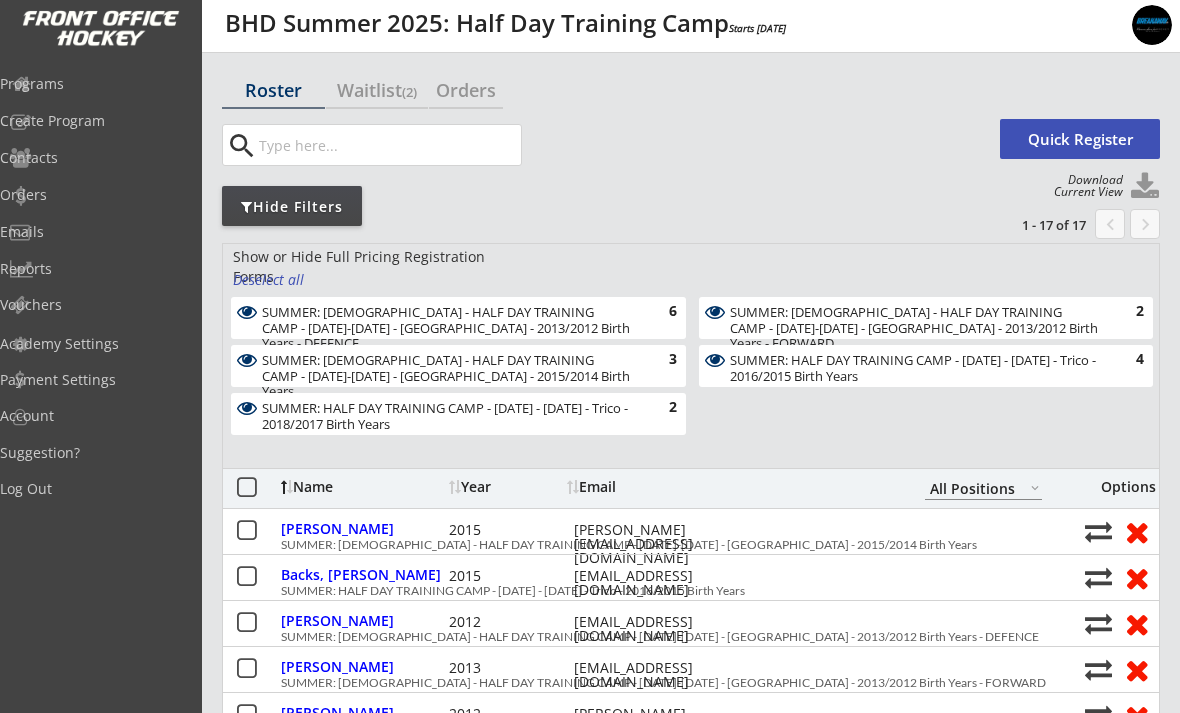 click on "Deselect all" at bounding box center [270, 280] 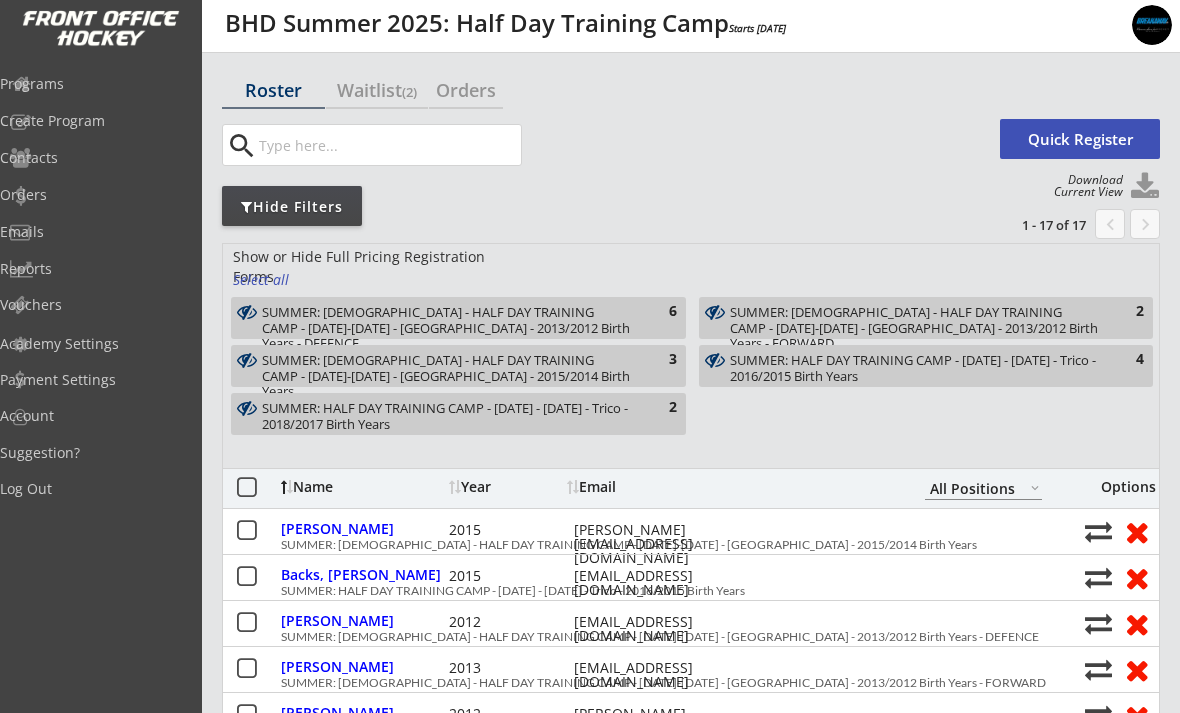 click on "SUMMER: [DEMOGRAPHIC_DATA] - HALF DAY TRAINING CAMP - [DATE]-[DATE] - [GEOGRAPHIC_DATA] - 2013/2012 Birth Years - DEFENCE" at bounding box center (447, 328) 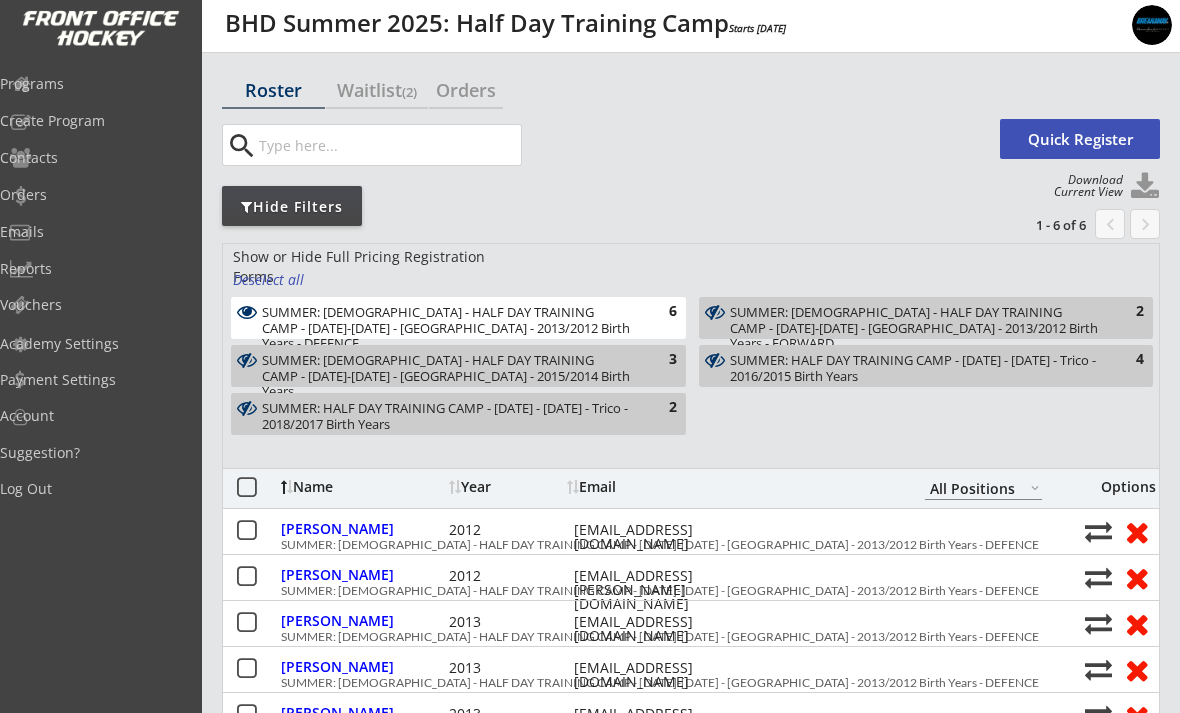 click on "SUMMER: FEMALE - HALF DAY TRAINING CAMP - Aug 5-8 - Oakridge - 2015/2014 Birth Years" at bounding box center [447, 376] 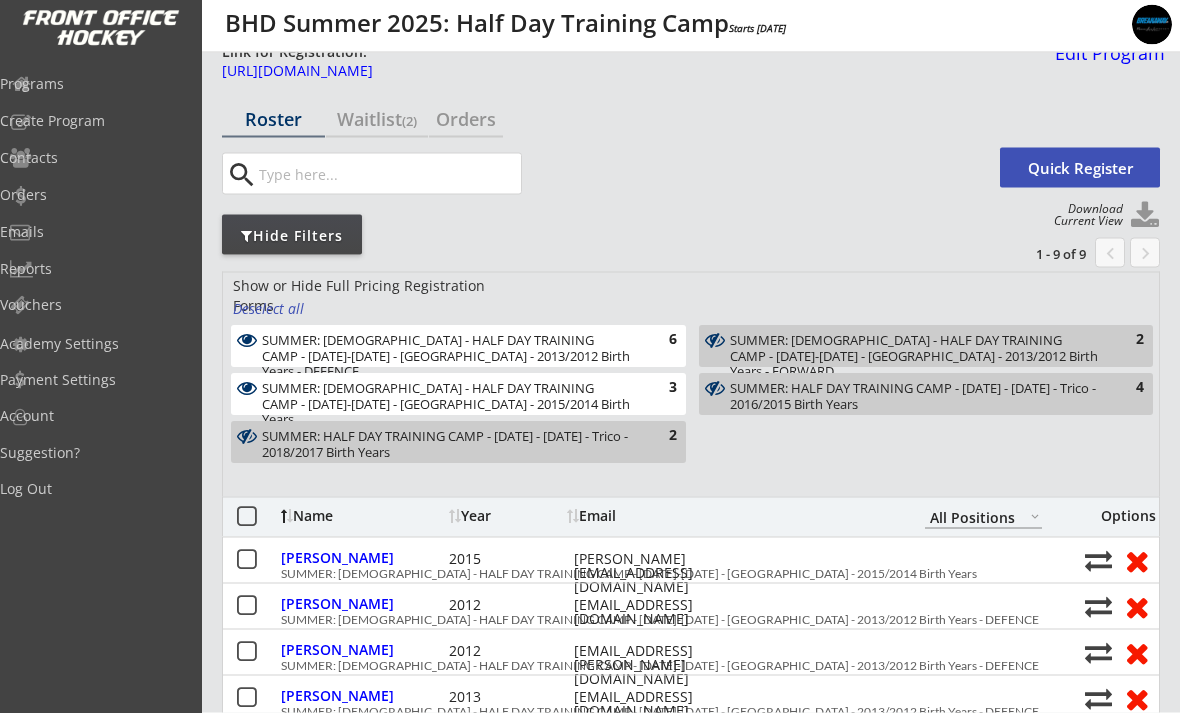 scroll, scrollTop: 0, scrollLeft: 0, axis: both 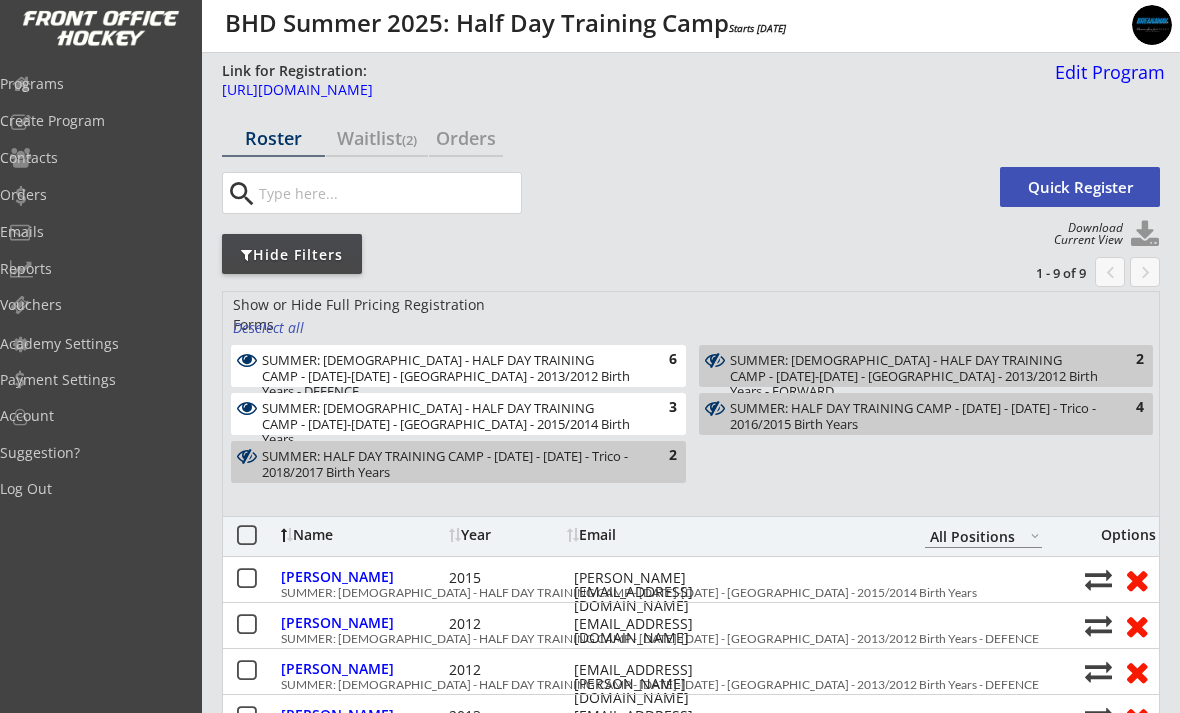 click on "SUMMER: FEMALE - HALF DAY TRAINING CAMP - Aug 5-8 - Oakridge - 2013/2012 Birth Years - FORWARD" at bounding box center [914, 376] 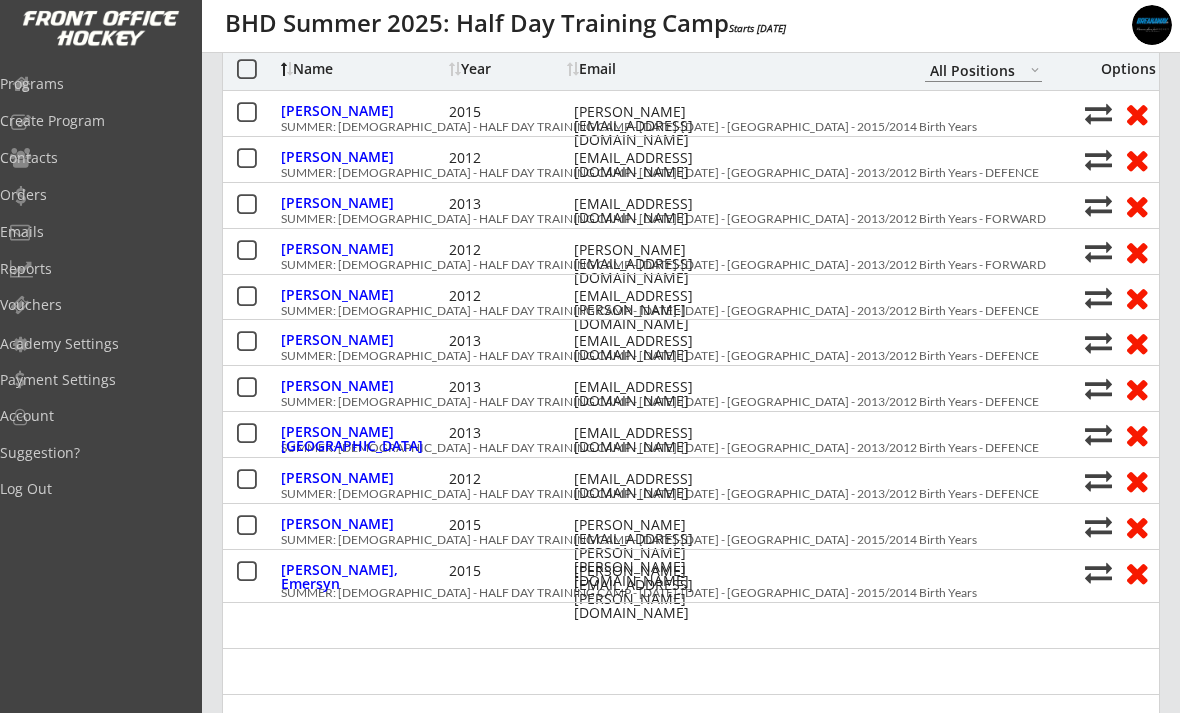 scroll, scrollTop: 470, scrollLeft: 0, axis: vertical 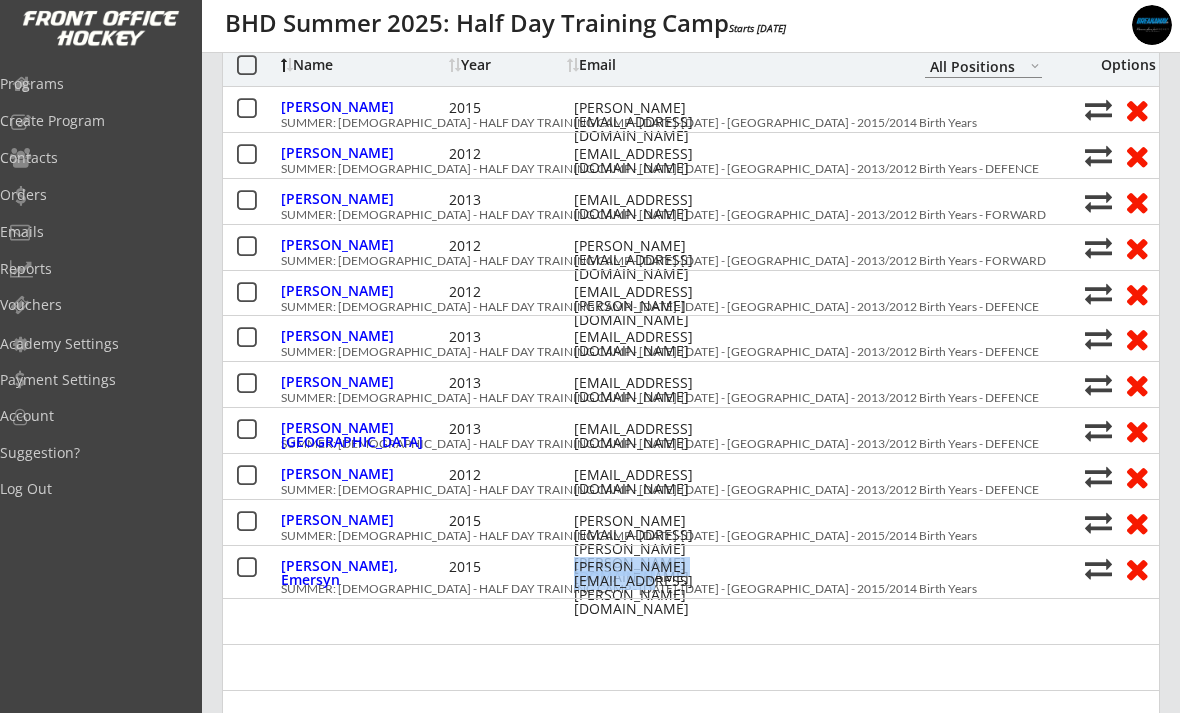 copy on "tommy.schimpf@gmail.com" 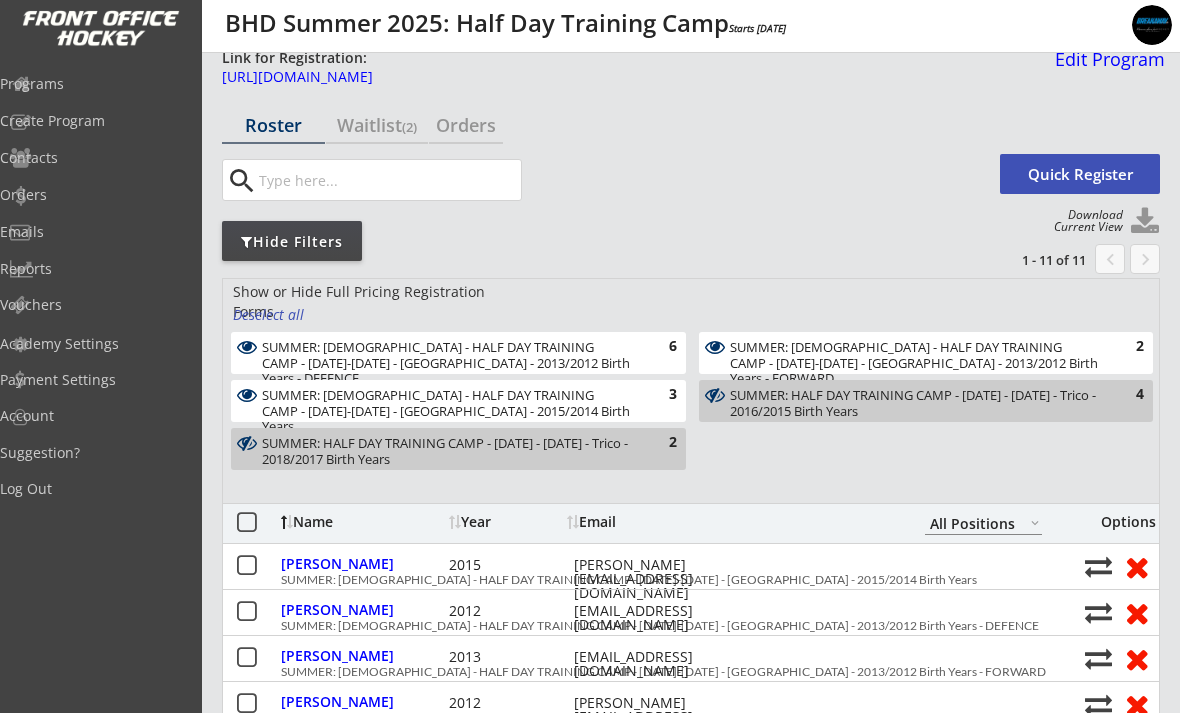 scroll, scrollTop: 0, scrollLeft: 0, axis: both 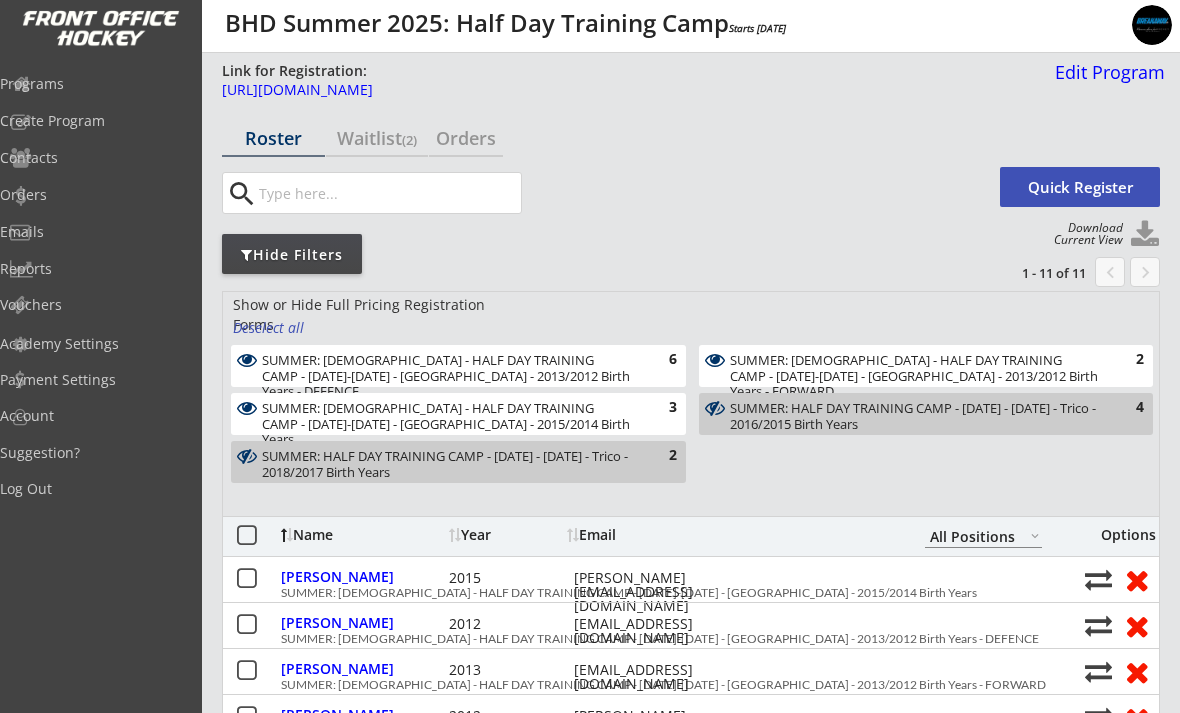 click on "Orders" at bounding box center [466, 138] 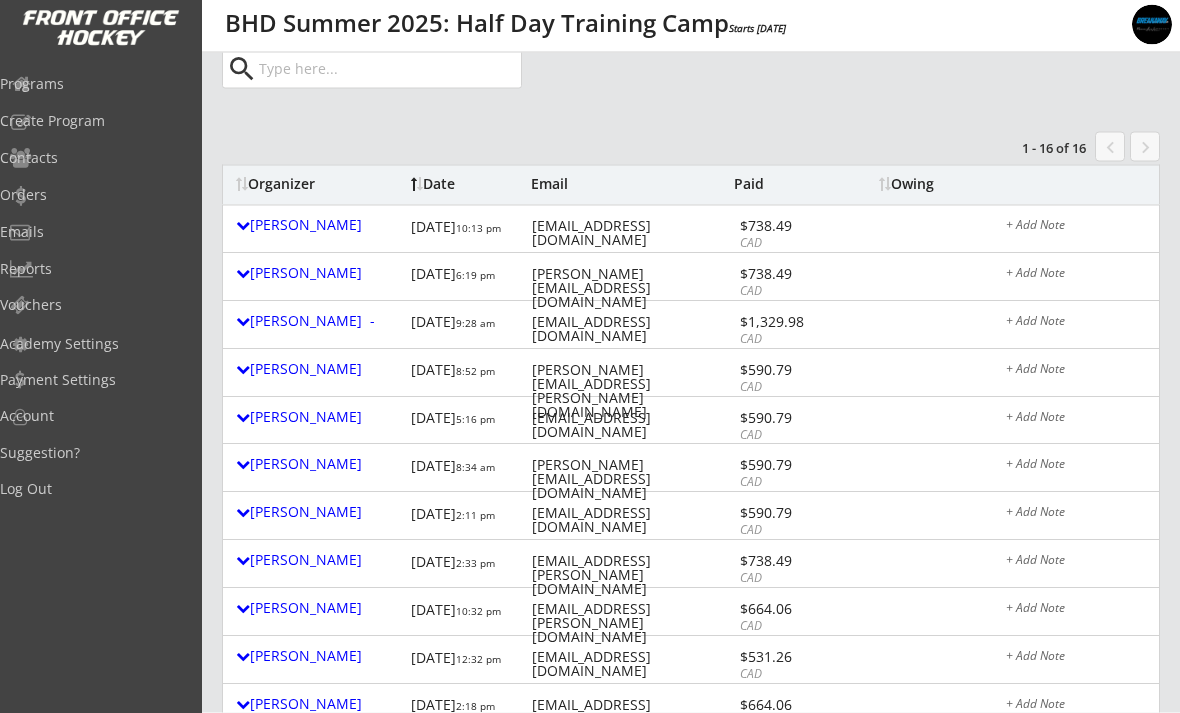 scroll, scrollTop: 127, scrollLeft: 0, axis: vertical 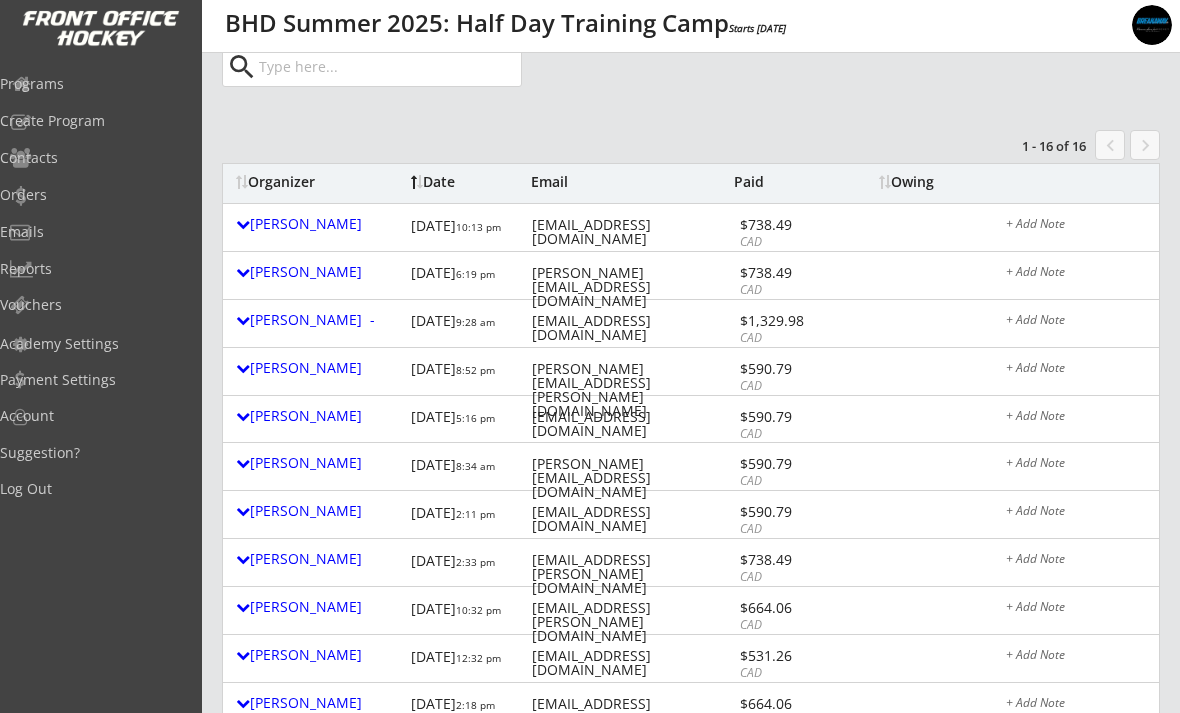 click on "Thomas Schimpf" at bounding box center [318, 368] 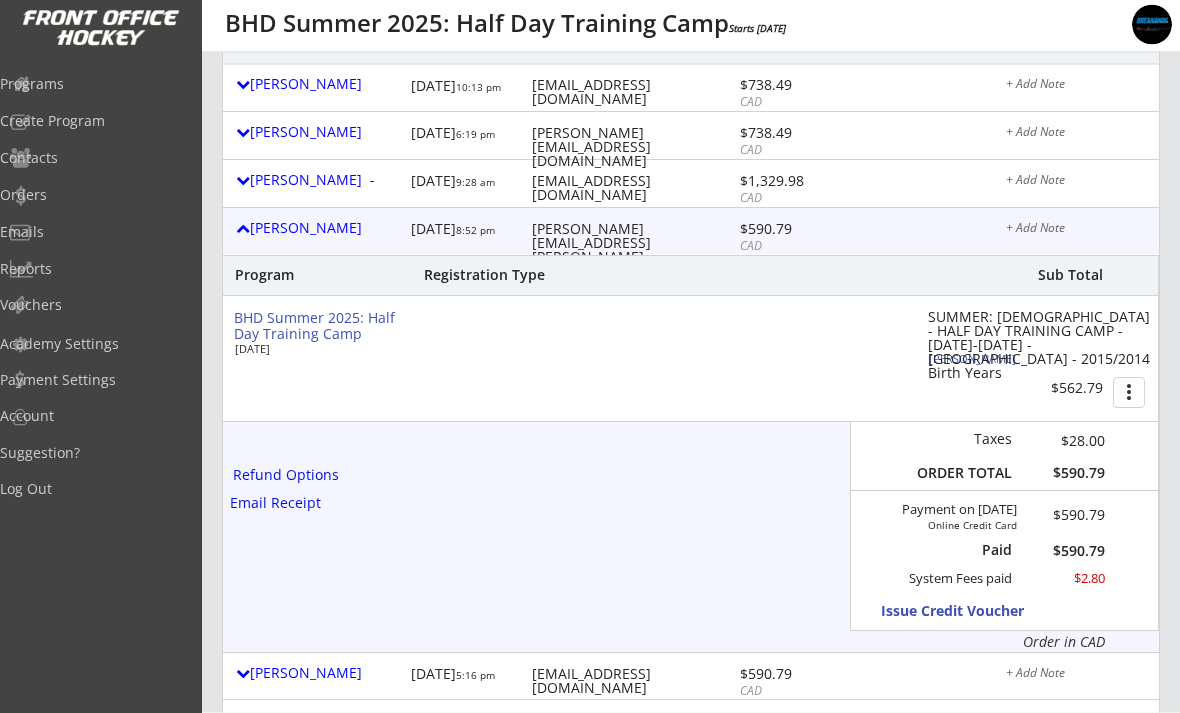 scroll, scrollTop: 268, scrollLeft: 0, axis: vertical 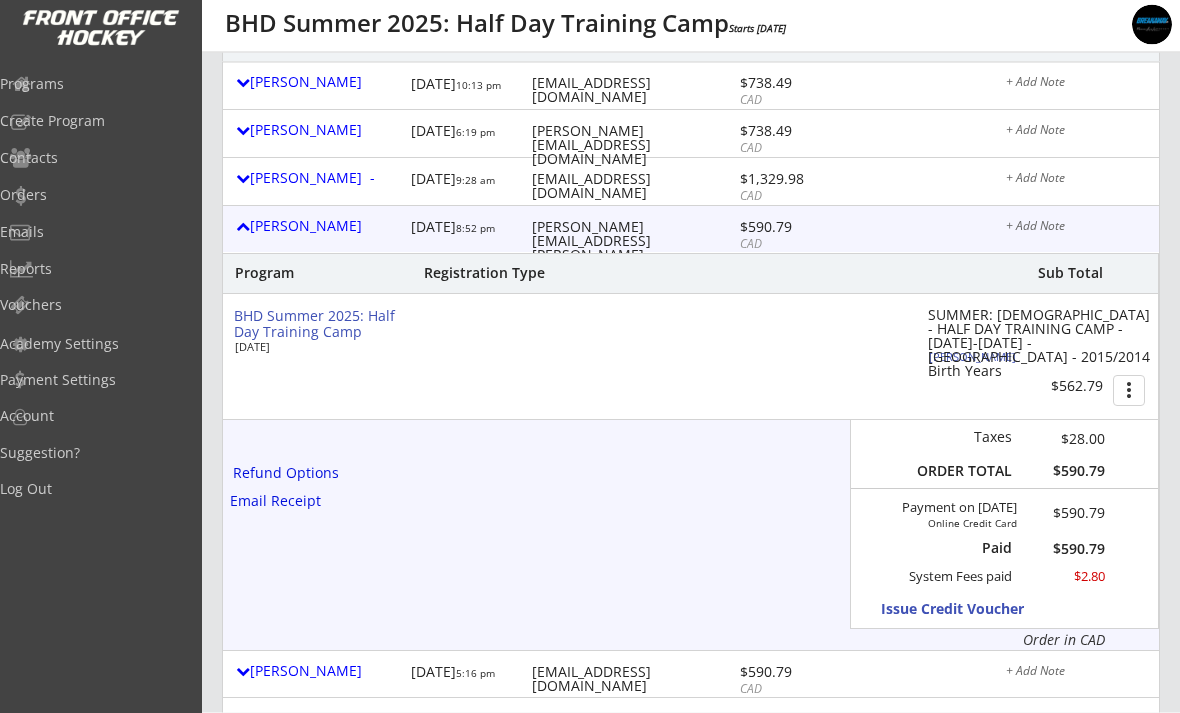 click on "Refund Options" at bounding box center [288, 474] 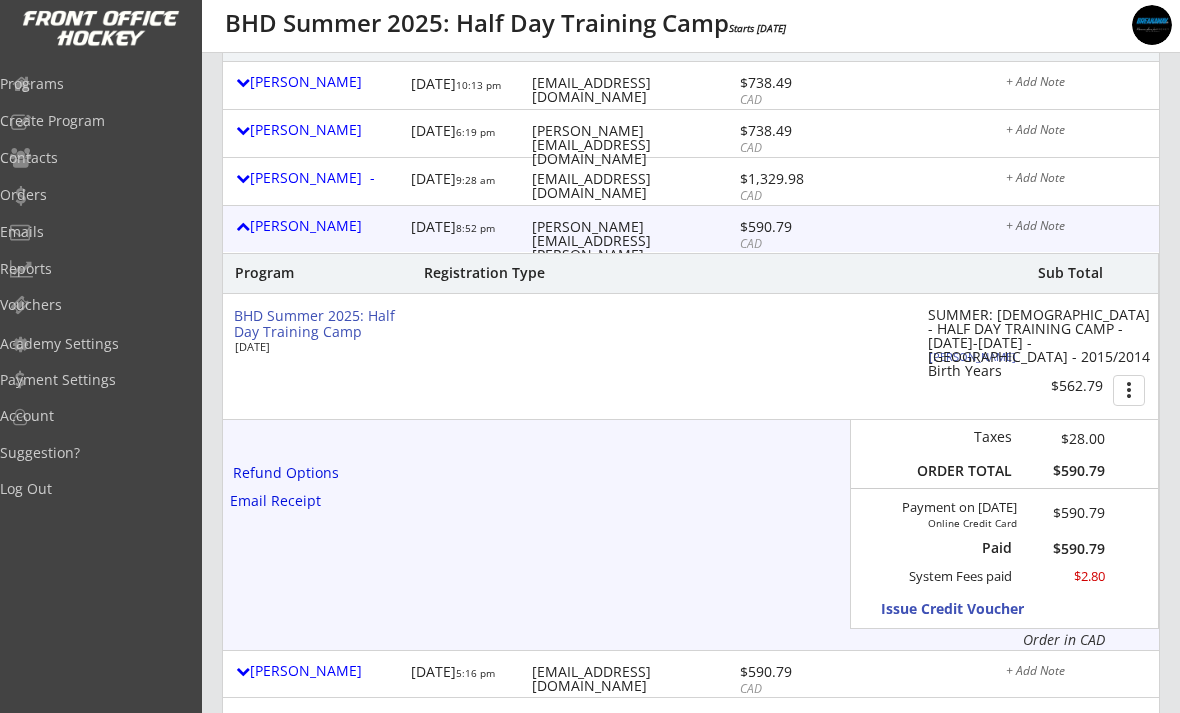 select on ""No"" 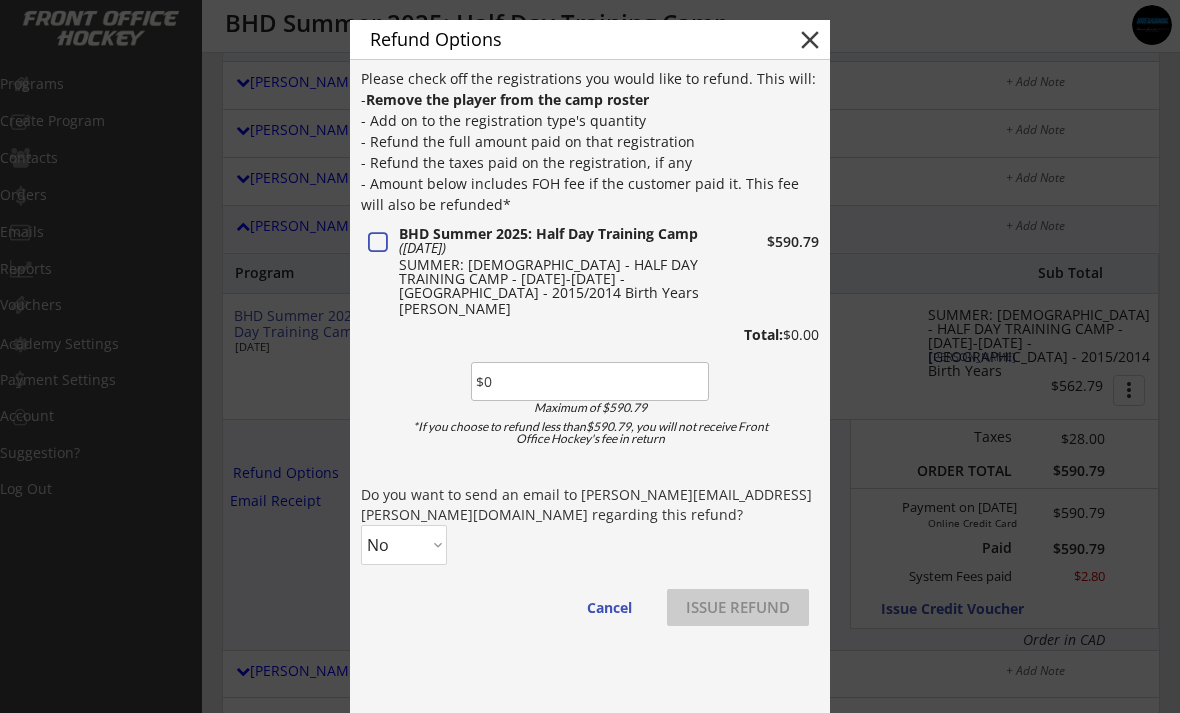 scroll, scrollTop: 268, scrollLeft: 0, axis: vertical 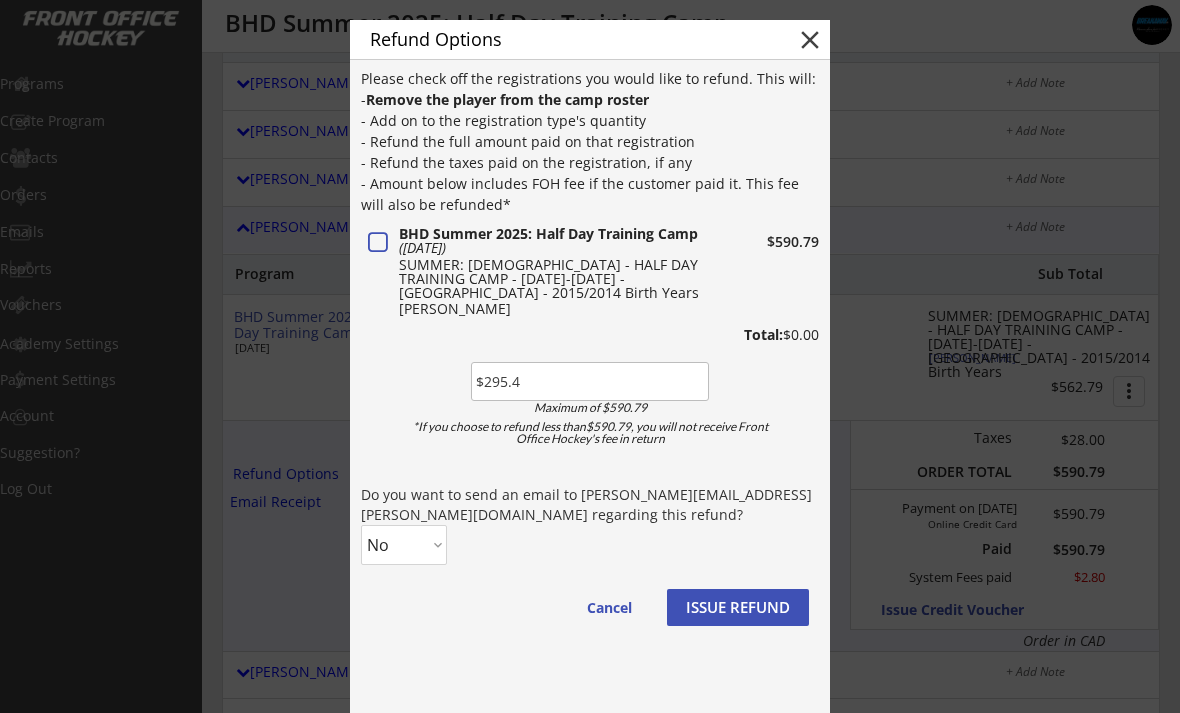 type on "$295.40" 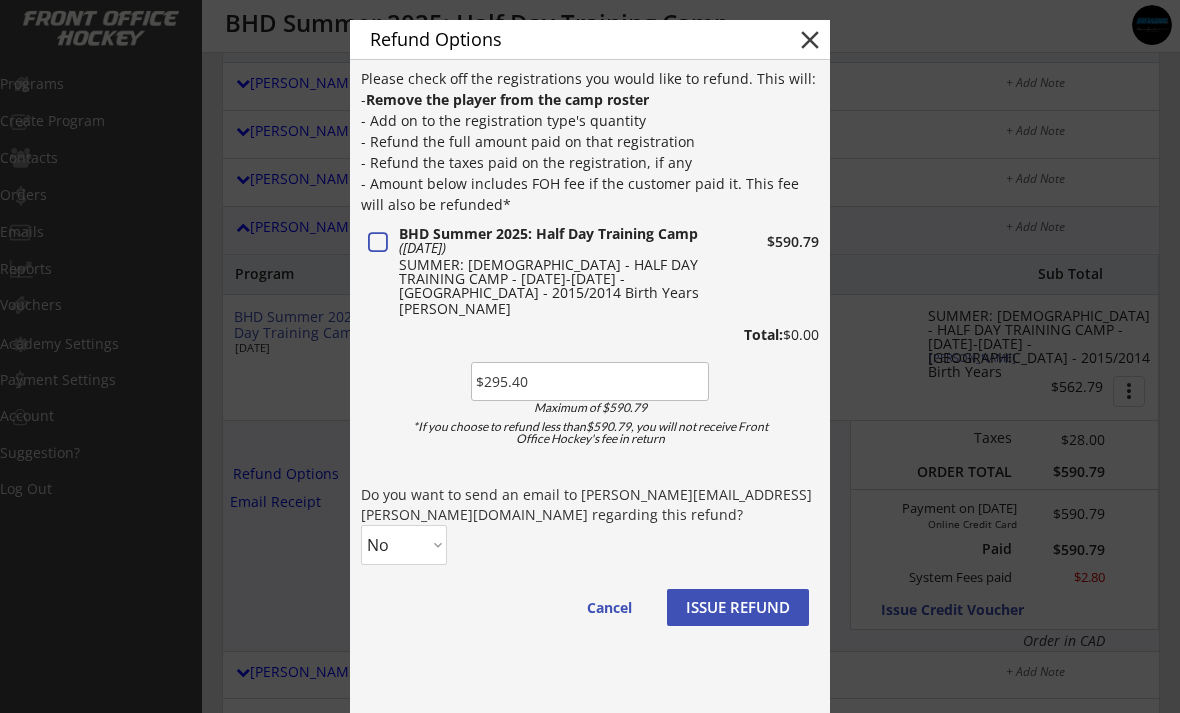 click on "No Yes" at bounding box center [404, 545] 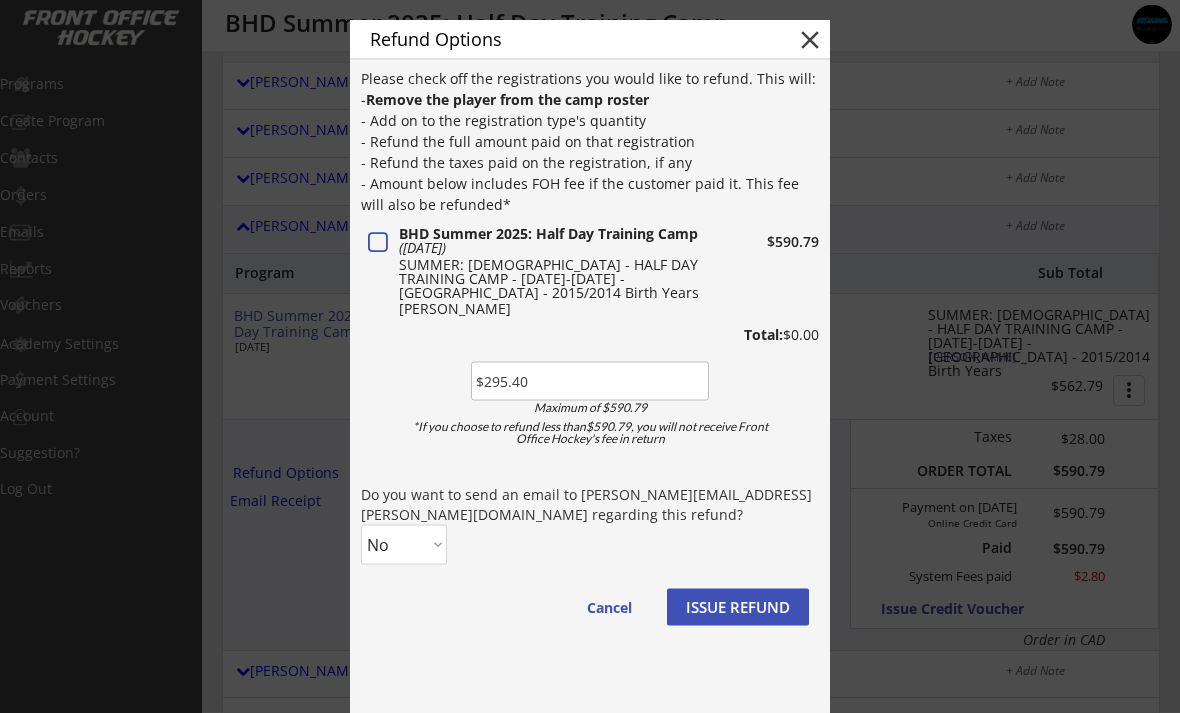 select on ""Yes"" 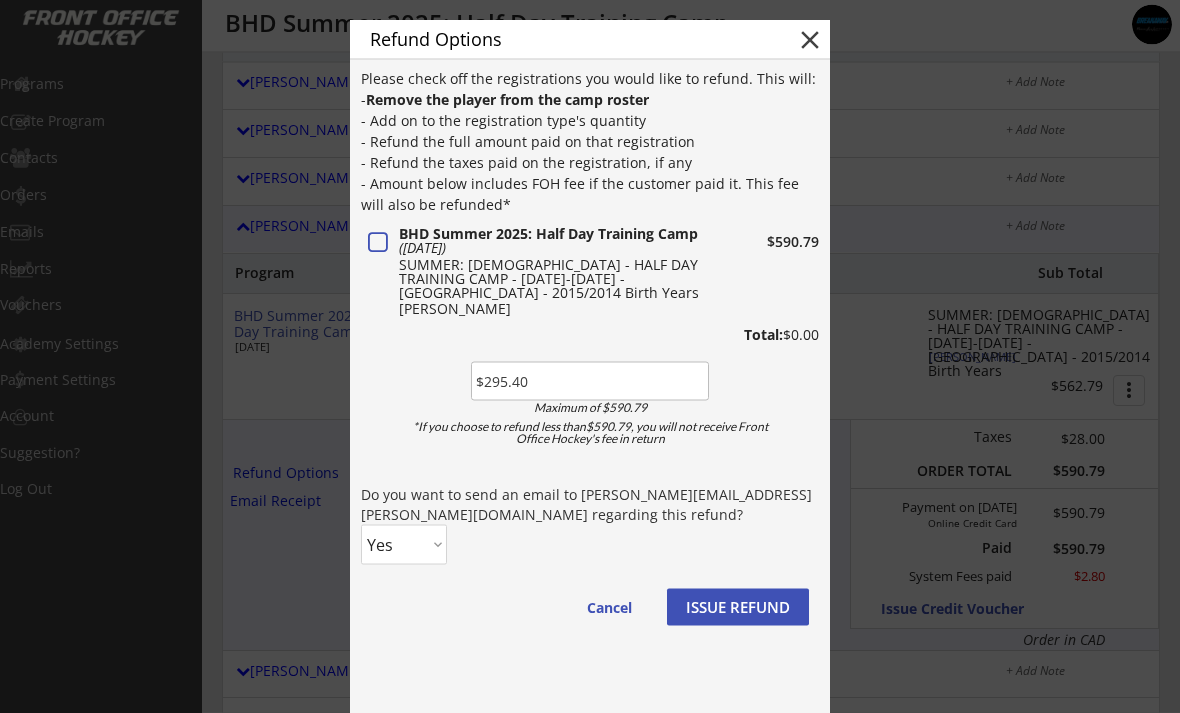 scroll, scrollTop: 269, scrollLeft: 0, axis: vertical 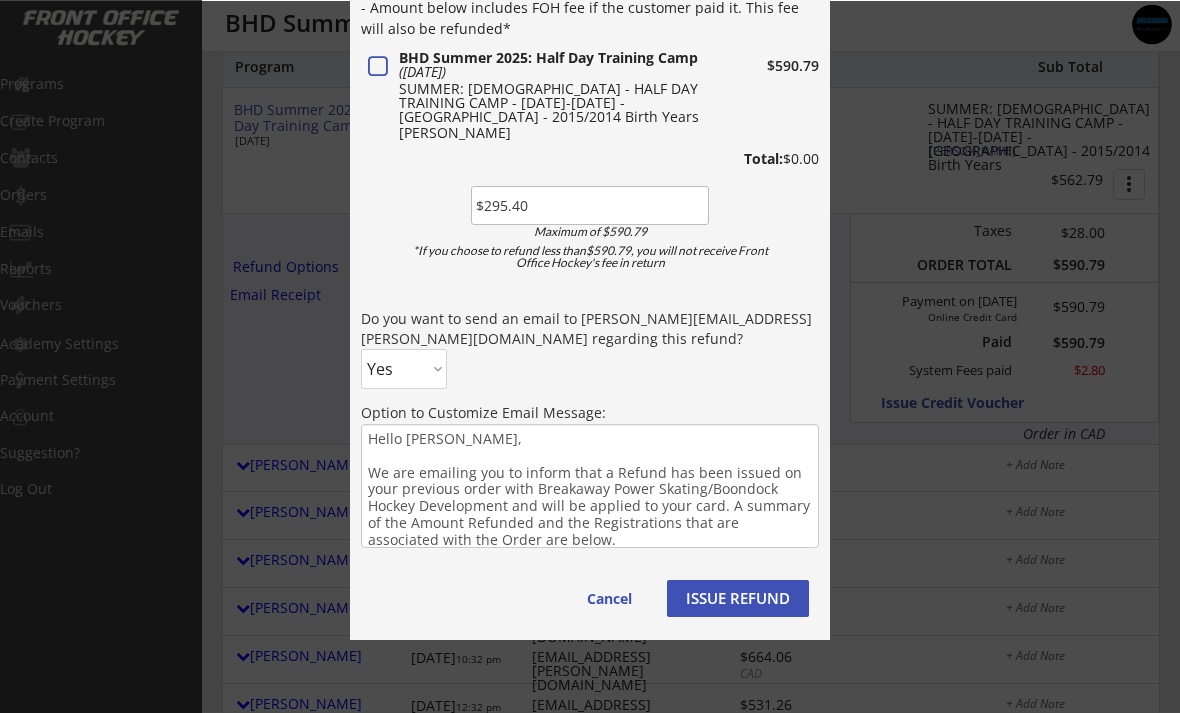 click on "ISSUE REFUND" at bounding box center [738, 599] 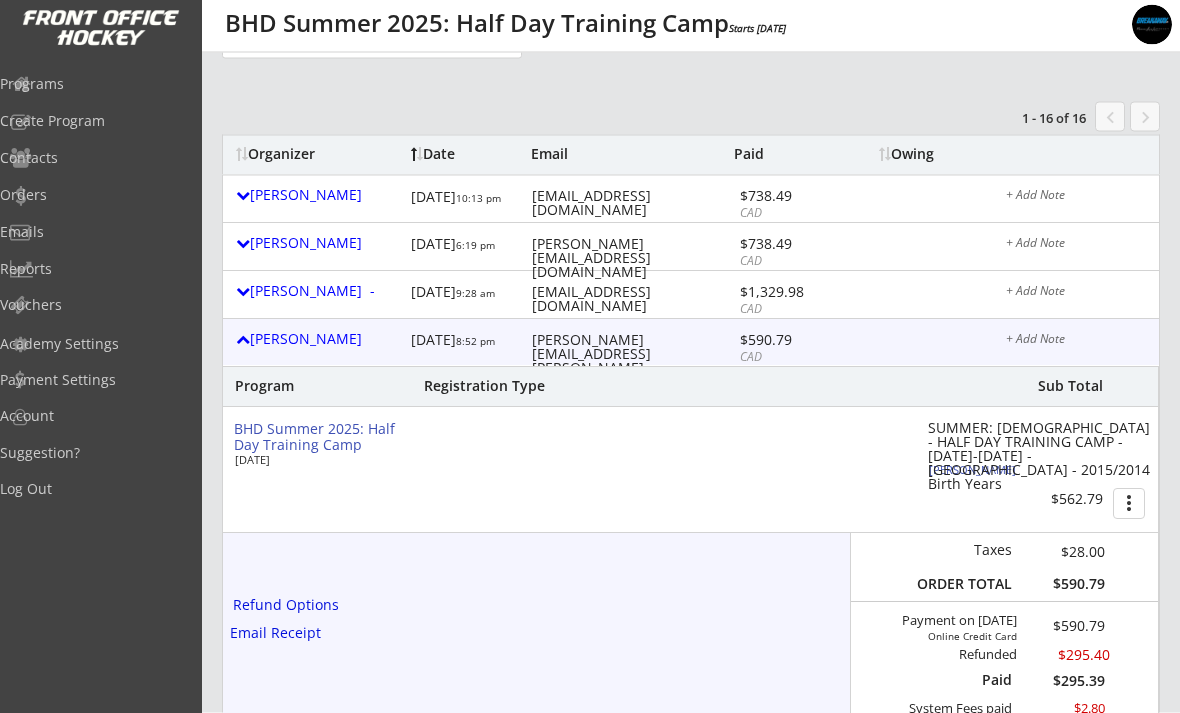 click on "Thomas Schimpf" at bounding box center [318, 340] 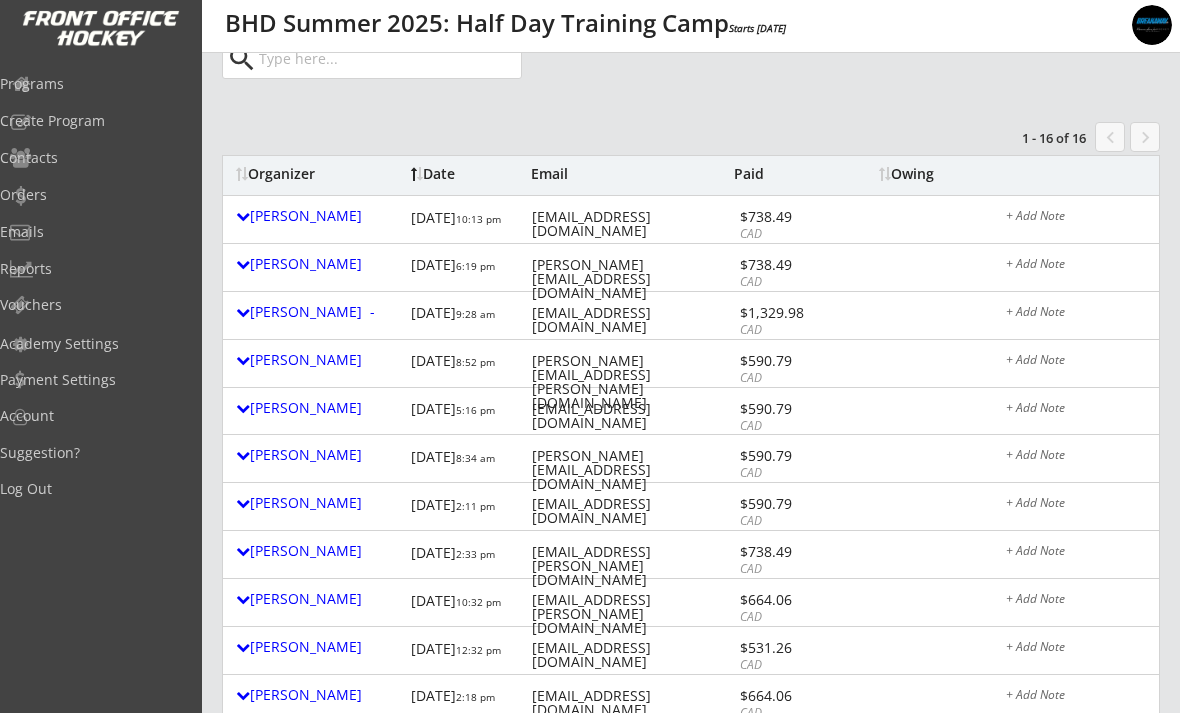 scroll, scrollTop: 134, scrollLeft: 0, axis: vertical 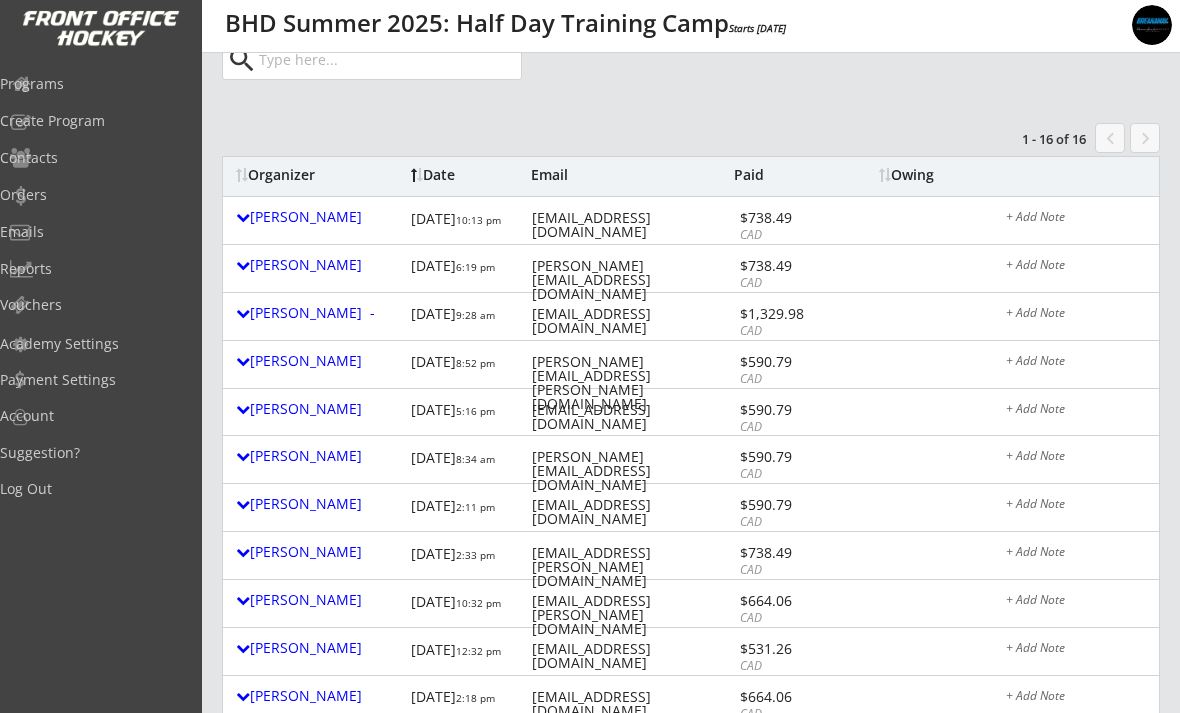 click on "[PERSON_NAME]" at bounding box center (318, 217) 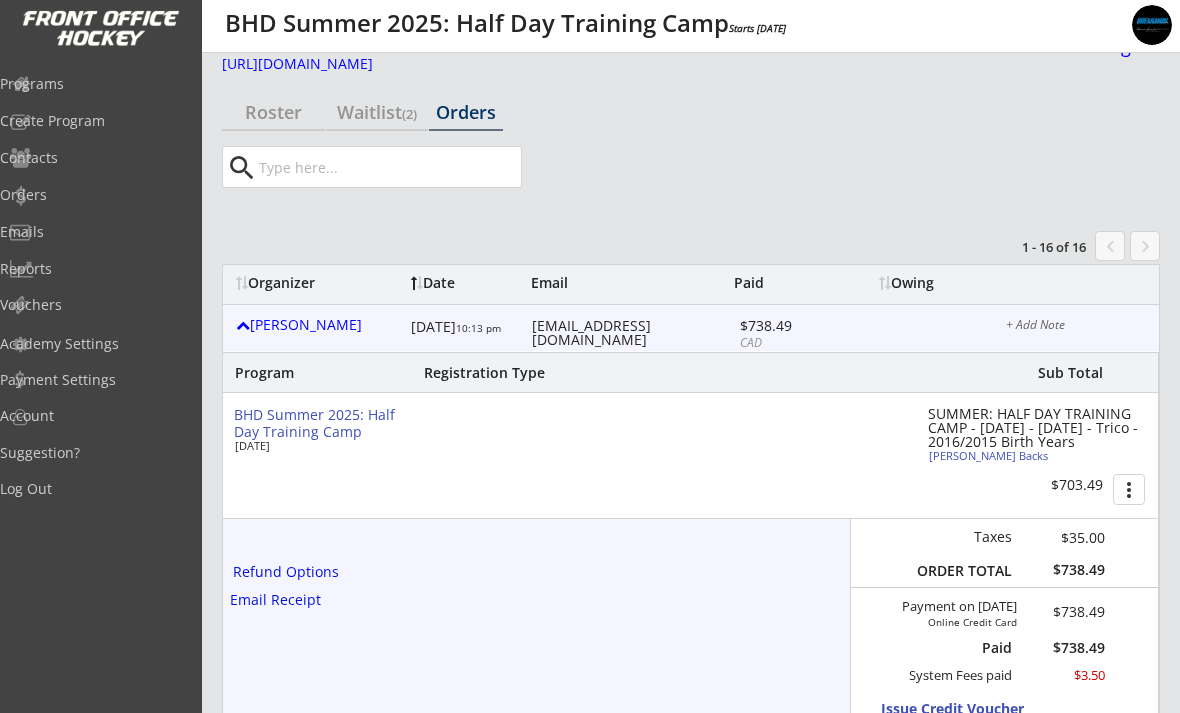 scroll, scrollTop: 27, scrollLeft: 0, axis: vertical 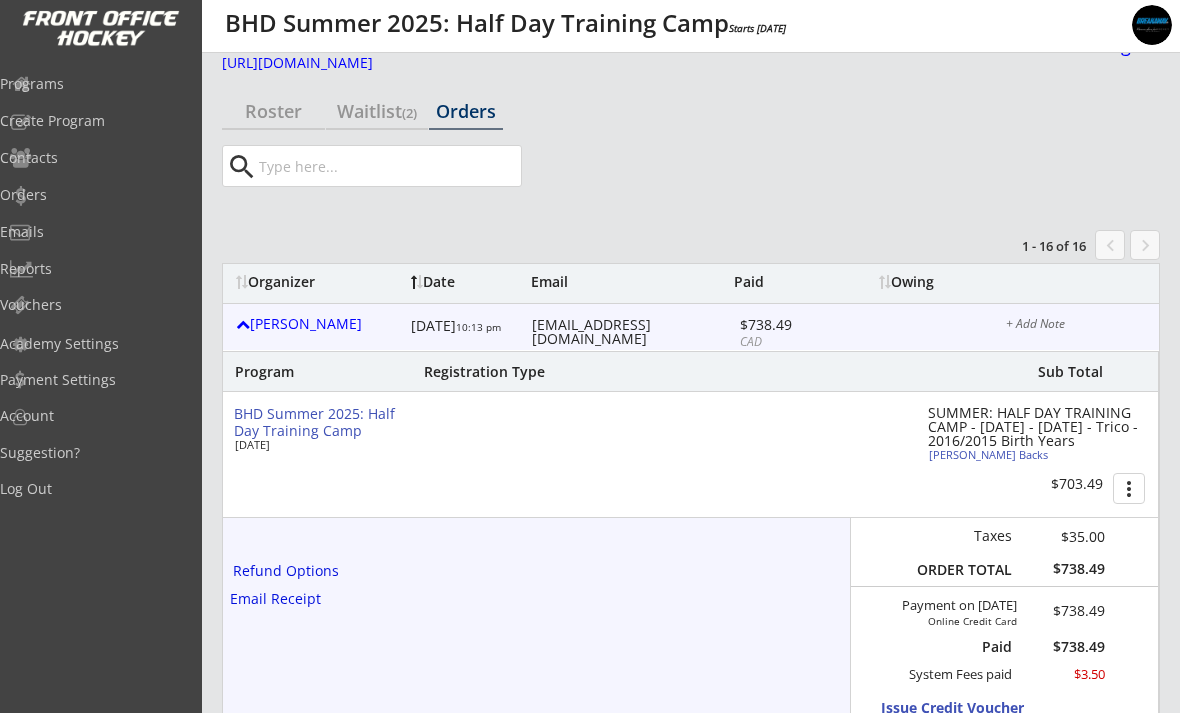 click on "[PERSON_NAME]" at bounding box center [318, 324] 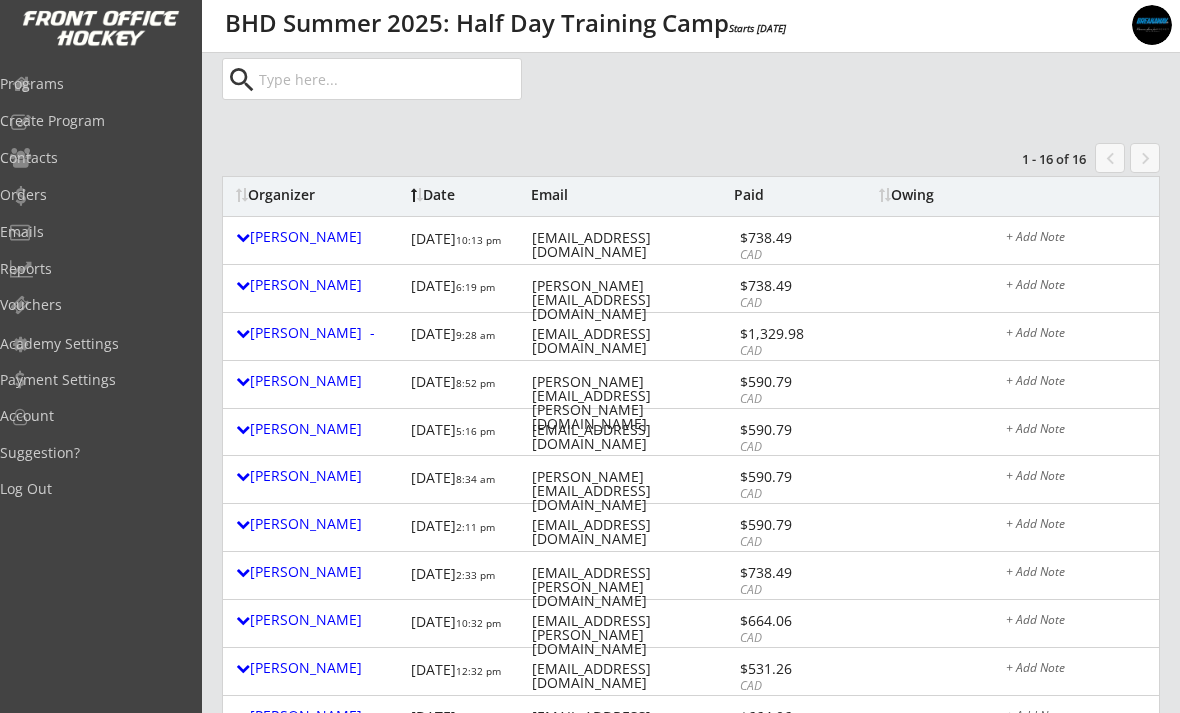 scroll, scrollTop: 0, scrollLeft: 0, axis: both 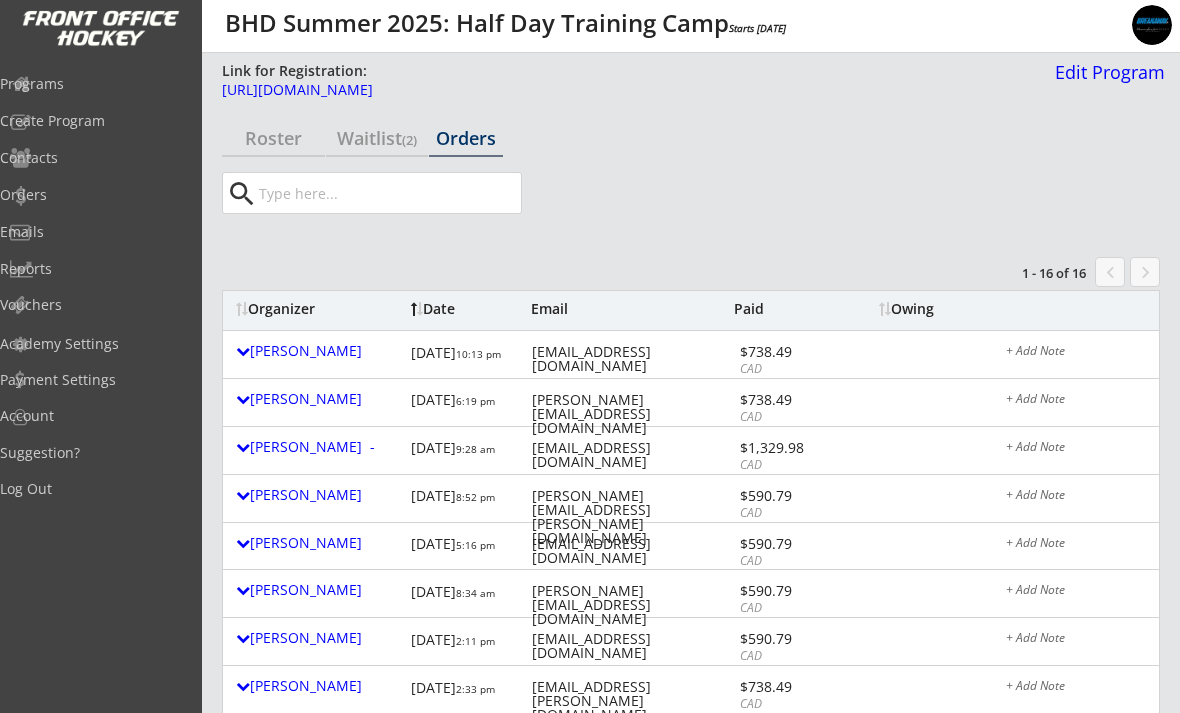 click on "Roster" at bounding box center [273, 138] 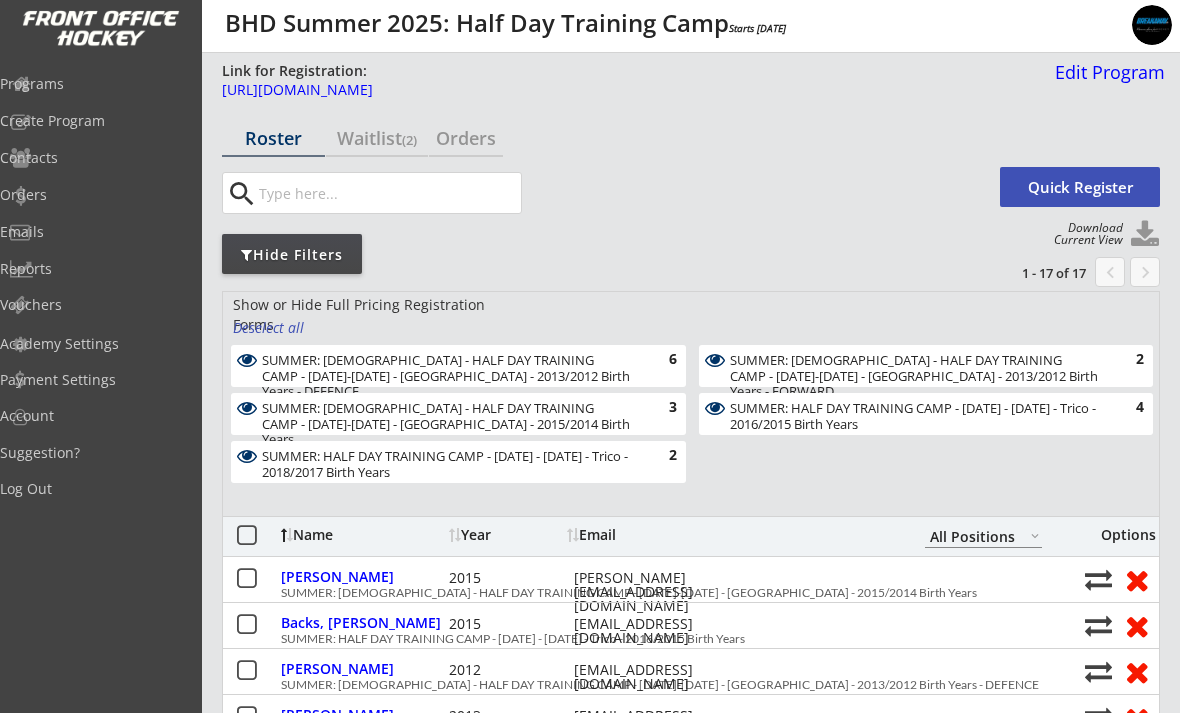 click on "Deselect all" at bounding box center [270, 328] 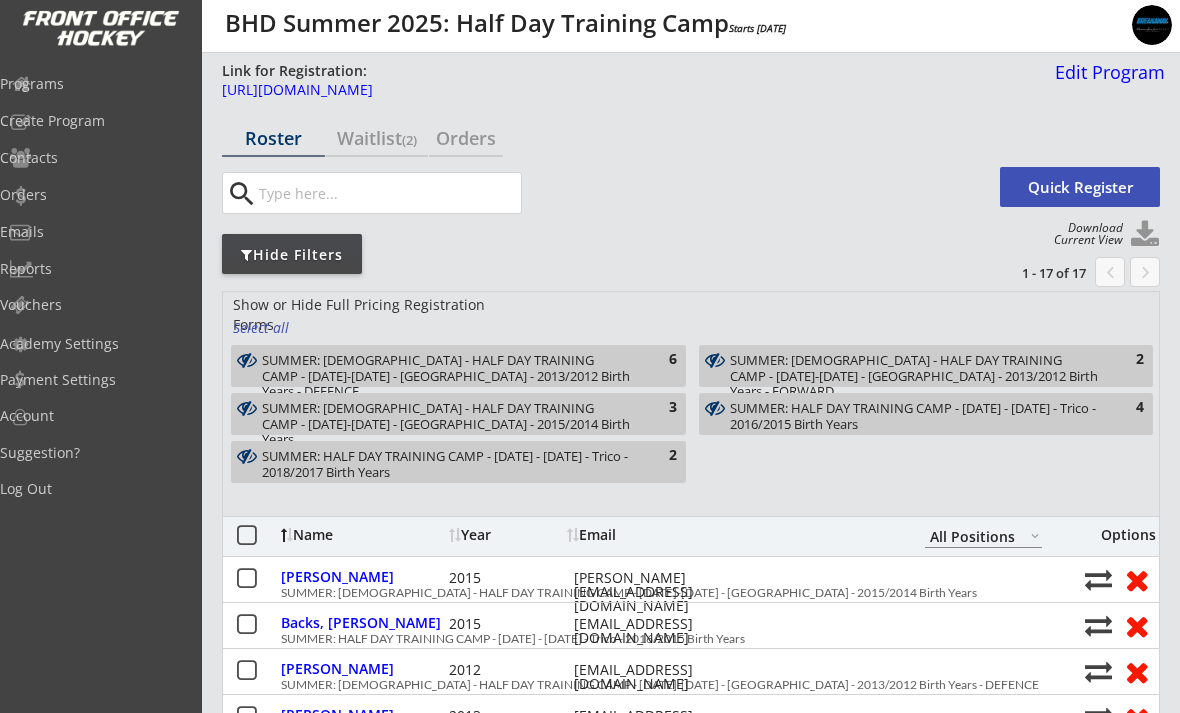 click on "SUMMER: HALF DAY TRAINING CAMP - Jul 28 - Aug 1 - Trico - 2018/2017 Birth Years" at bounding box center (447, 464) 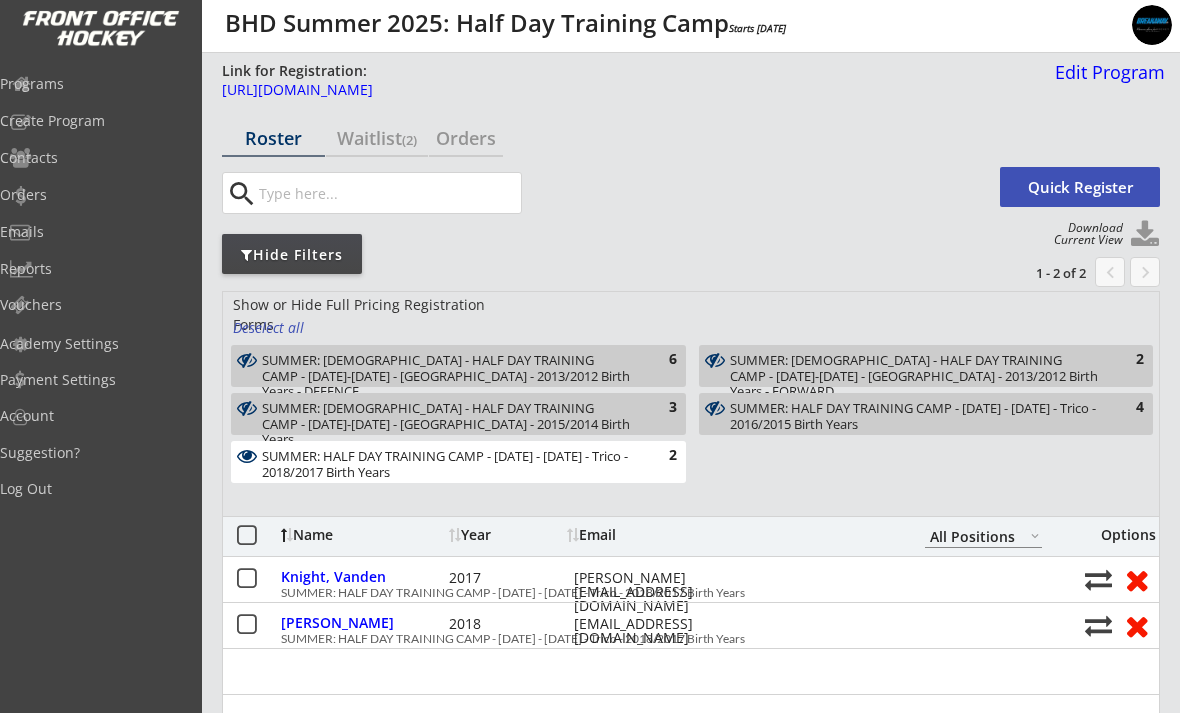 click on "Tomiuk, Leif" at bounding box center [362, 623] 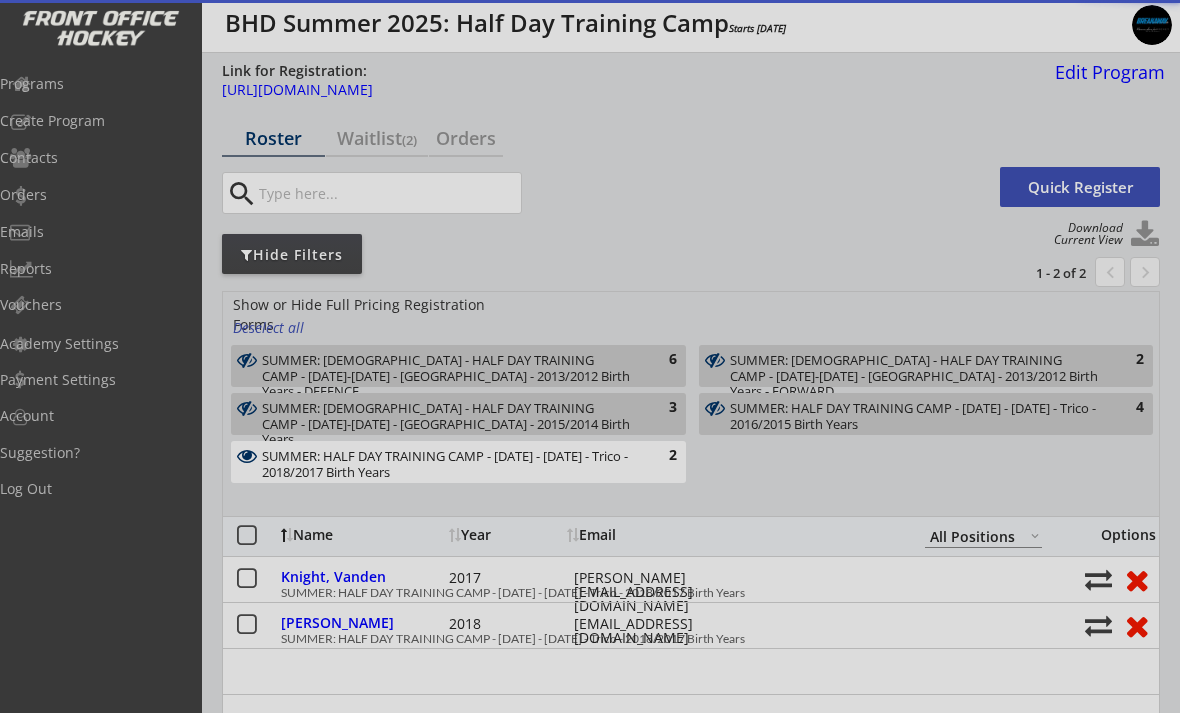 type on "[DEMOGRAPHIC_DATA]" 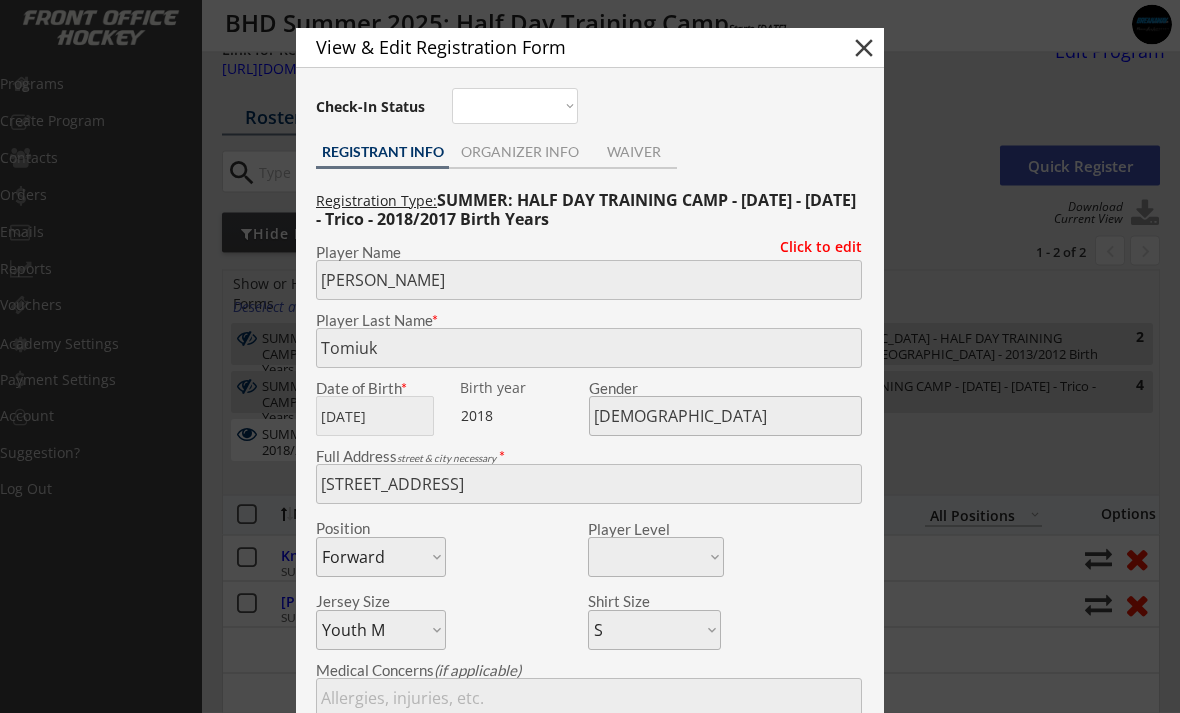 scroll, scrollTop: 20, scrollLeft: 0, axis: vertical 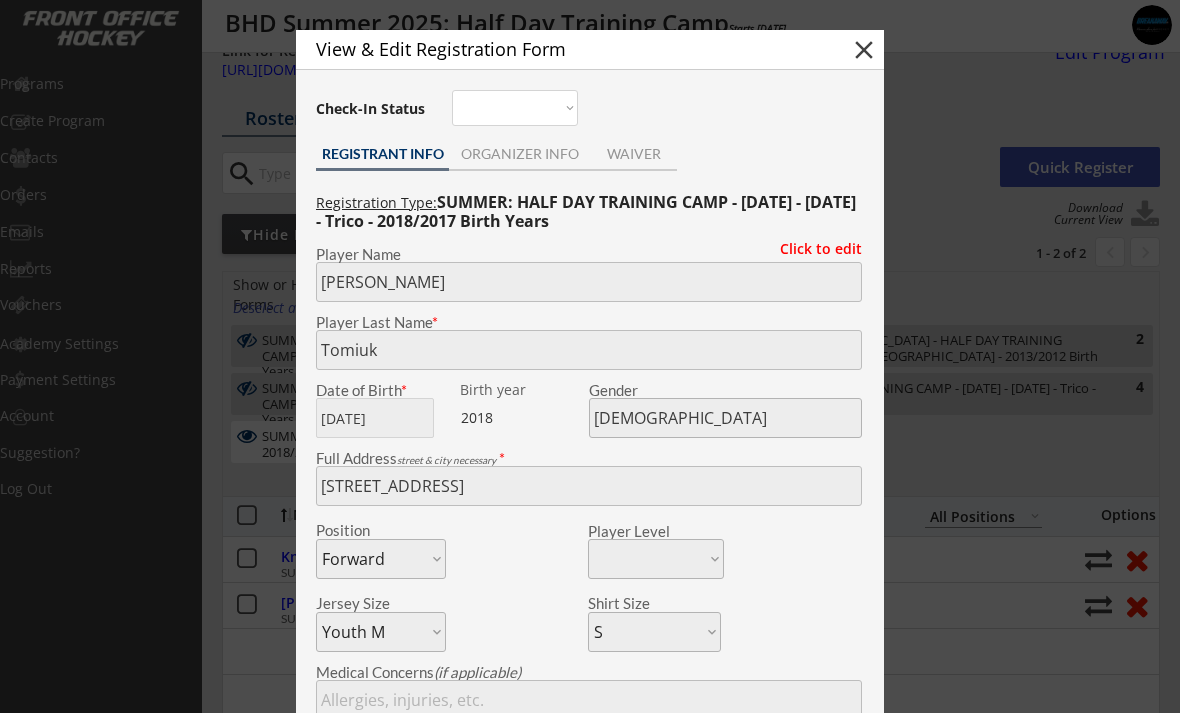 click on "ORGANIZER INFO" at bounding box center (519, 154) 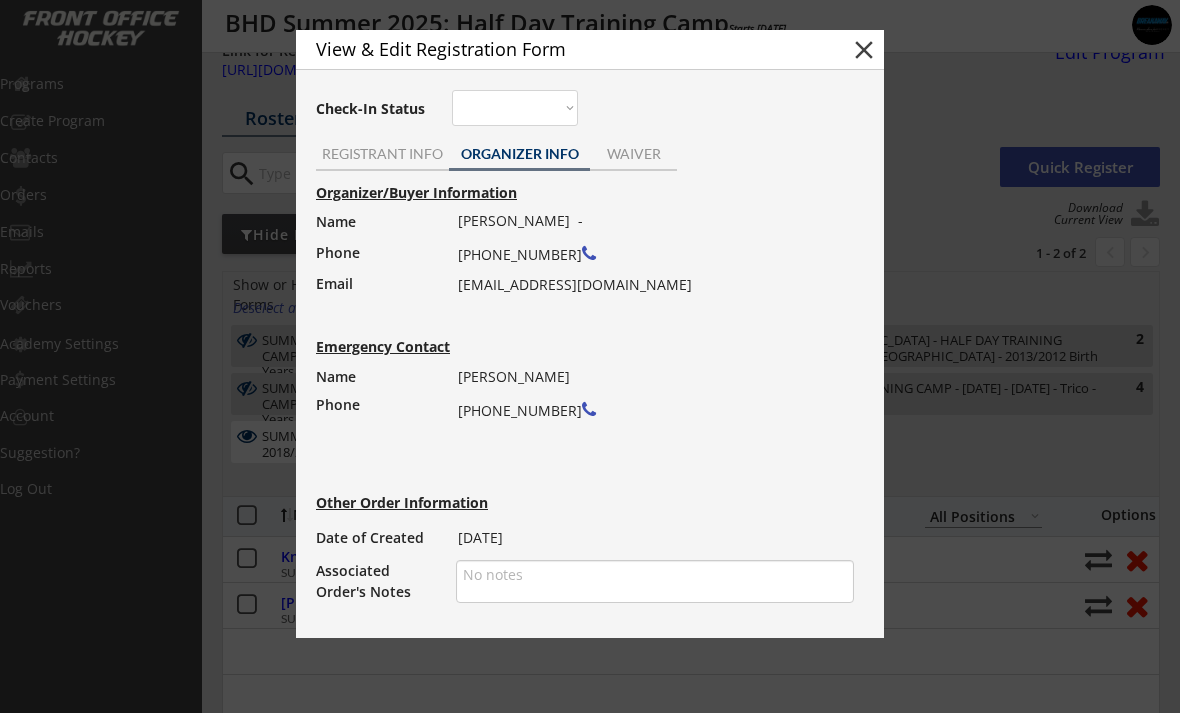 click on "close" at bounding box center (864, 50) 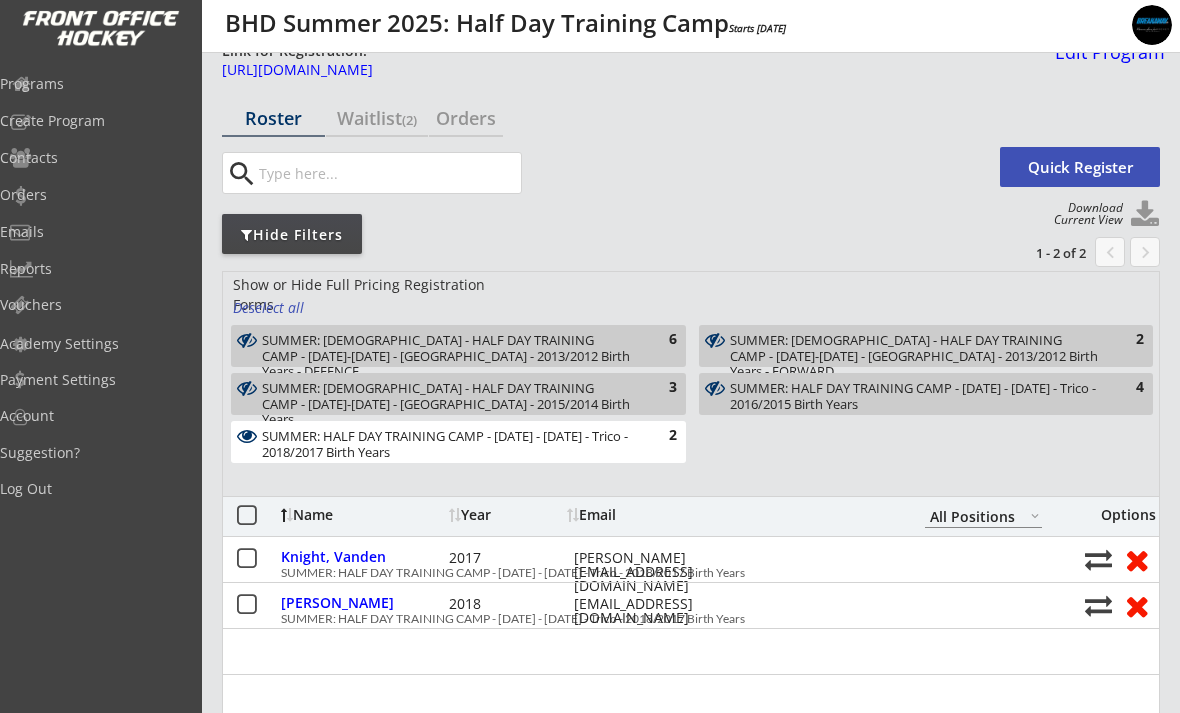 click on "Tomiuk, Leif" at bounding box center (362, 603) 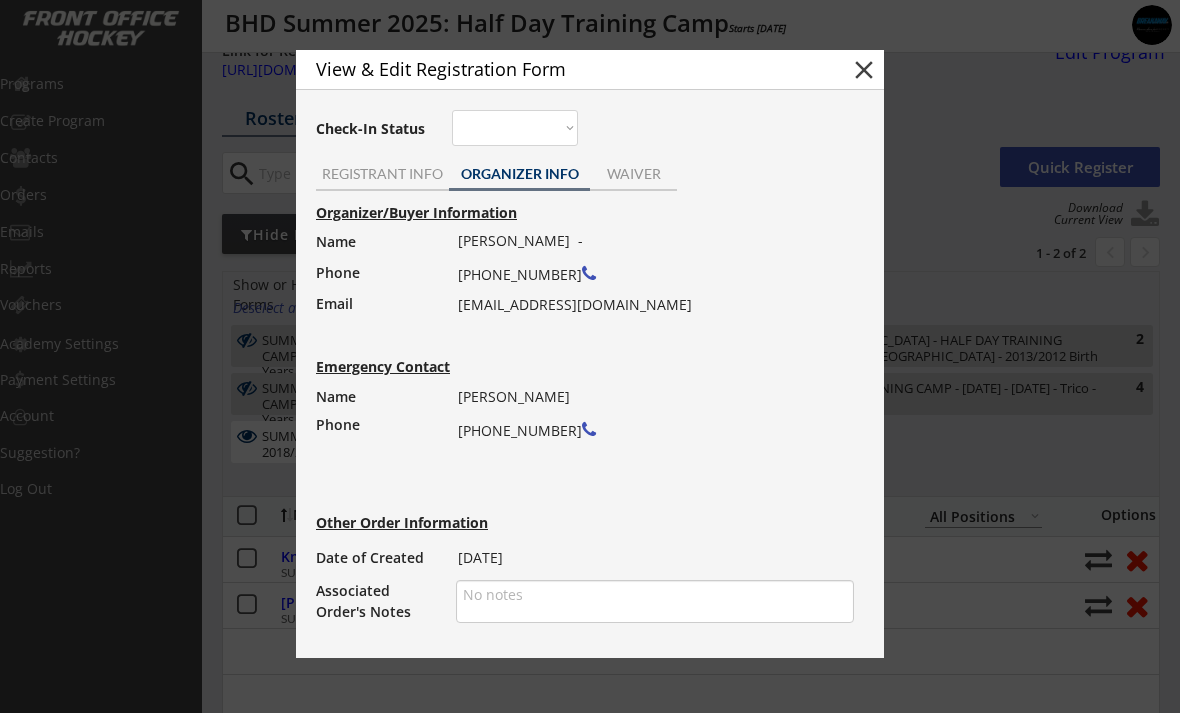 click at bounding box center (590, 356) 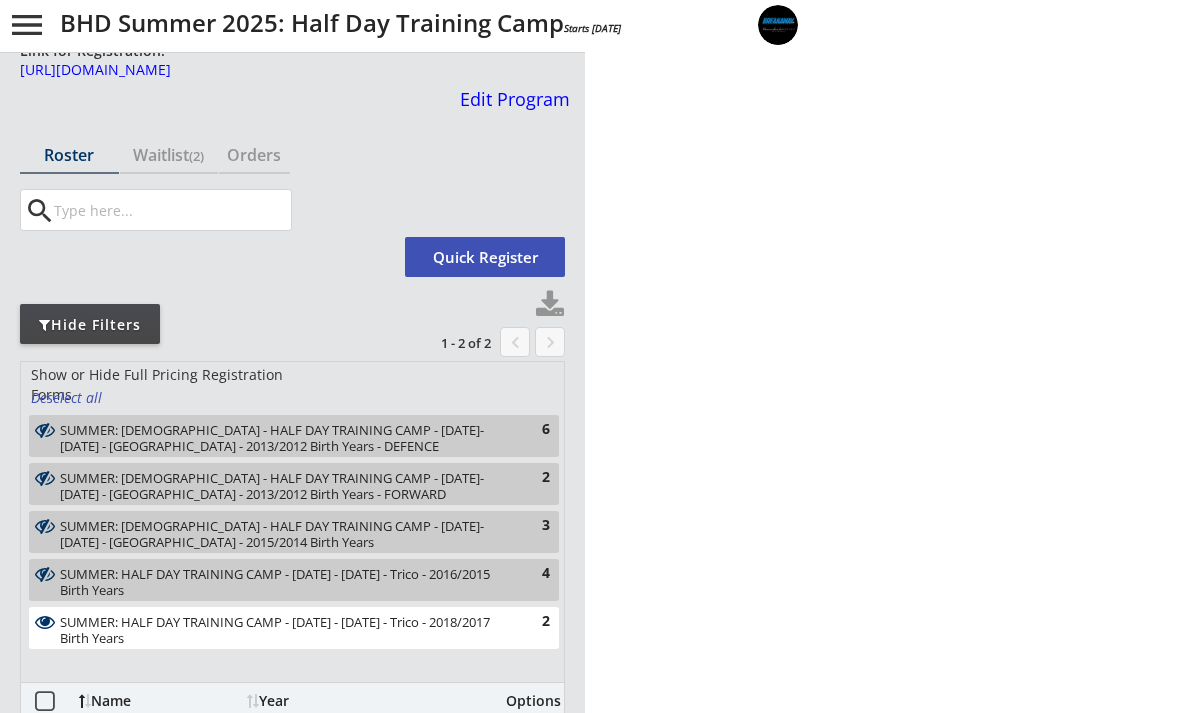 select on ""All Positions"" 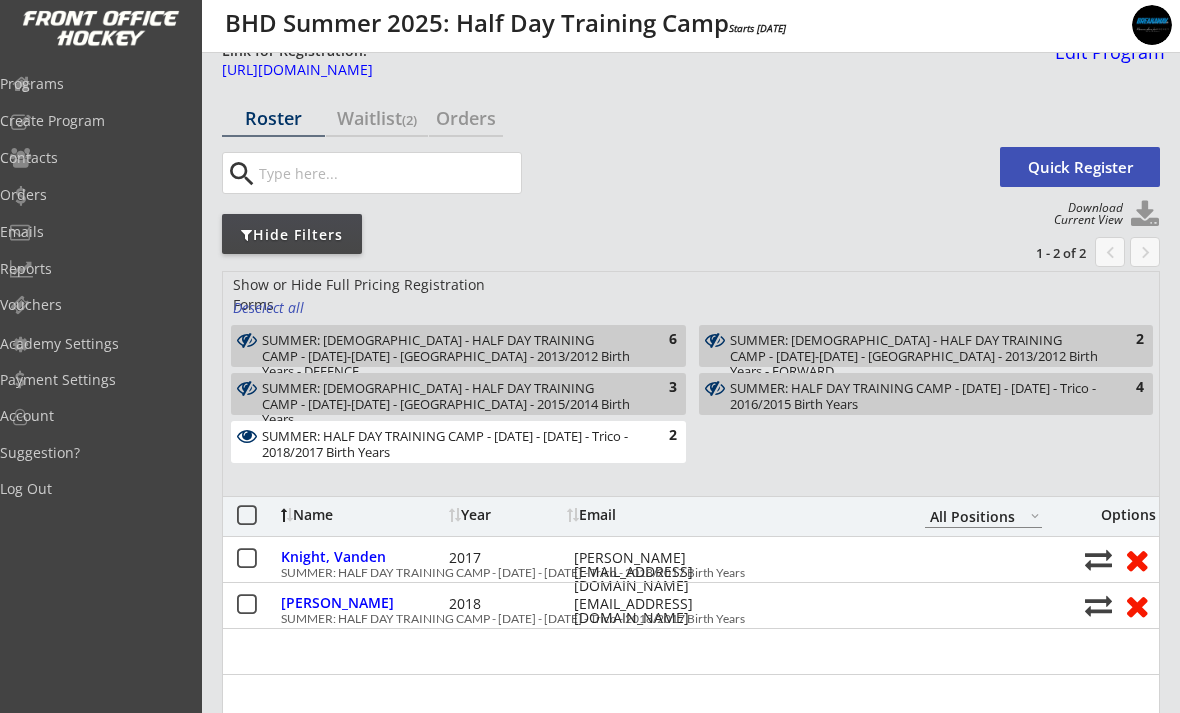 click on "SUMMER: HALF DAY TRAINING CAMP - Jul 28 - Aug 1 - Trico - 2018/2017 Birth Years" at bounding box center [447, 444] 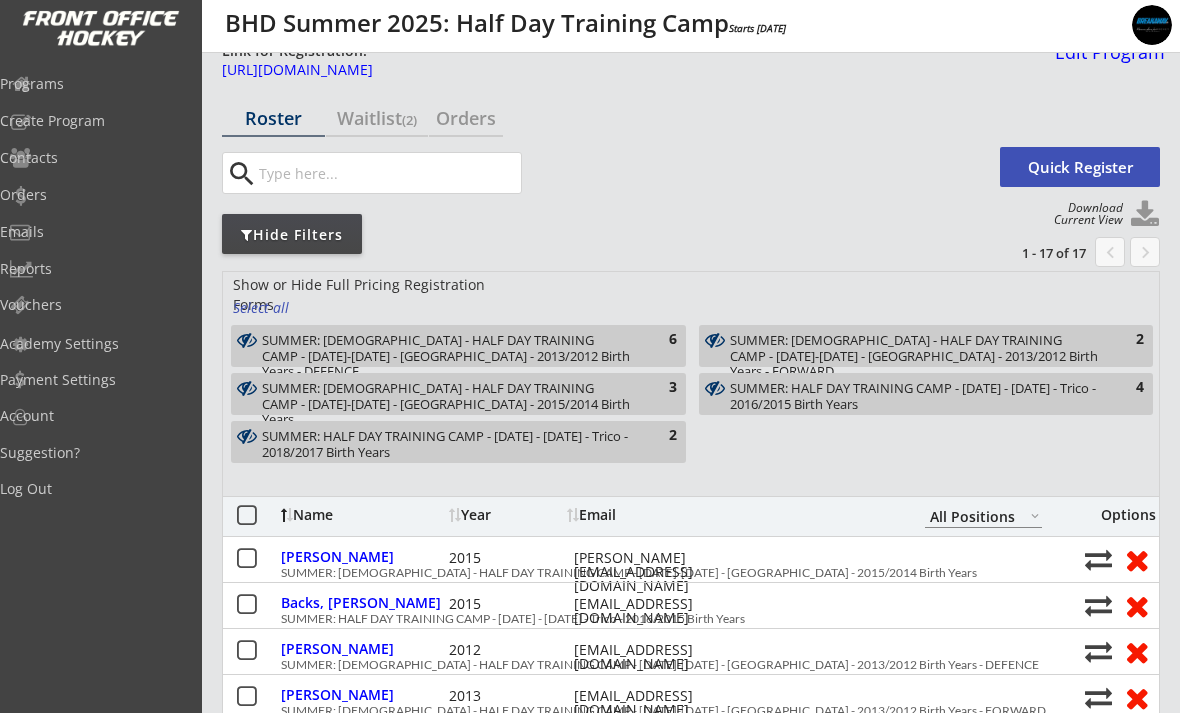 click on "2" at bounding box center [657, 436] 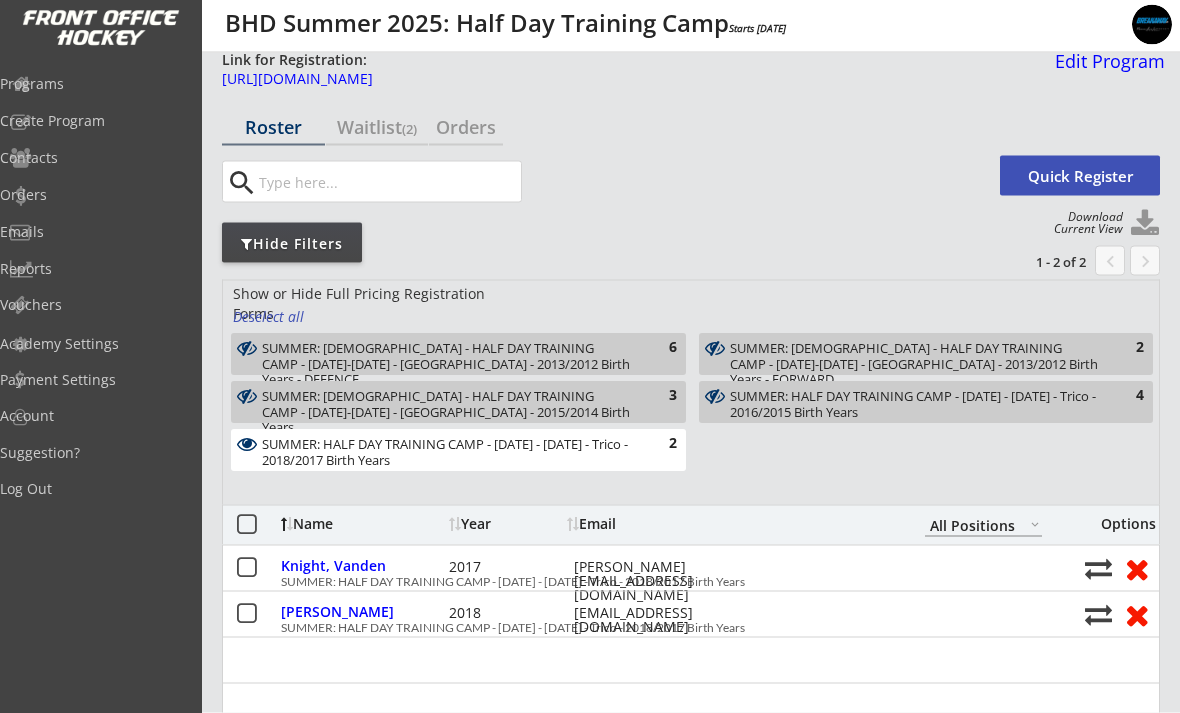 scroll, scrollTop: 12, scrollLeft: 0, axis: vertical 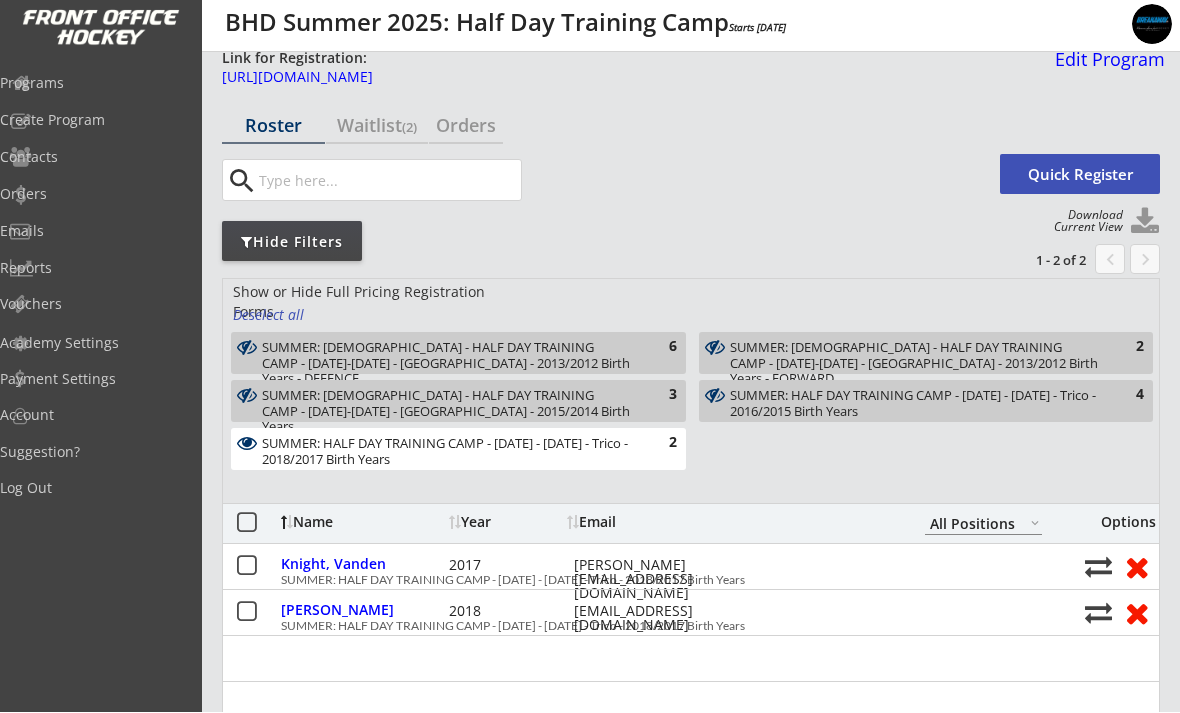 click on "Waitlist   (2)" at bounding box center (377, 126) 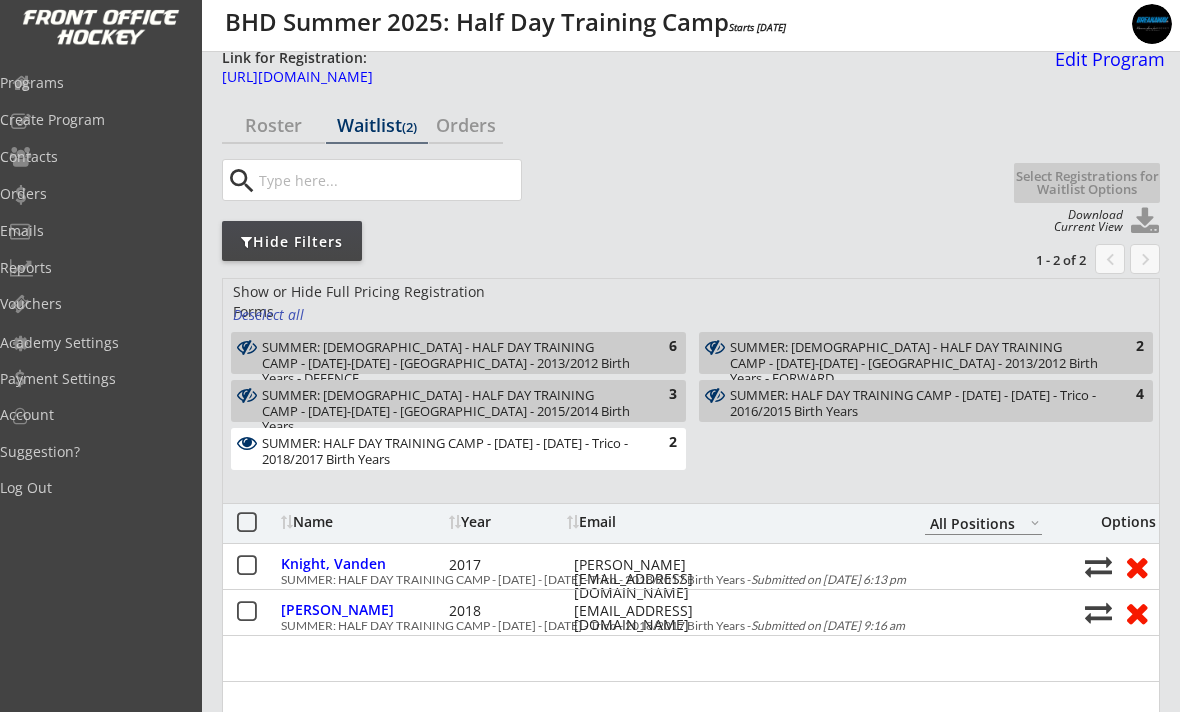 scroll, scrollTop: 13, scrollLeft: 0, axis: vertical 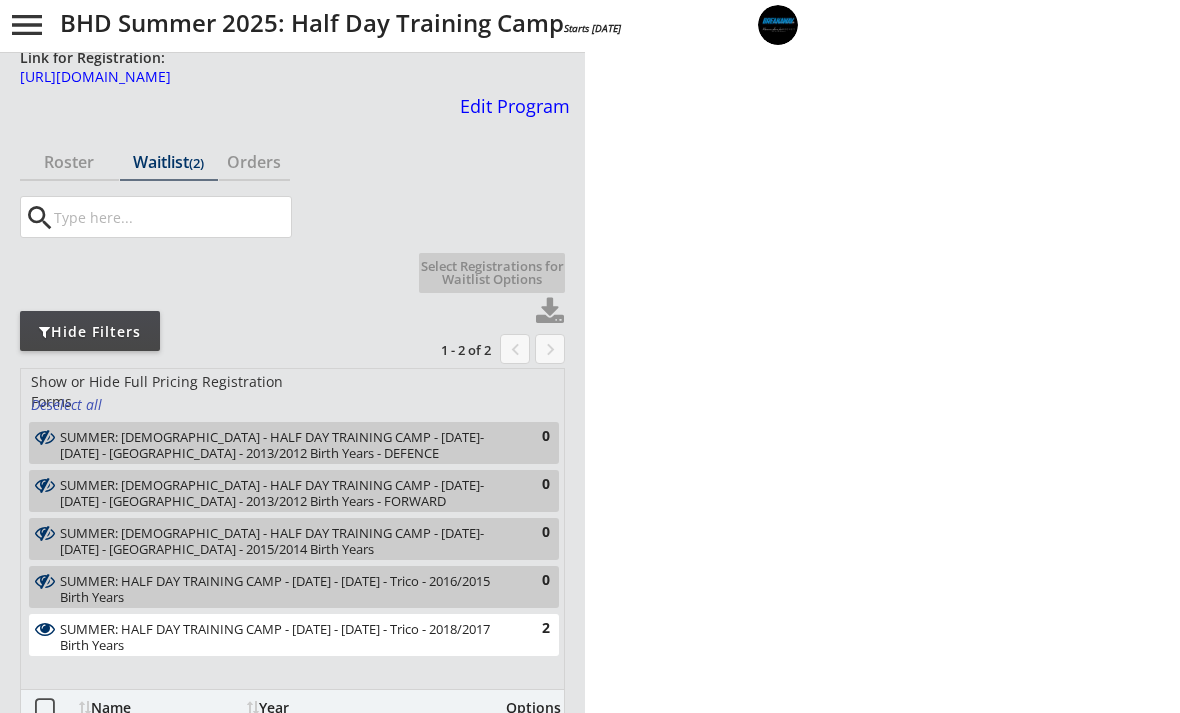 select on ""All Positions"" 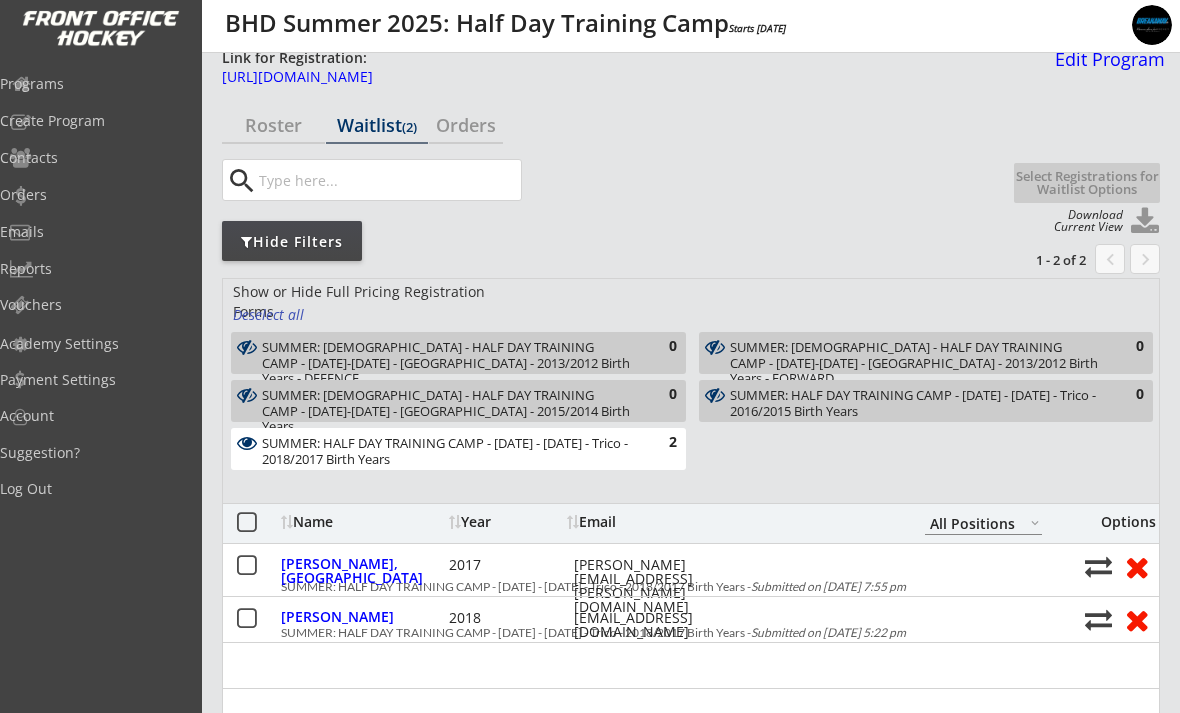 click on "Roster" at bounding box center [273, 125] 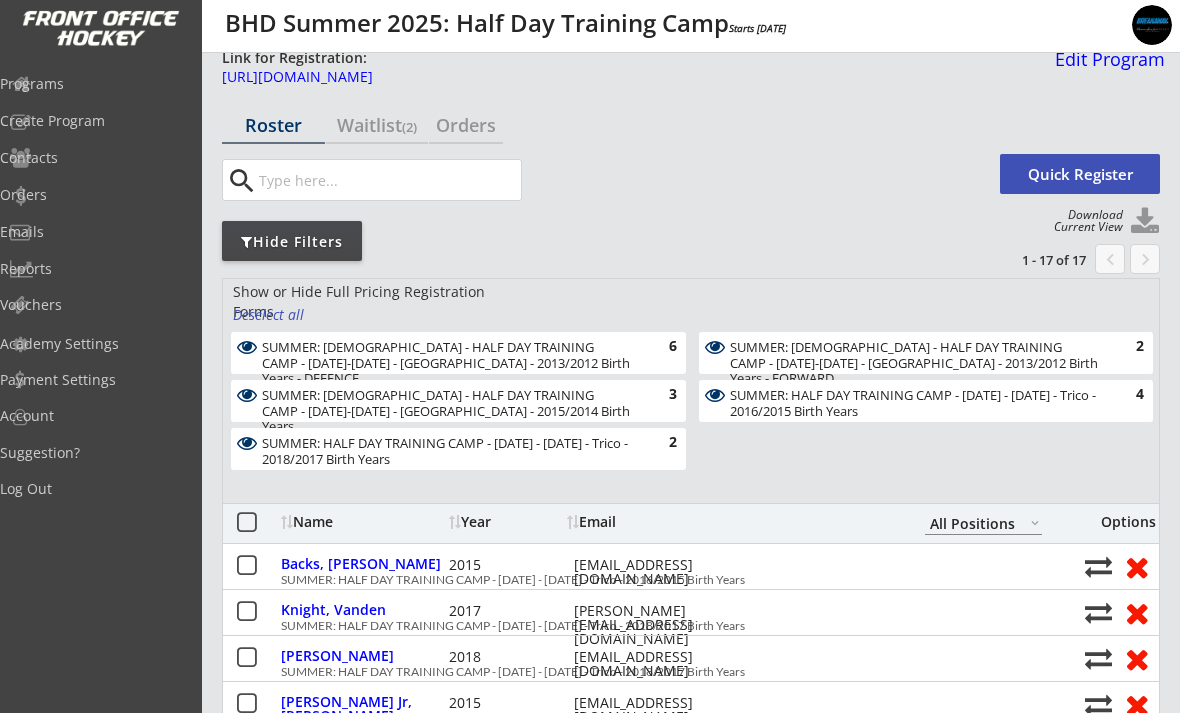 click on "SUMMER: FEMALE - HALF DAY TRAINING CAMP - Aug 5-8 - Oakridge - 2013/2012 Birth Years - DEFENCE" at bounding box center (447, 363) 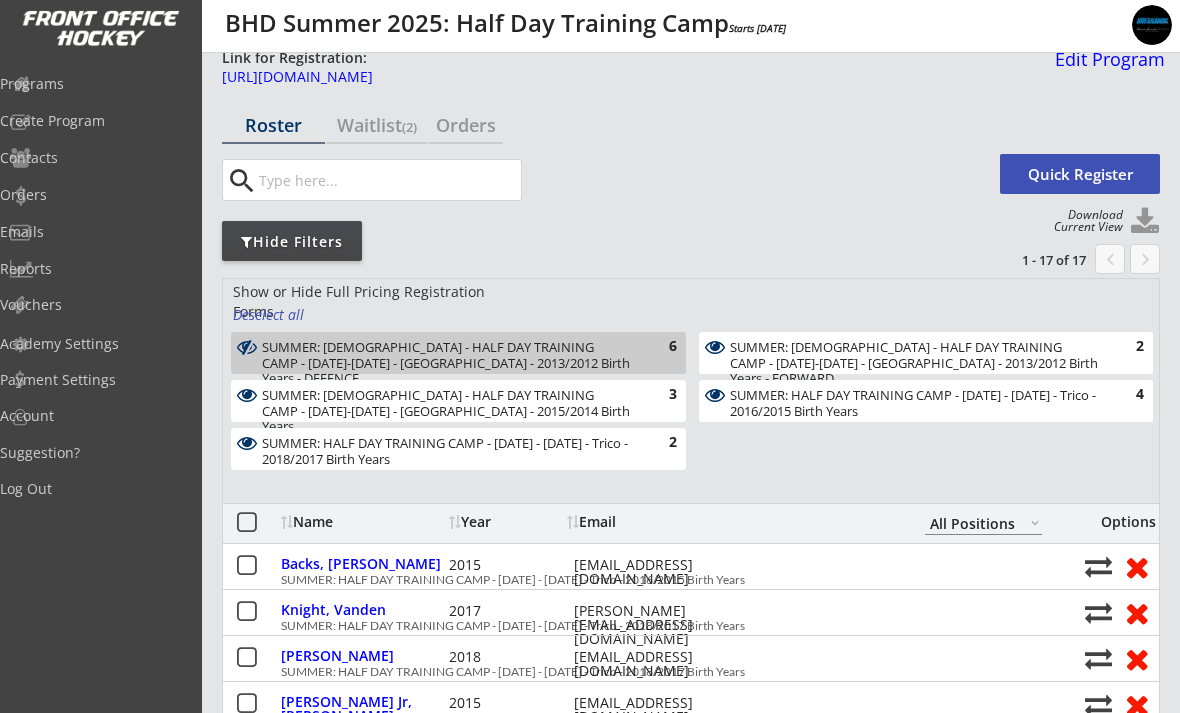 click on "SUMMER: FEMALE - HALF DAY TRAINING CAMP - Aug 5-8 - Oakridge - 2015/2014 Birth Years" at bounding box center (447, 411) 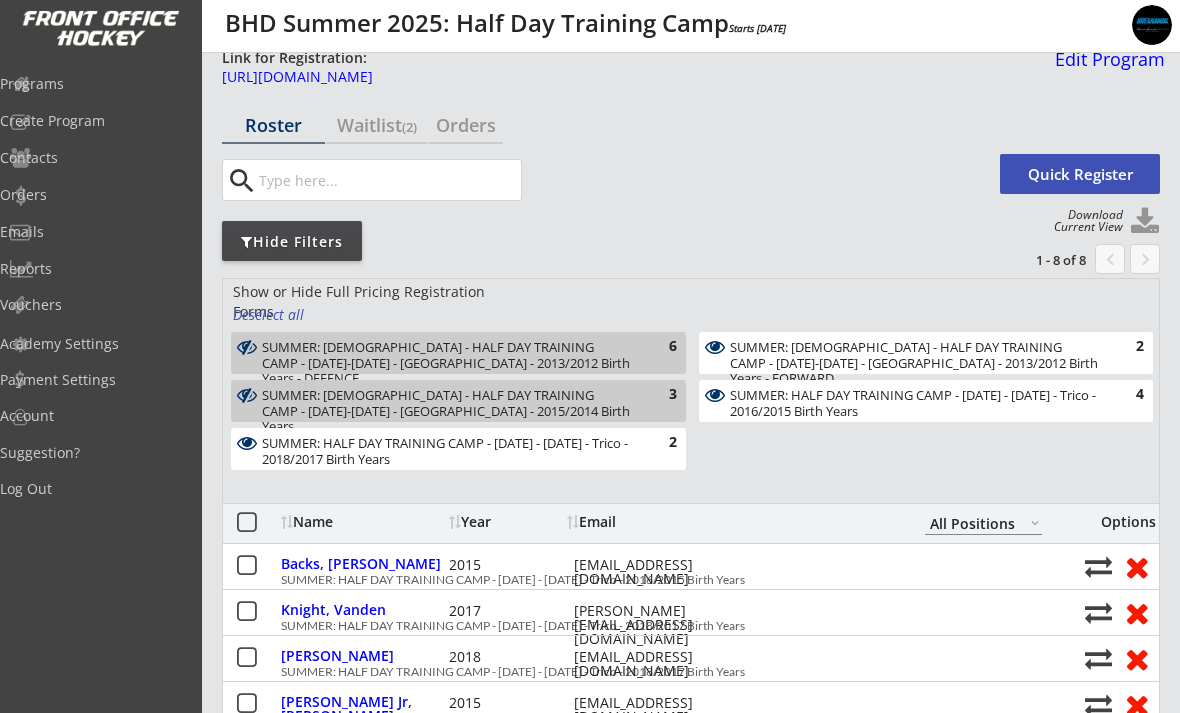 click on "SUMMER: FEMALE - HALF DAY TRAINING CAMP - Aug 5-8 - Oakridge - 2013/2012 Birth Years - FORWARD" at bounding box center (914, 363) 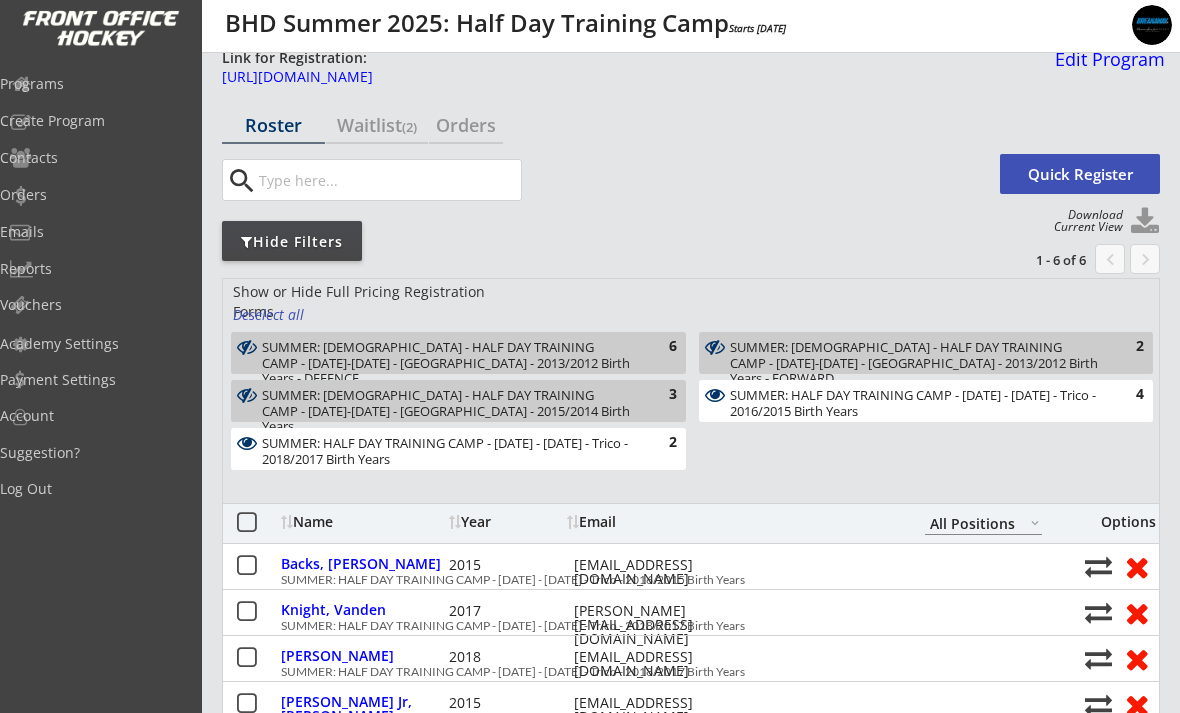click on "SUMMER: HALF DAY TRAINING CAMP - Jul 28 - Aug 1 - Trico - 2016/2015 Birth Years" at bounding box center (914, 403) 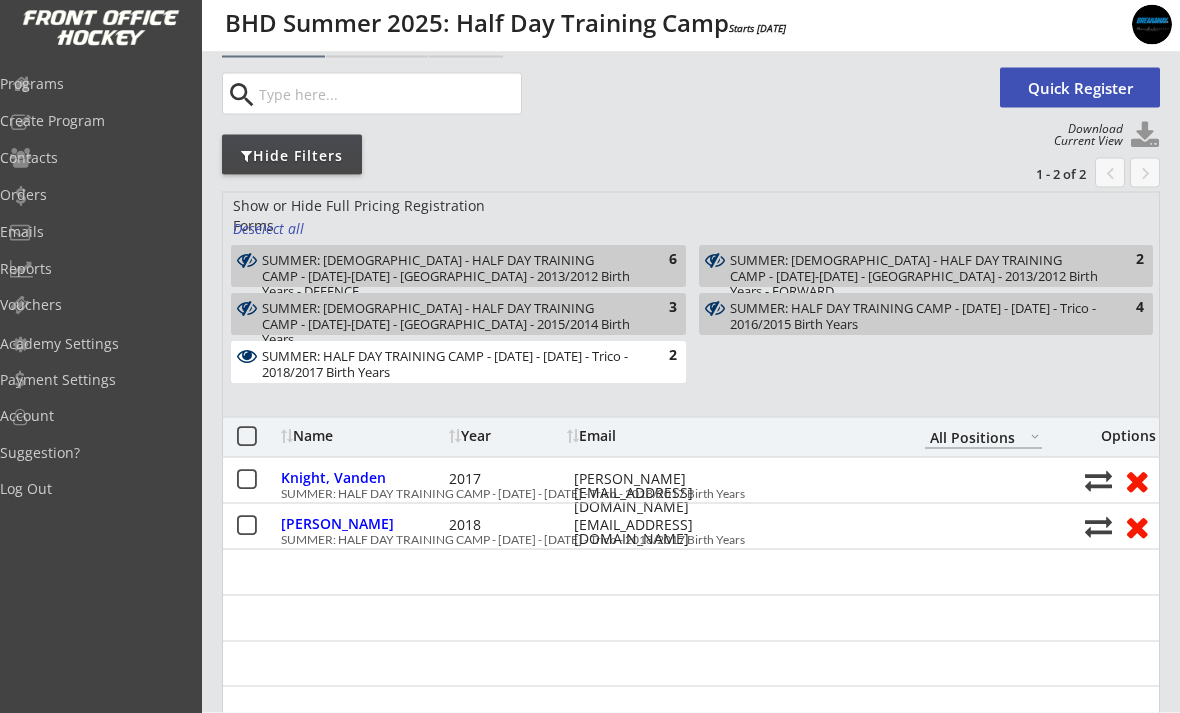 scroll, scrollTop: 101, scrollLeft: 0, axis: vertical 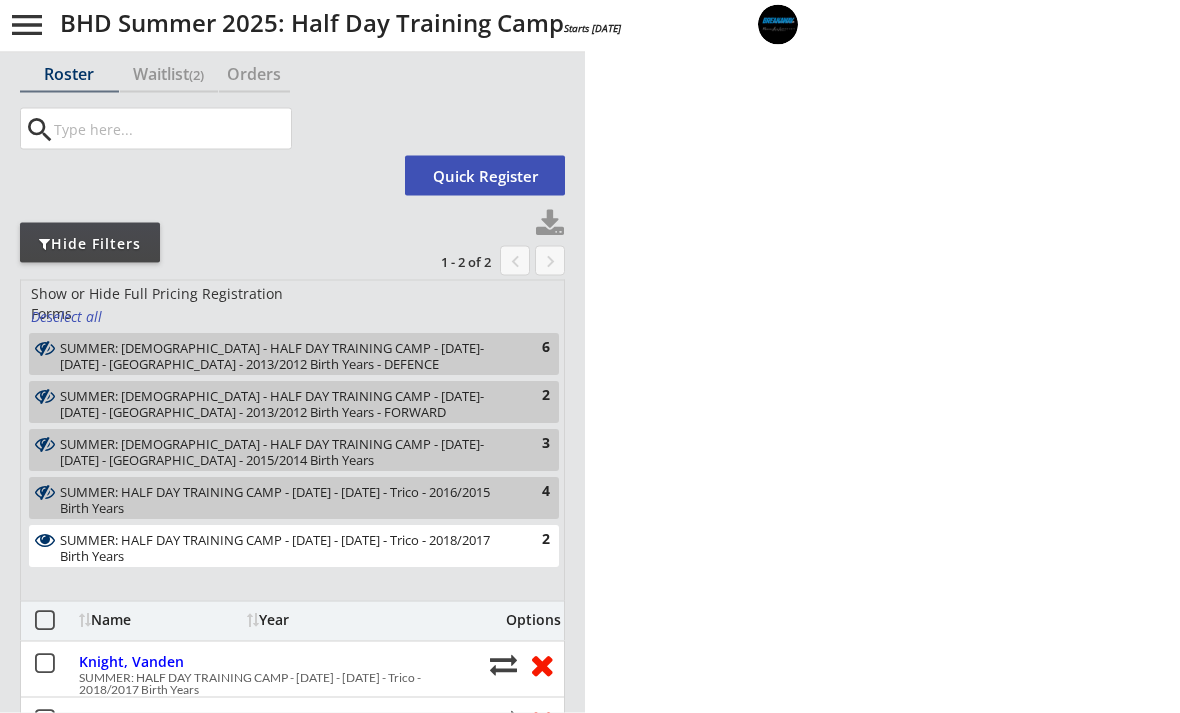 select on ""All Positions"" 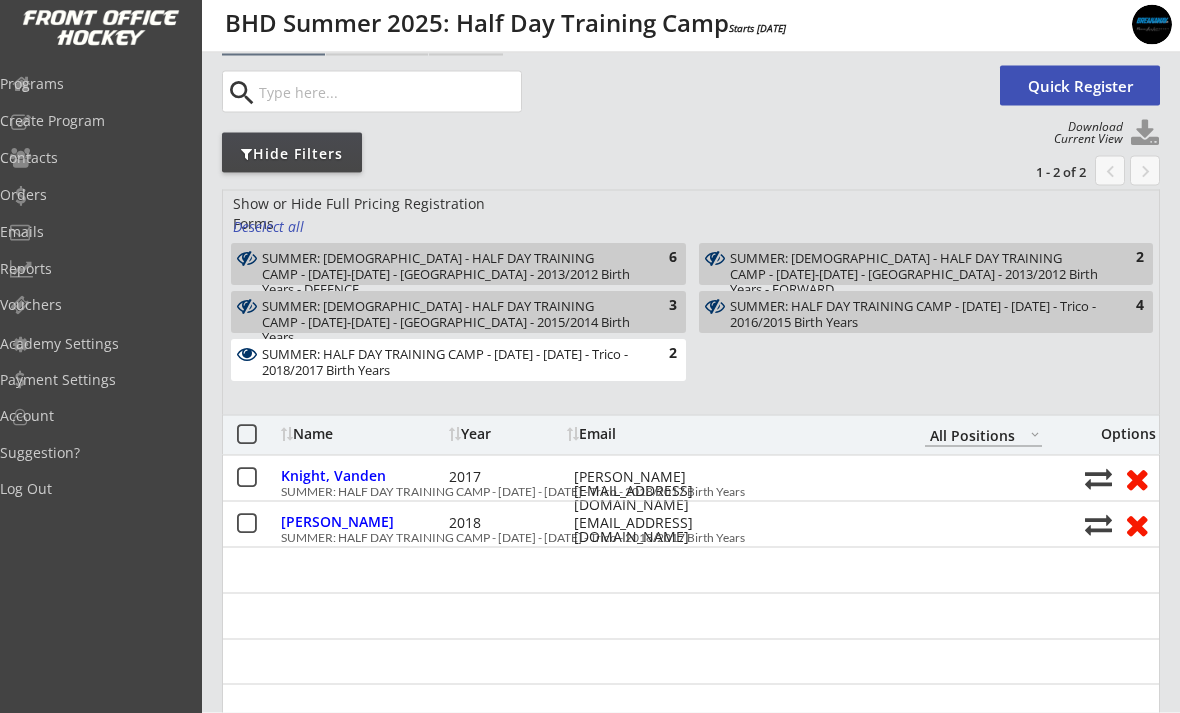 scroll, scrollTop: 102, scrollLeft: 0, axis: vertical 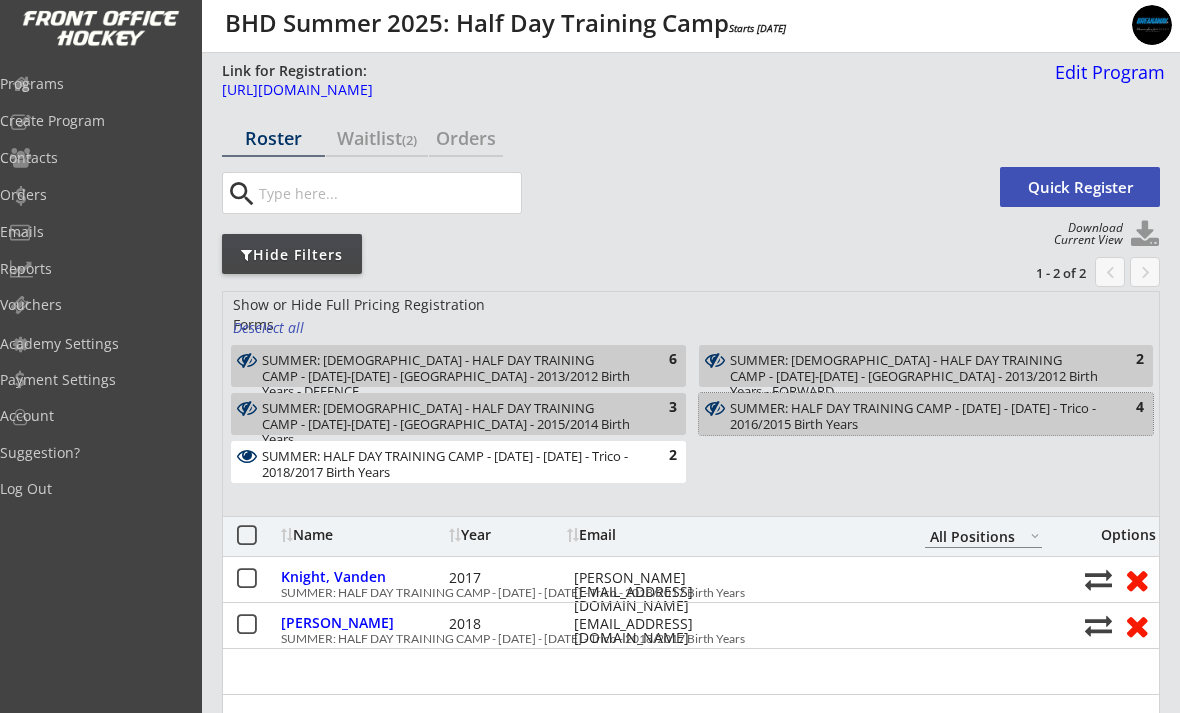 click on "Edit Program" at bounding box center [1106, 72] 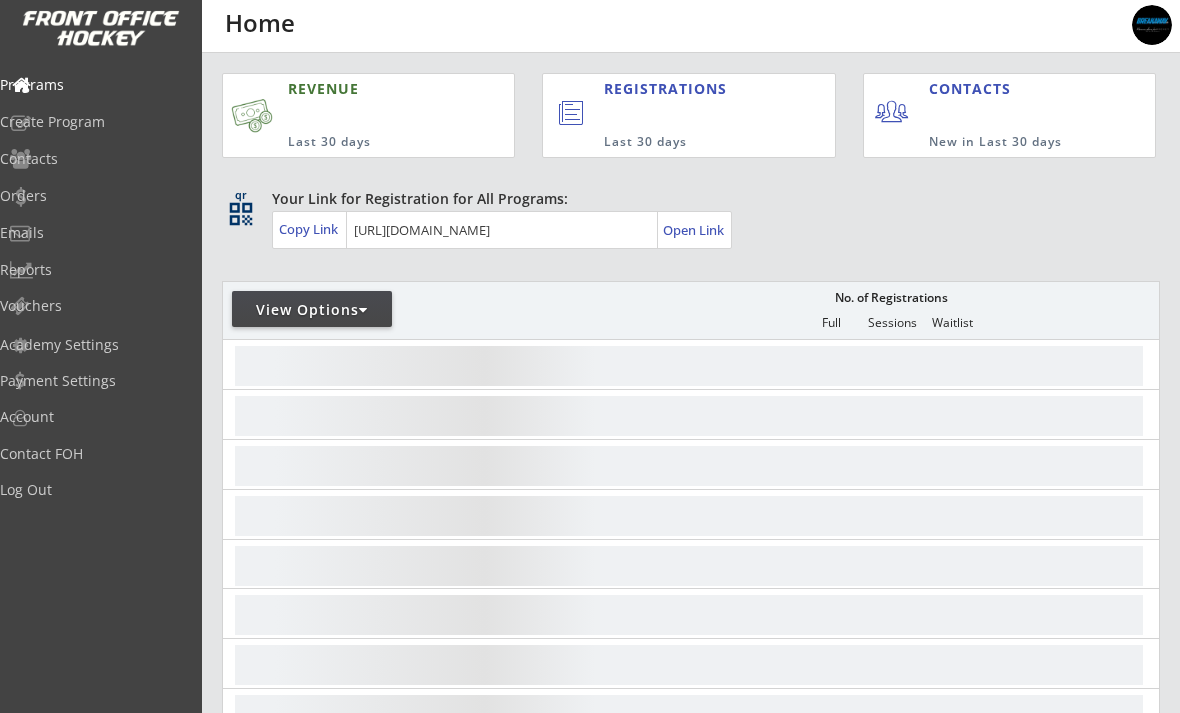 scroll, scrollTop: 0, scrollLeft: 0, axis: both 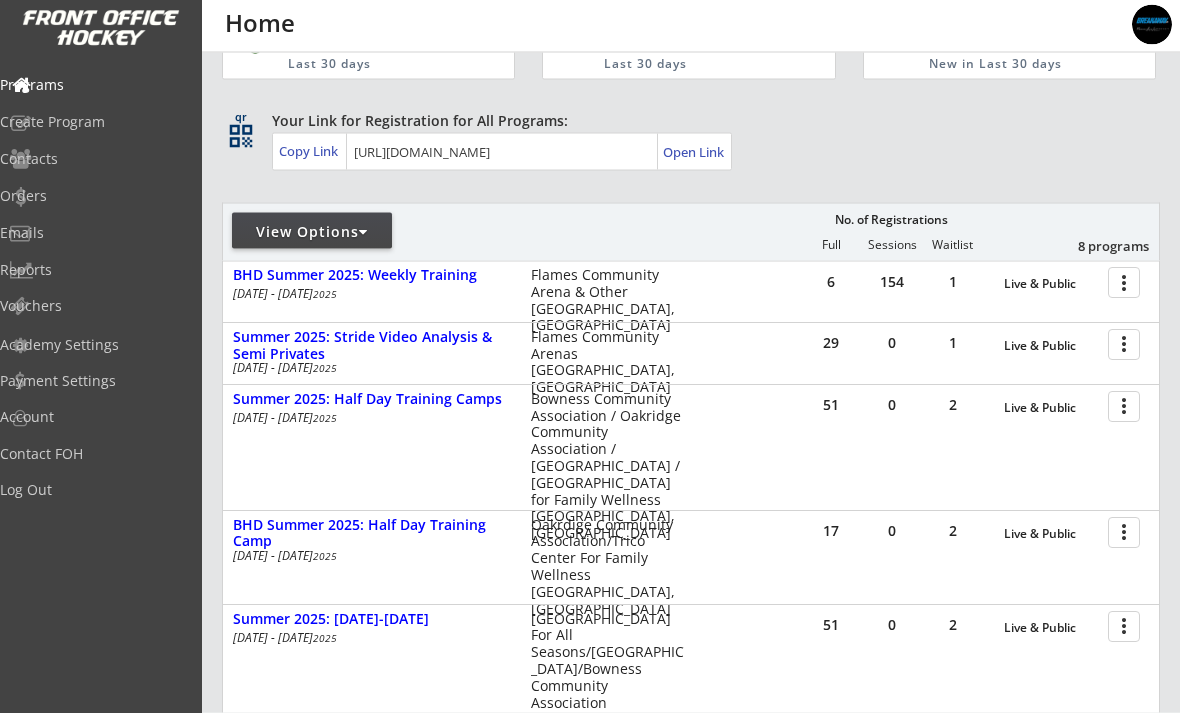 click at bounding box center (1127, 406) 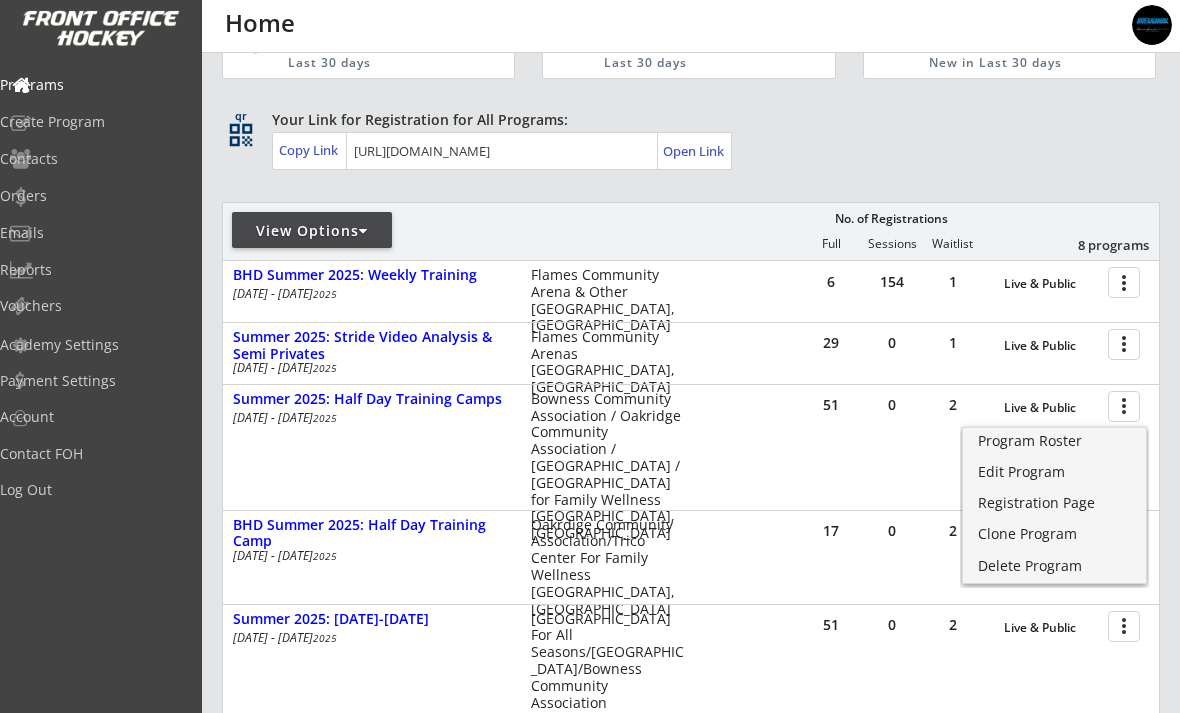 click on "Program Roster" at bounding box center [1054, 441] 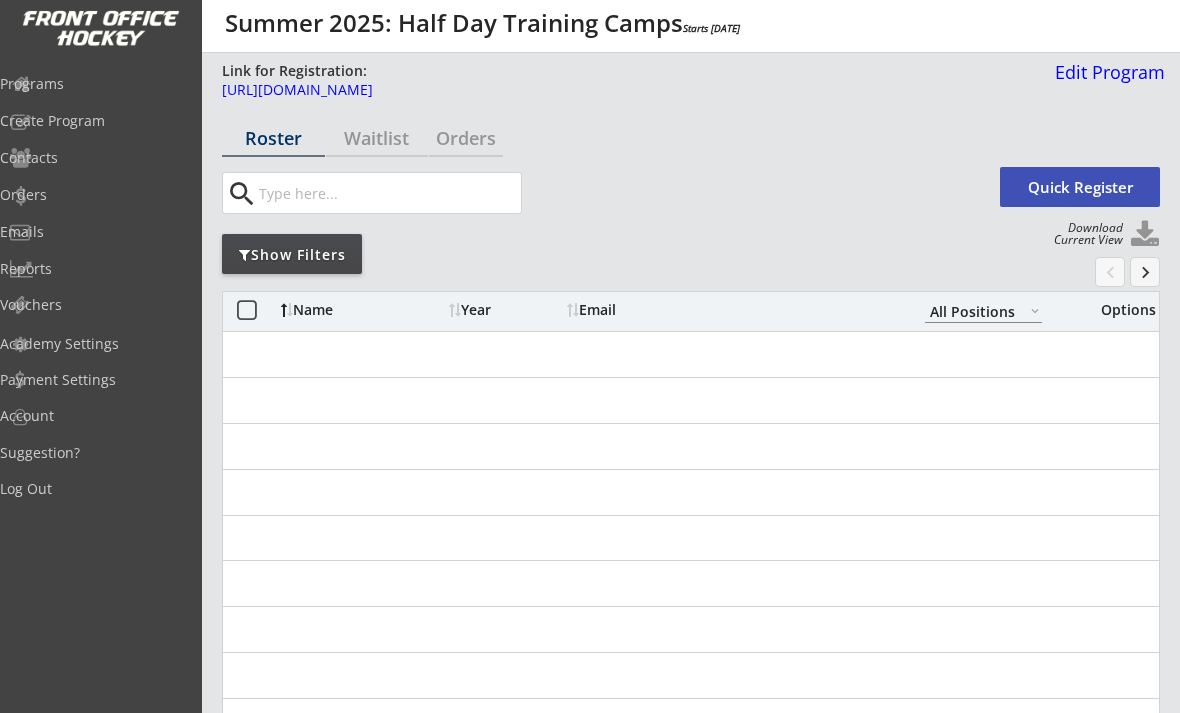 select on ""All Positions"" 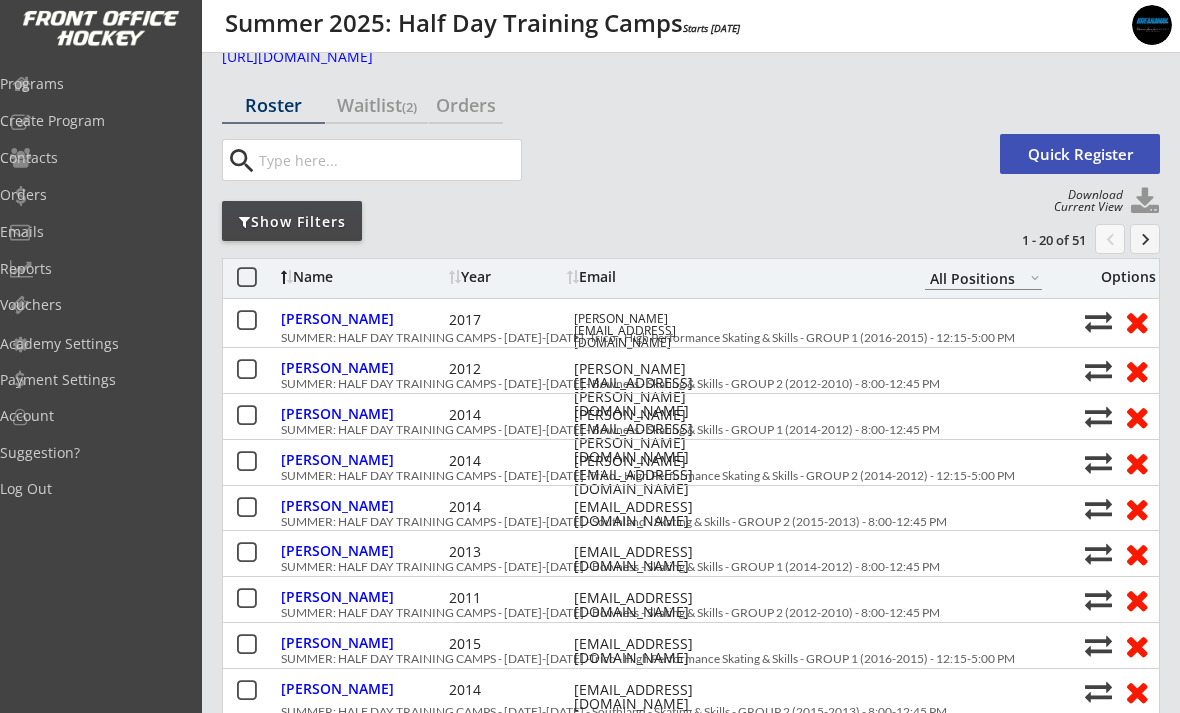 scroll, scrollTop: 0, scrollLeft: 0, axis: both 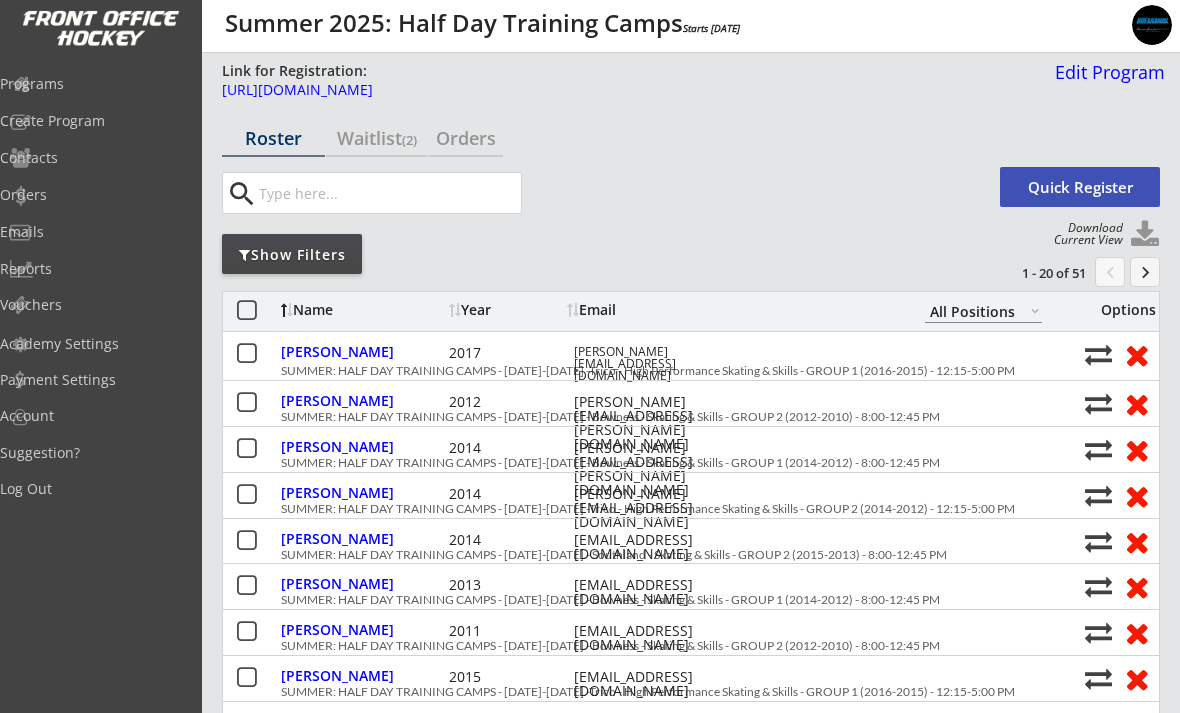 click on "Edit Program" at bounding box center [1106, 72] 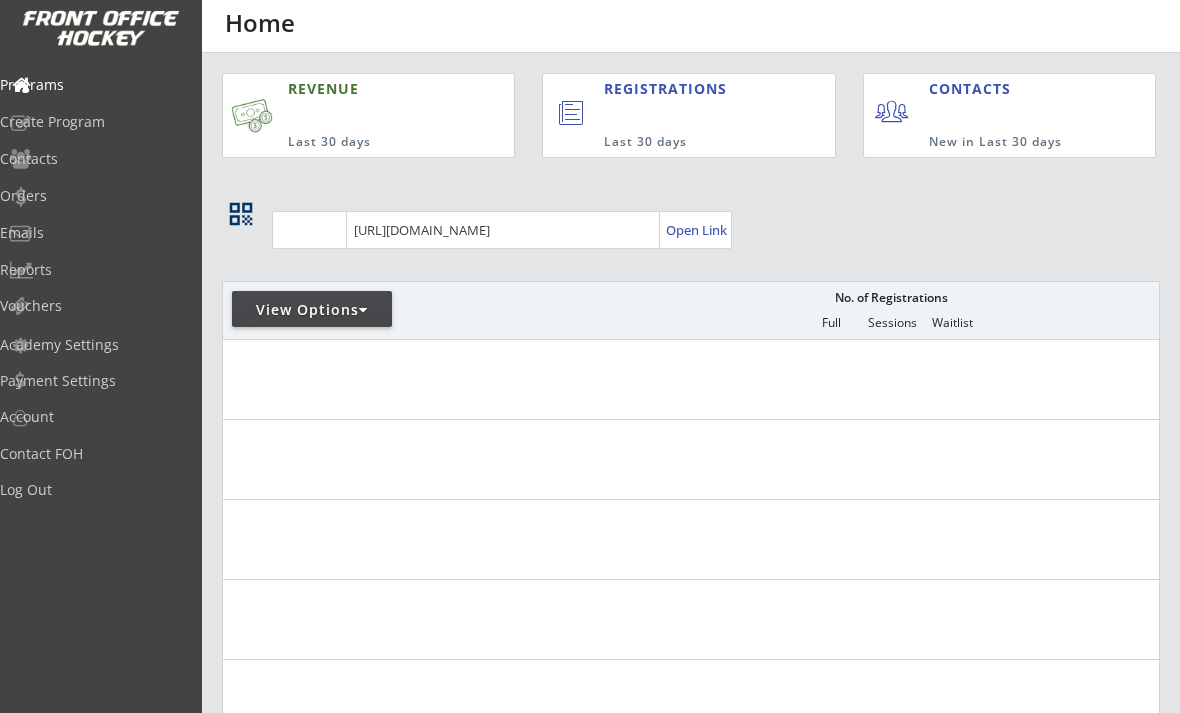 scroll, scrollTop: 0, scrollLeft: 0, axis: both 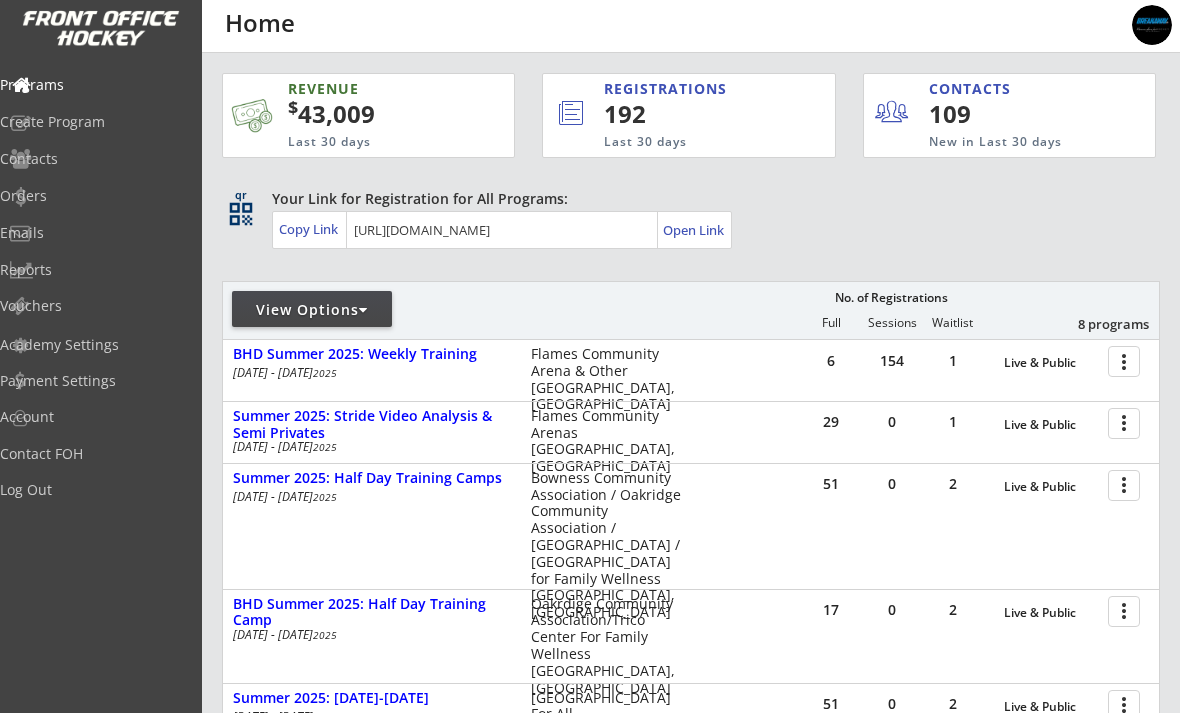 click on "Academy Settings" at bounding box center (95, 345) 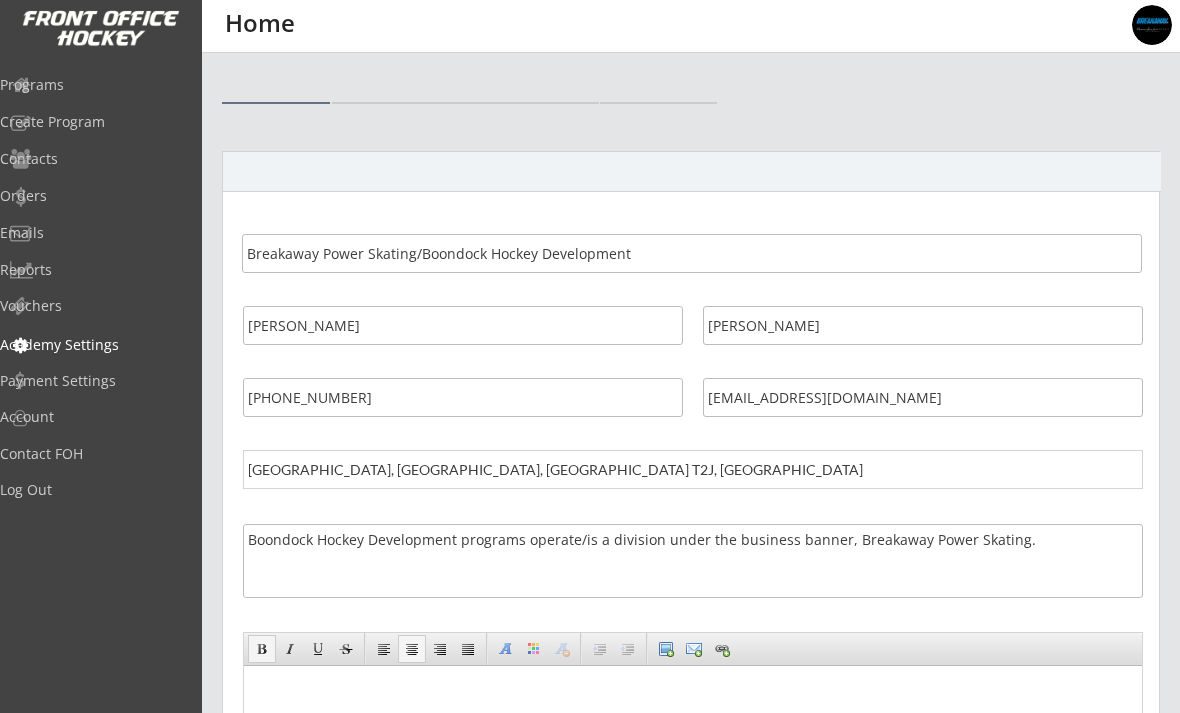 select on ""CAD"" 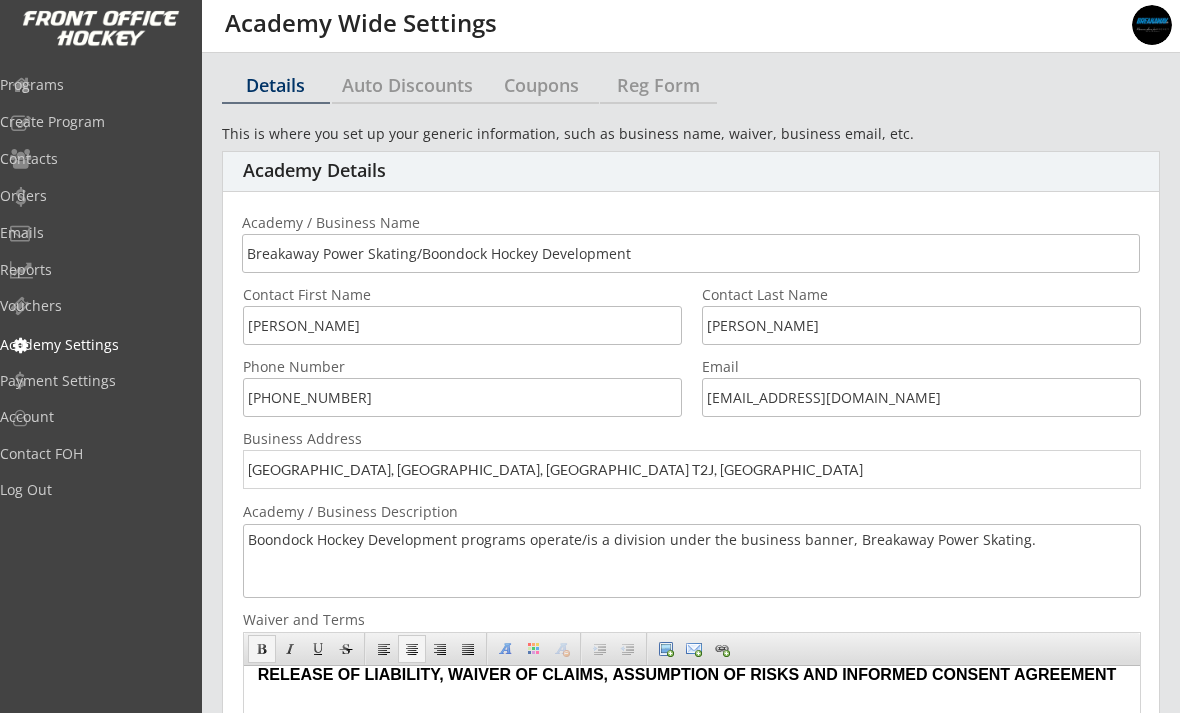 scroll, scrollTop: 0, scrollLeft: 0, axis: both 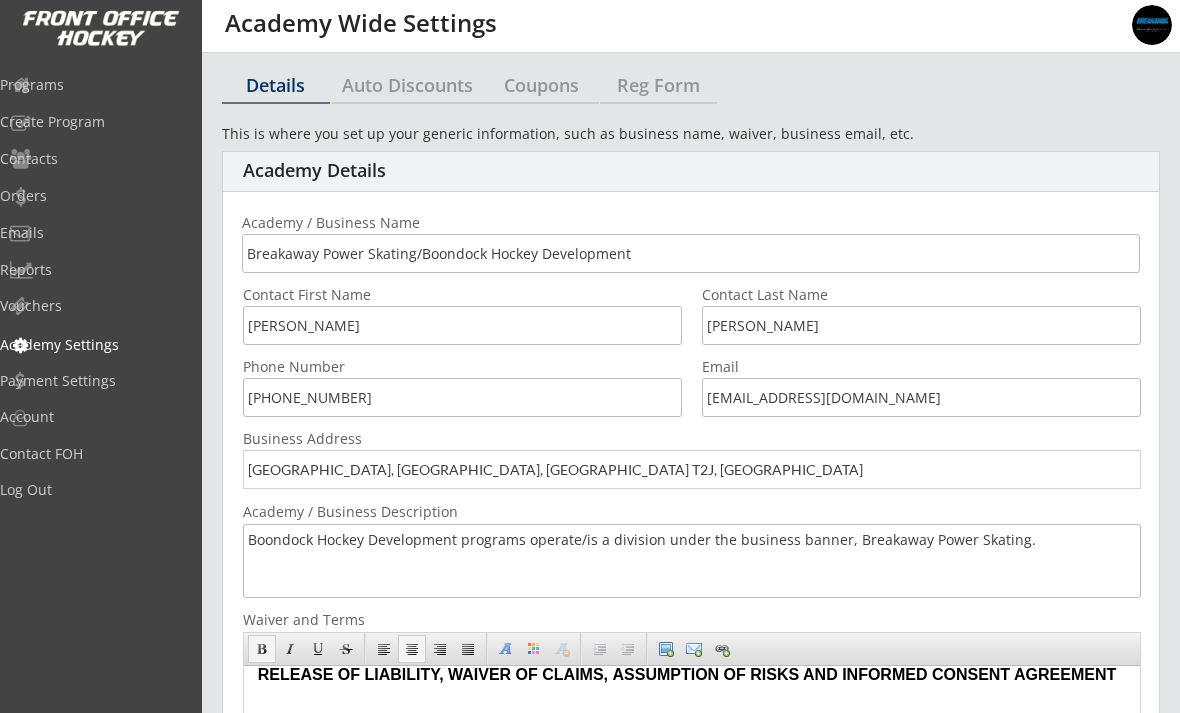 click on "Coupons" at bounding box center [541, 85] 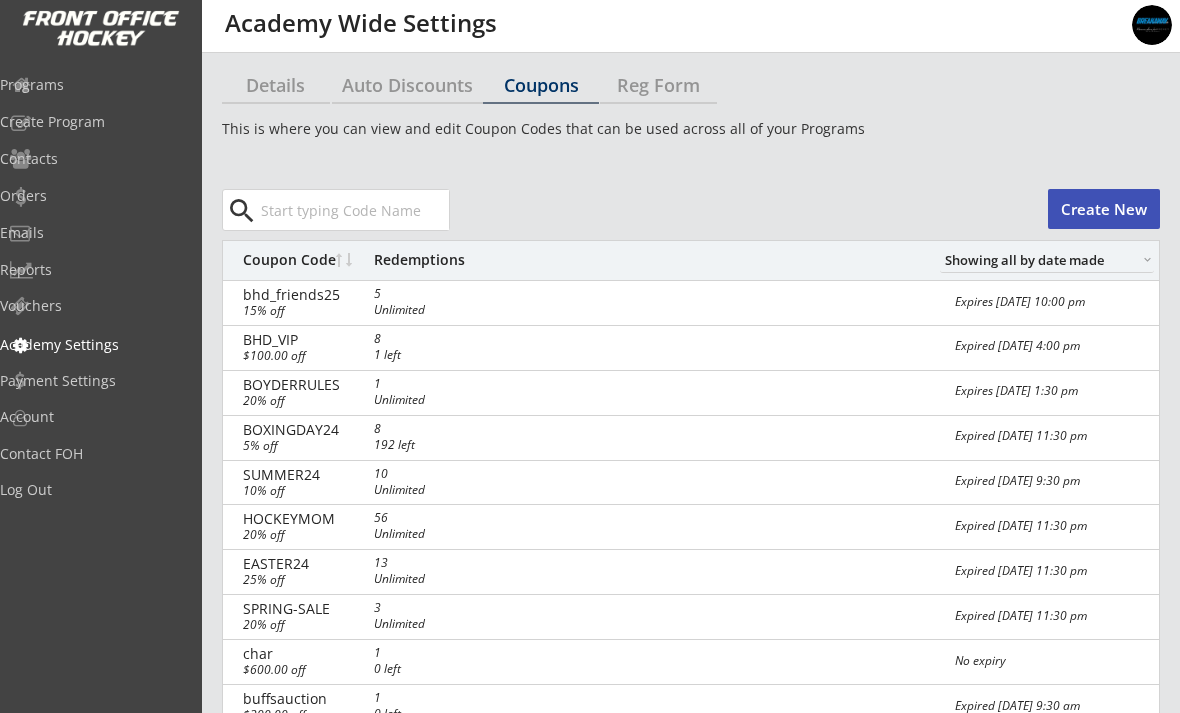 click at bounding box center (353, 210) 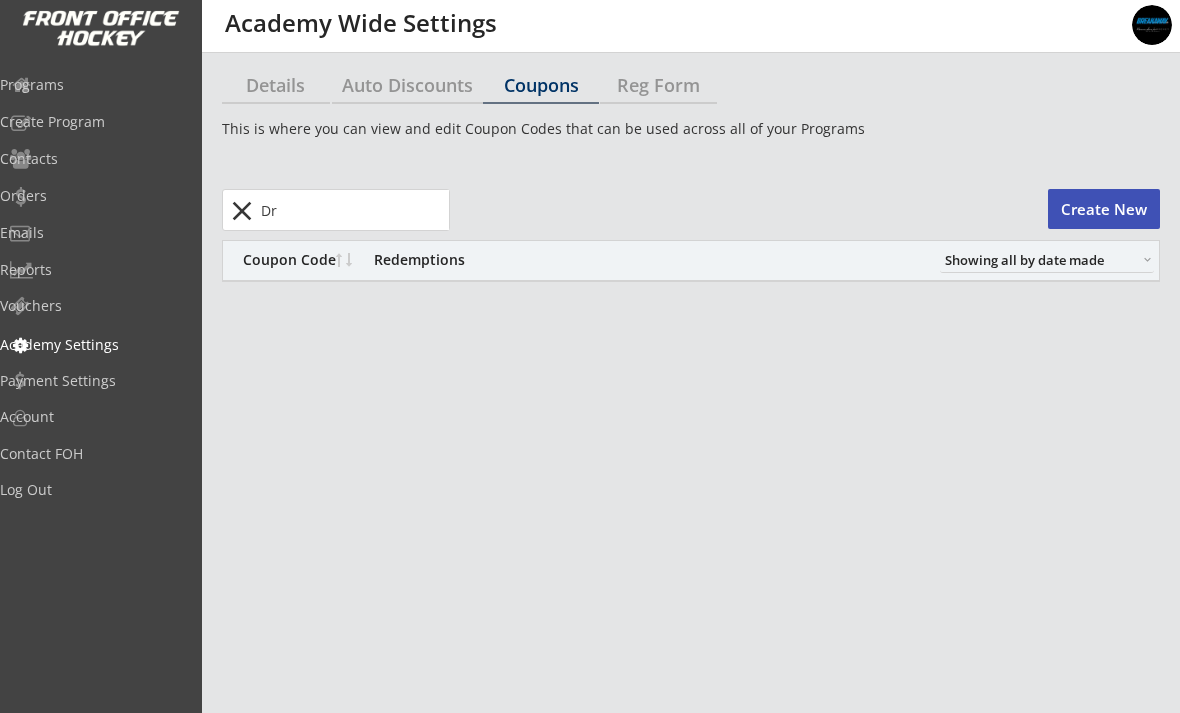 type on "D" 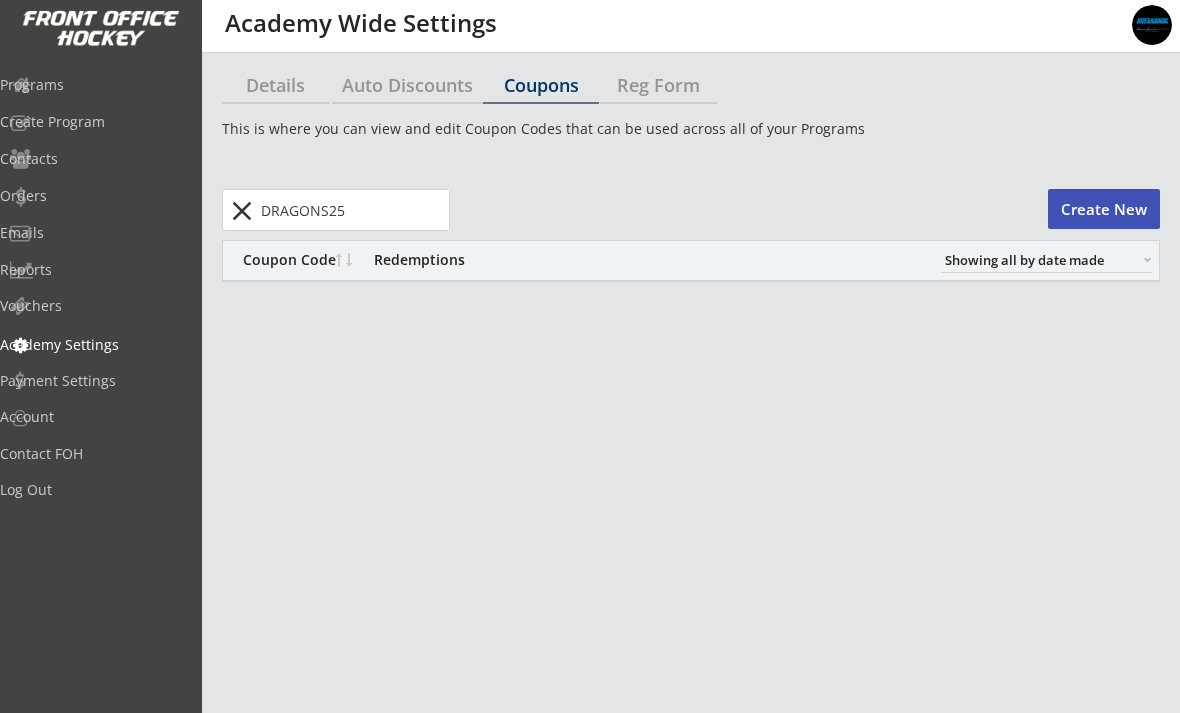 type on "DRAGONS25" 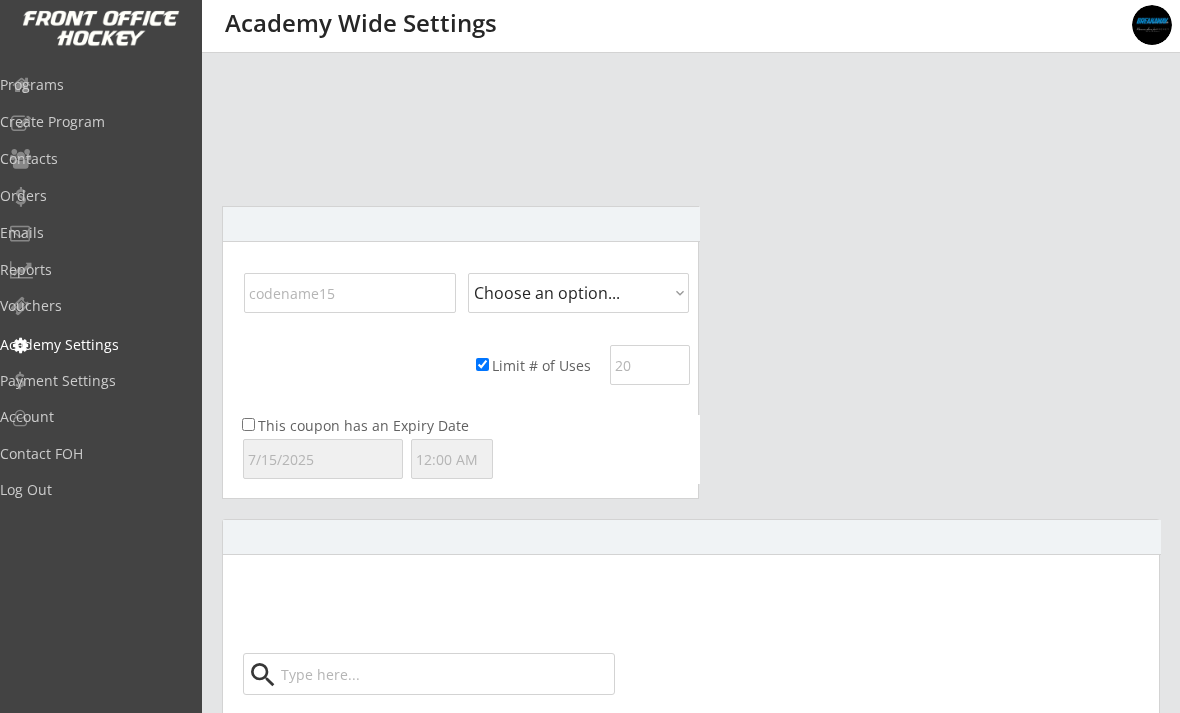 scroll, scrollTop: 1114, scrollLeft: 0, axis: vertical 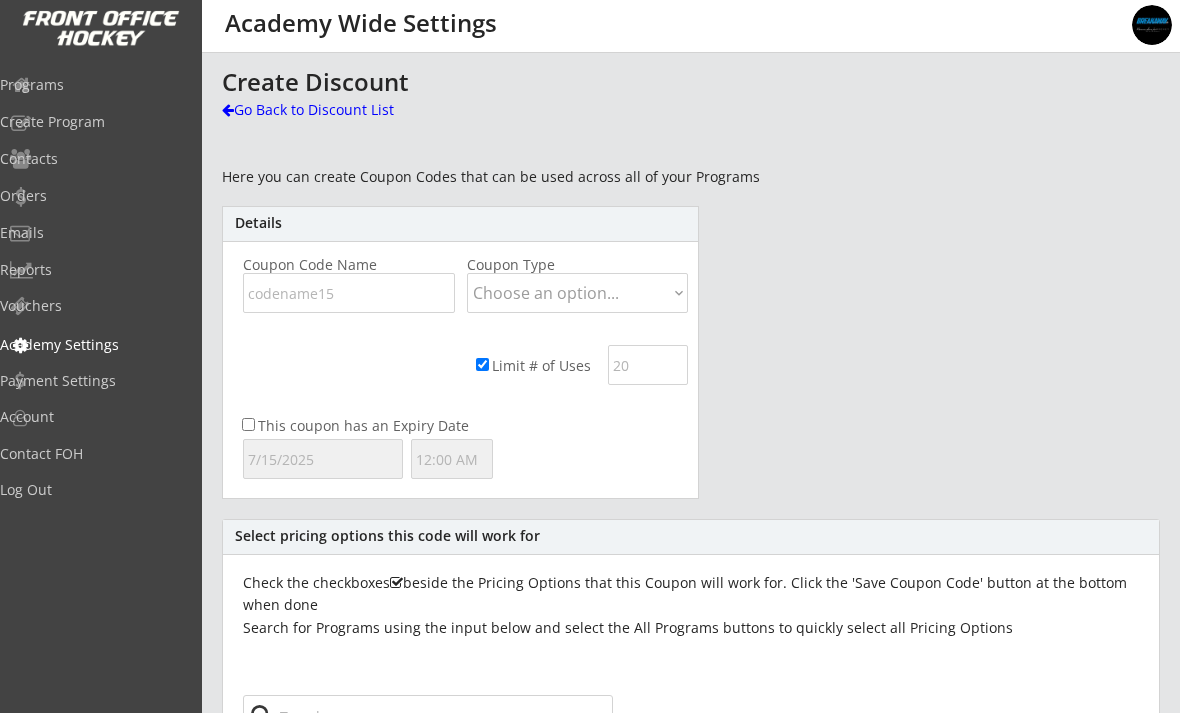 click on "Go Back to Discount List" at bounding box center (325, 110) 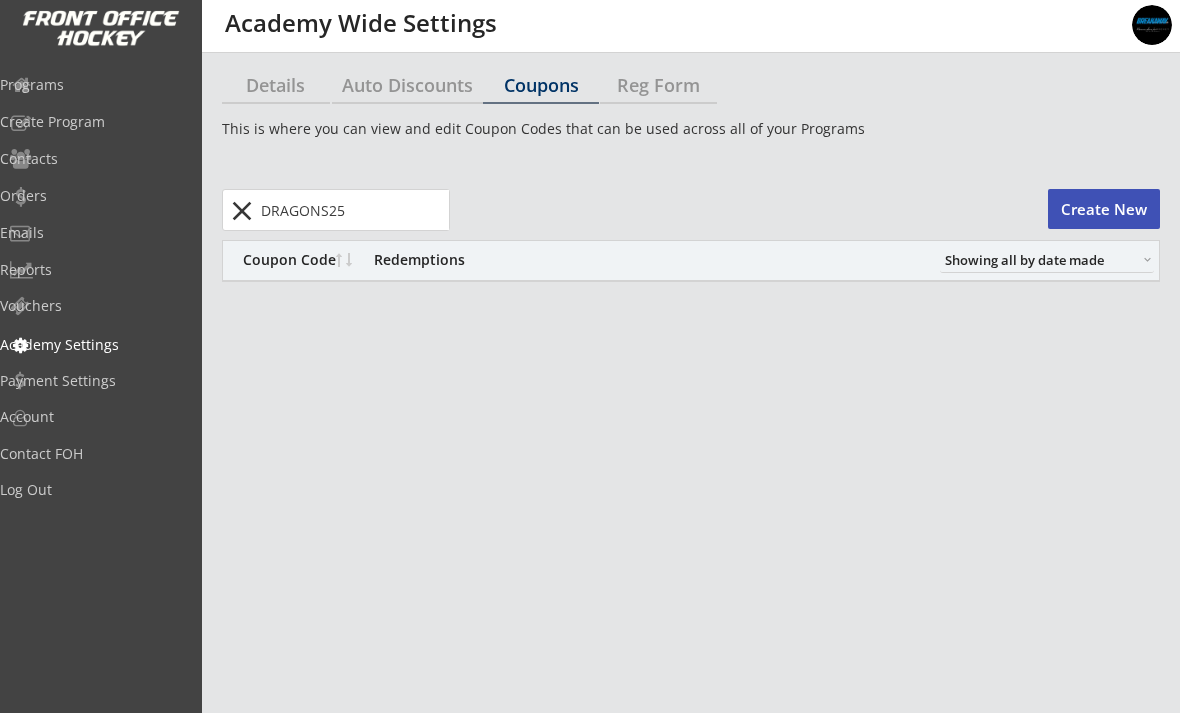 click on "close" at bounding box center (241, 211) 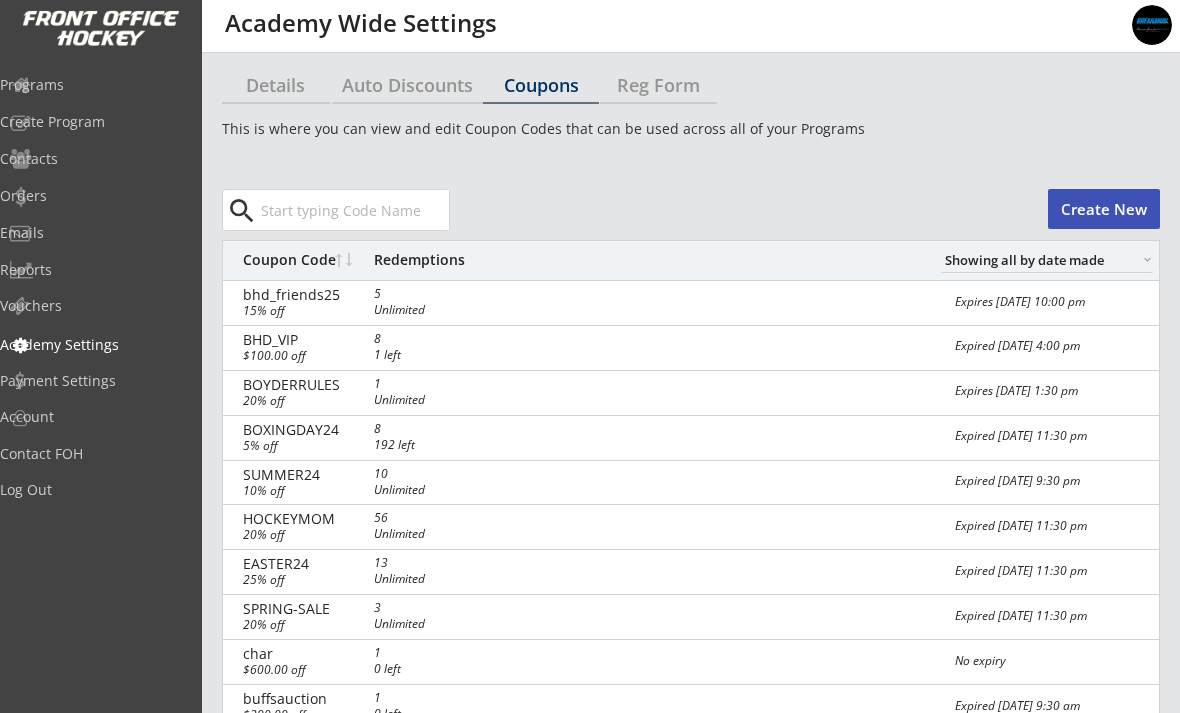 click on "Create New" at bounding box center (1104, 209) 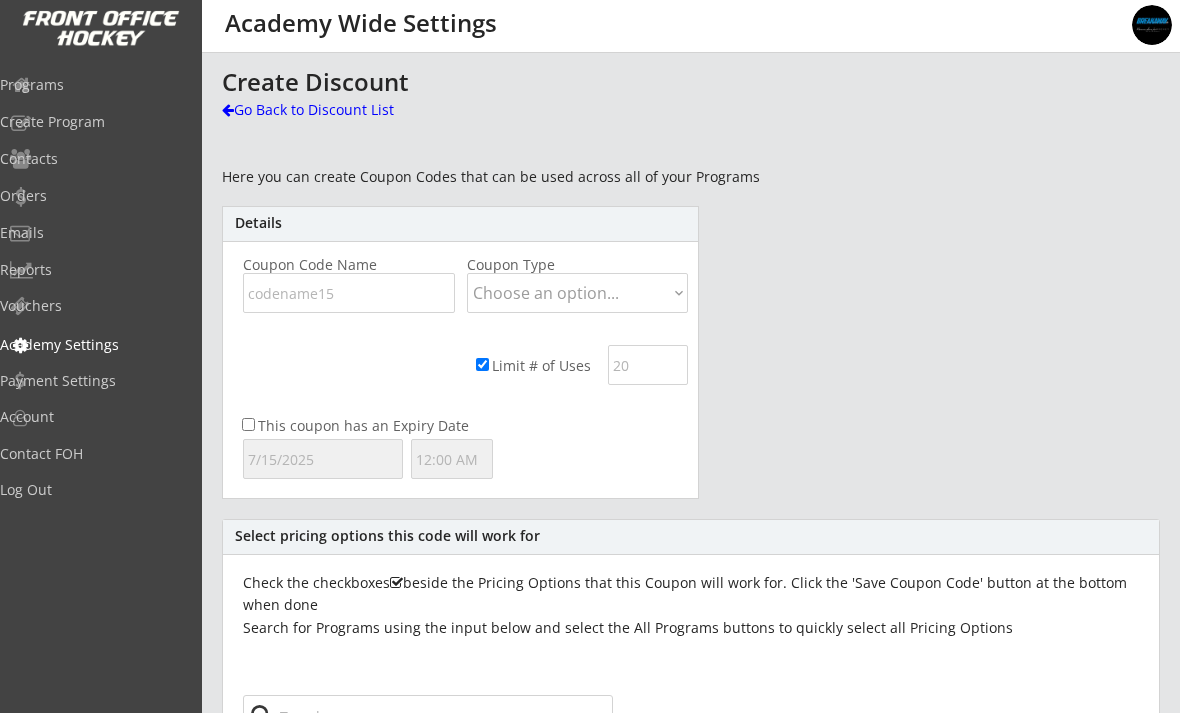 click at bounding box center (349, 293) 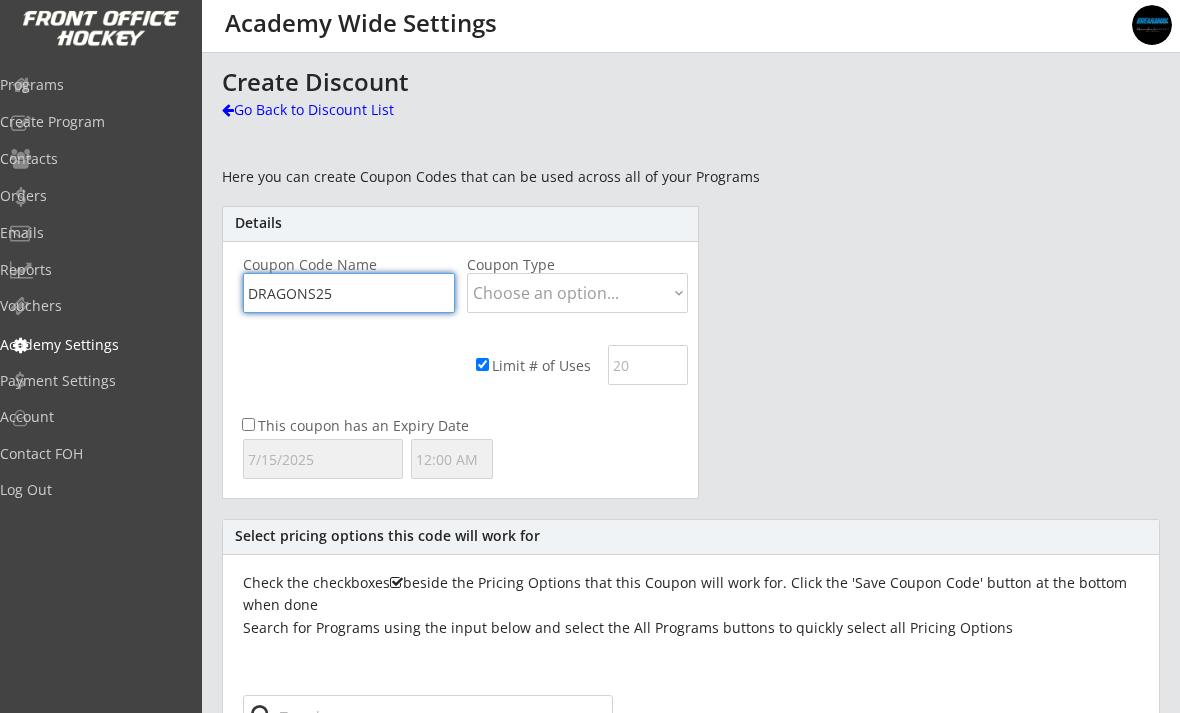 type on "DRAGONS25" 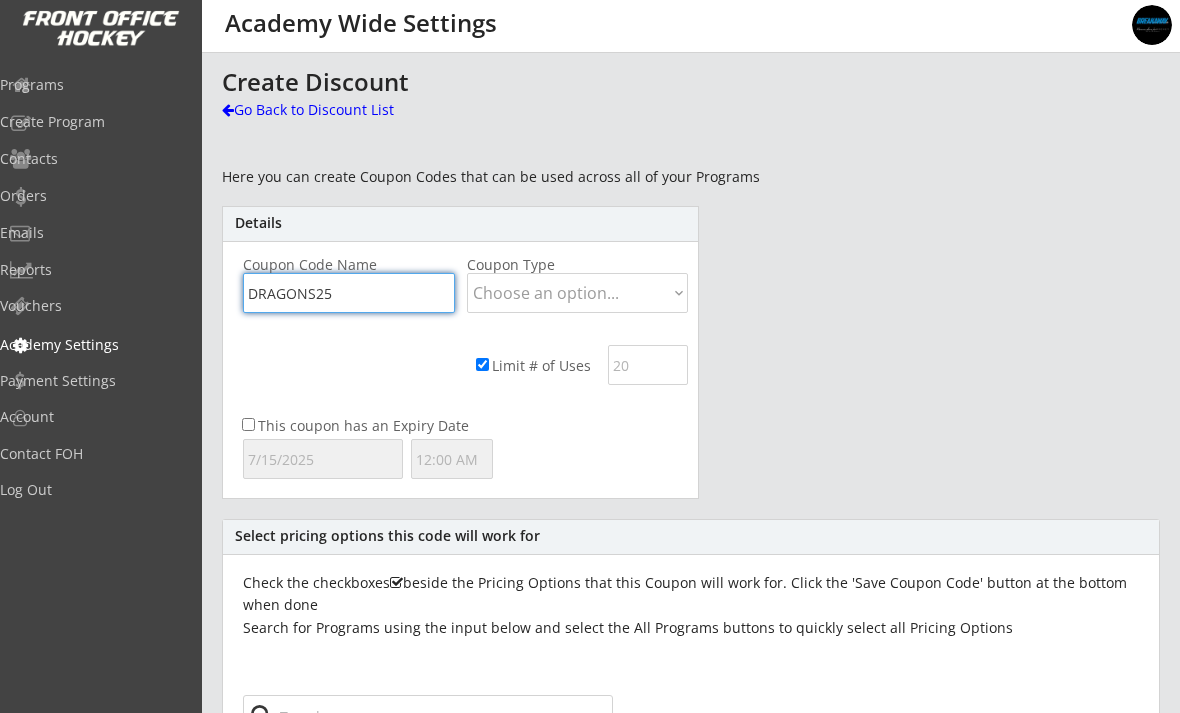 click on "Choose an option... Dollar Amount Percentage" at bounding box center (577, 293) 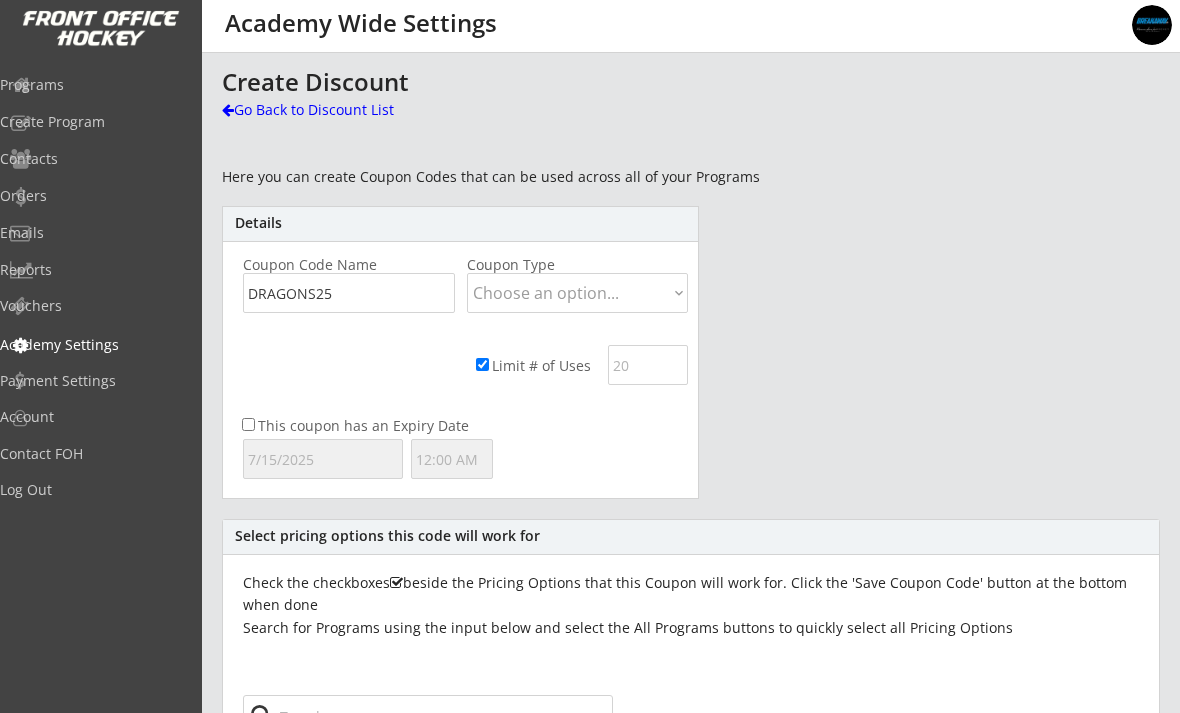 select on ""Percentage"" 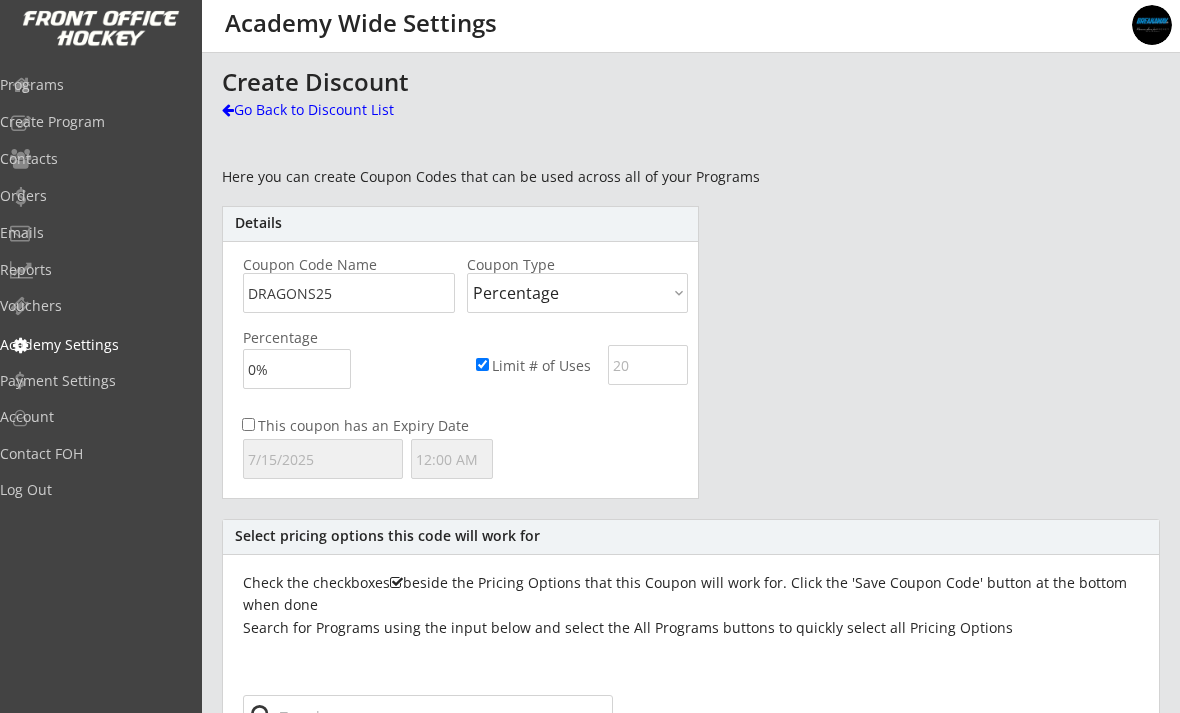 click at bounding box center [297, 369] 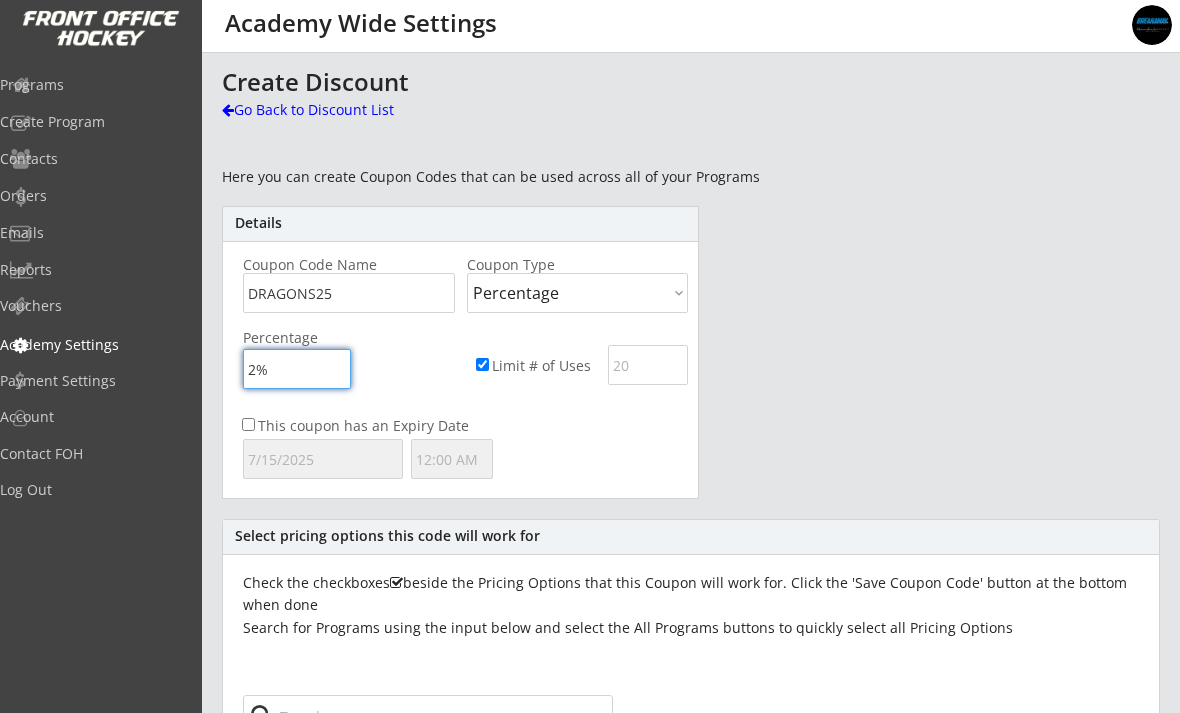 type on "20%" 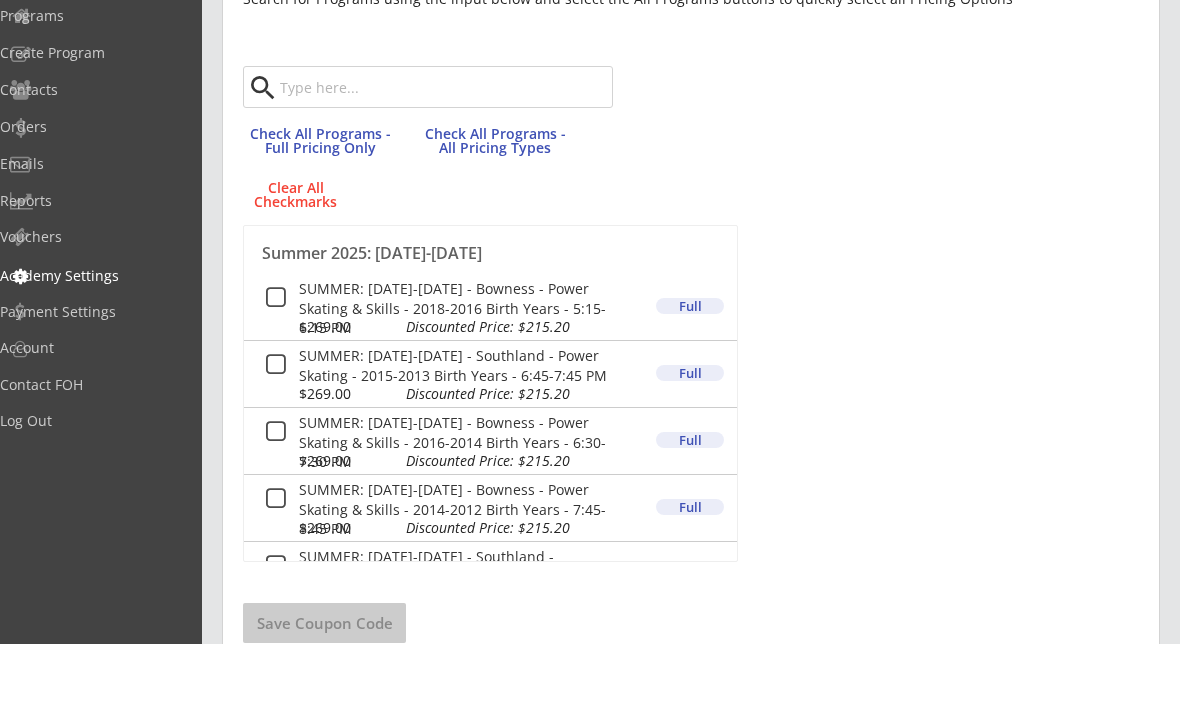 scroll, scrollTop: 566, scrollLeft: 0, axis: vertical 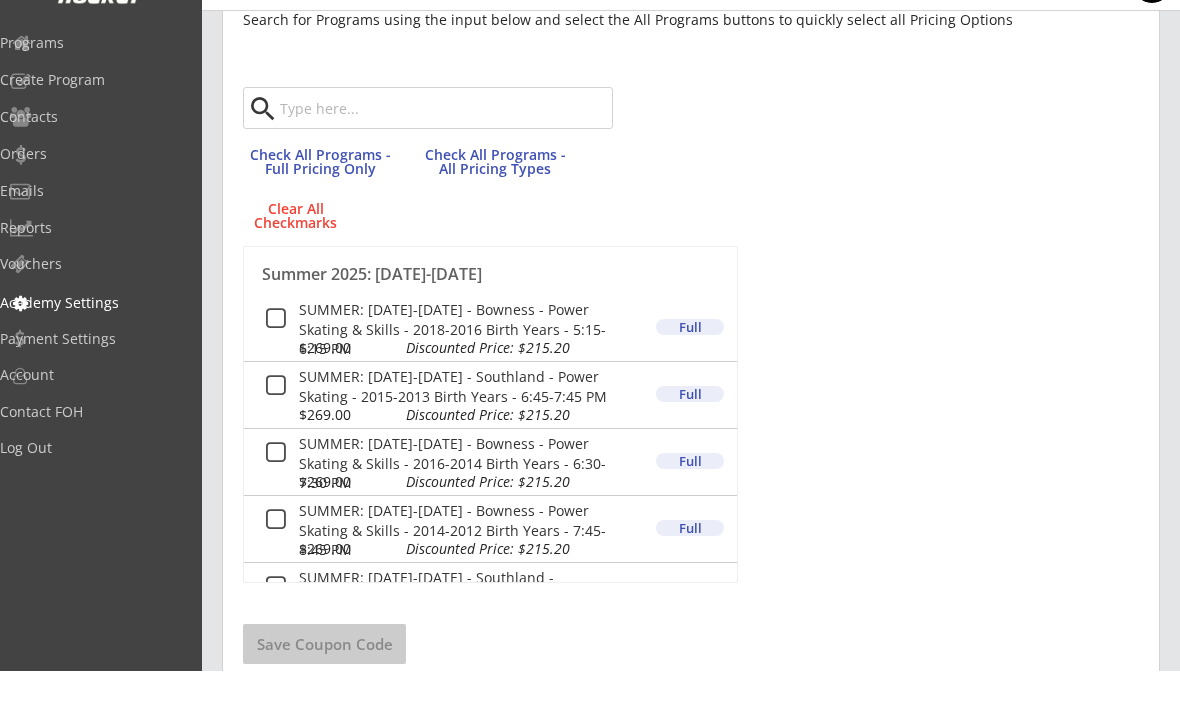 click on "Check All Programs - All Pricing Types" at bounding box center [495, 203] 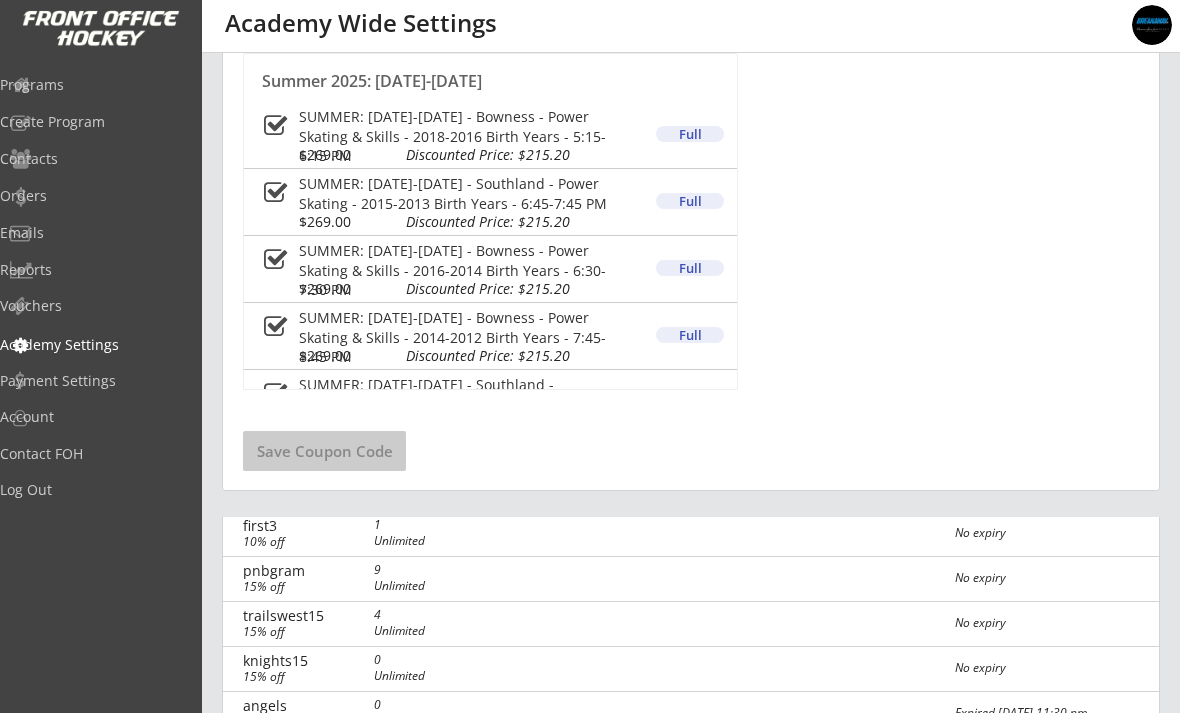 scroll, scrollTop: 807, scrollLeft: 0, axis: vertical 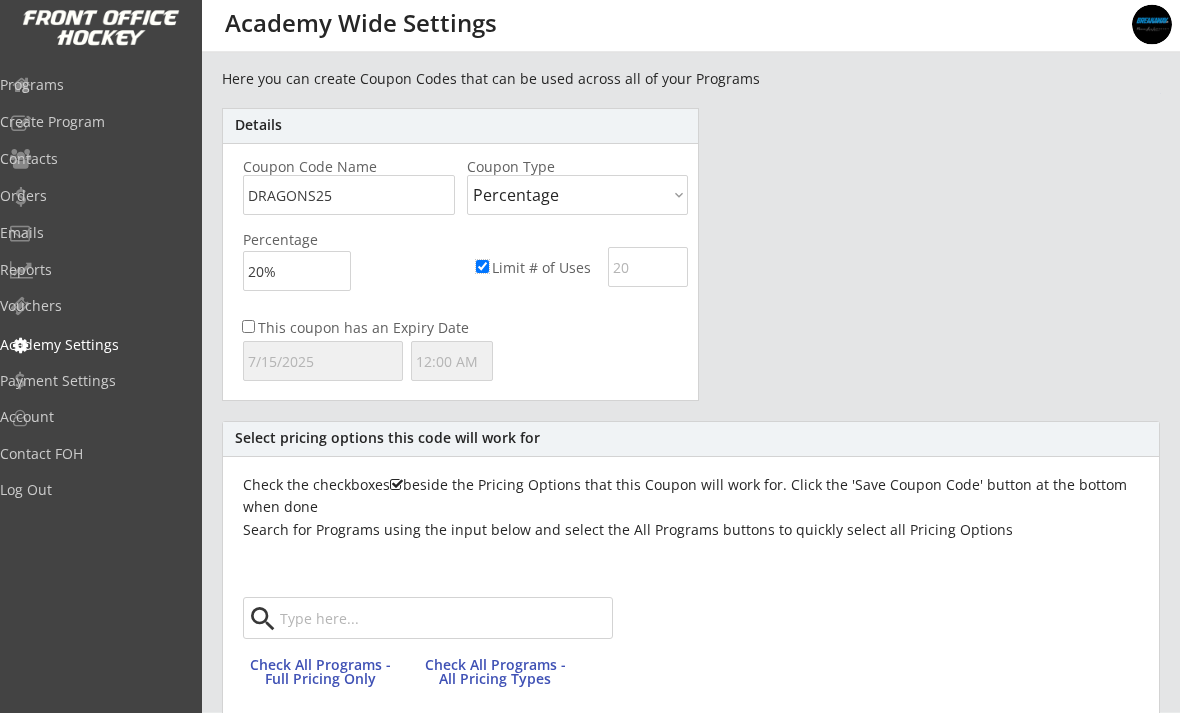 click on "Limit # of Uses" at bounding box center (482, 267) 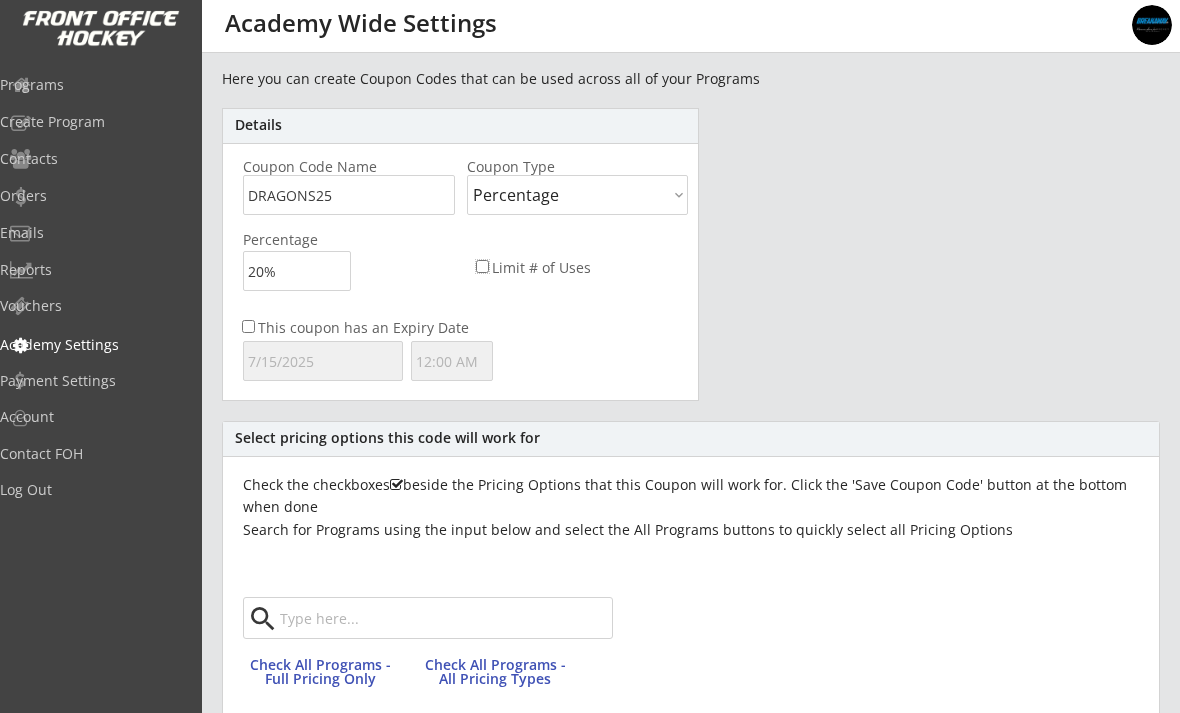 scroll, scrollTop: 78, scrollLeft: 0, axis: vertical 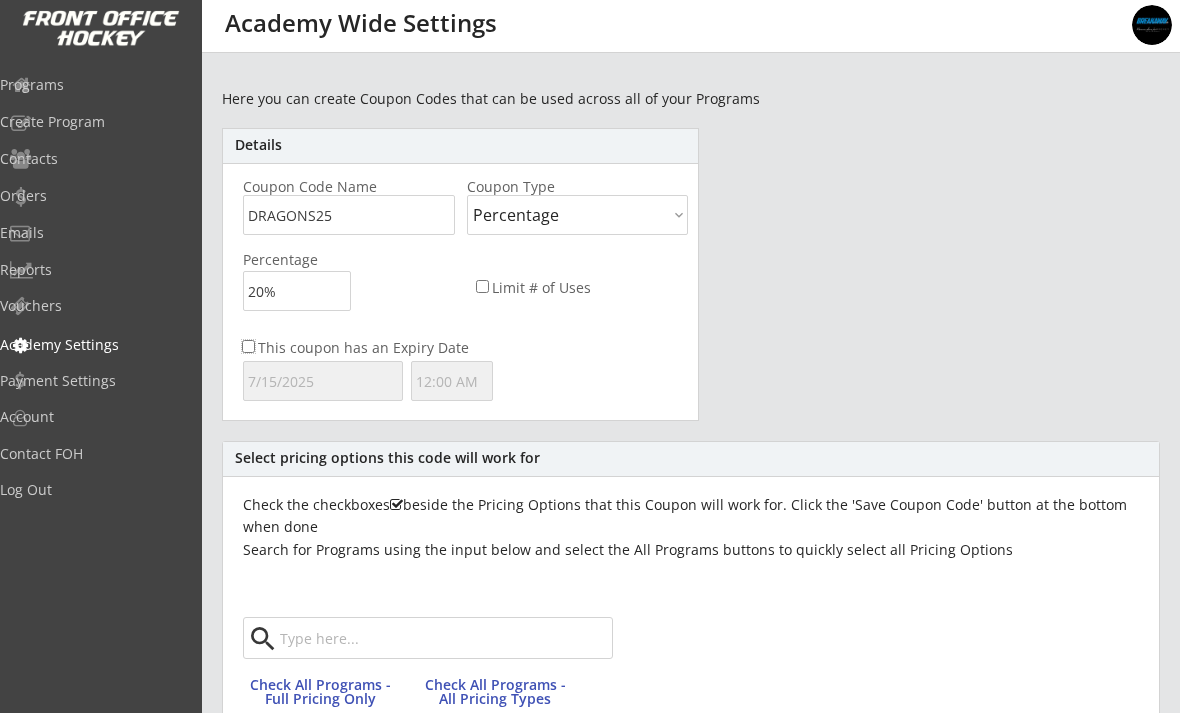 click on "This coupon has an Expiry Date" at bounding box center [248, 346] 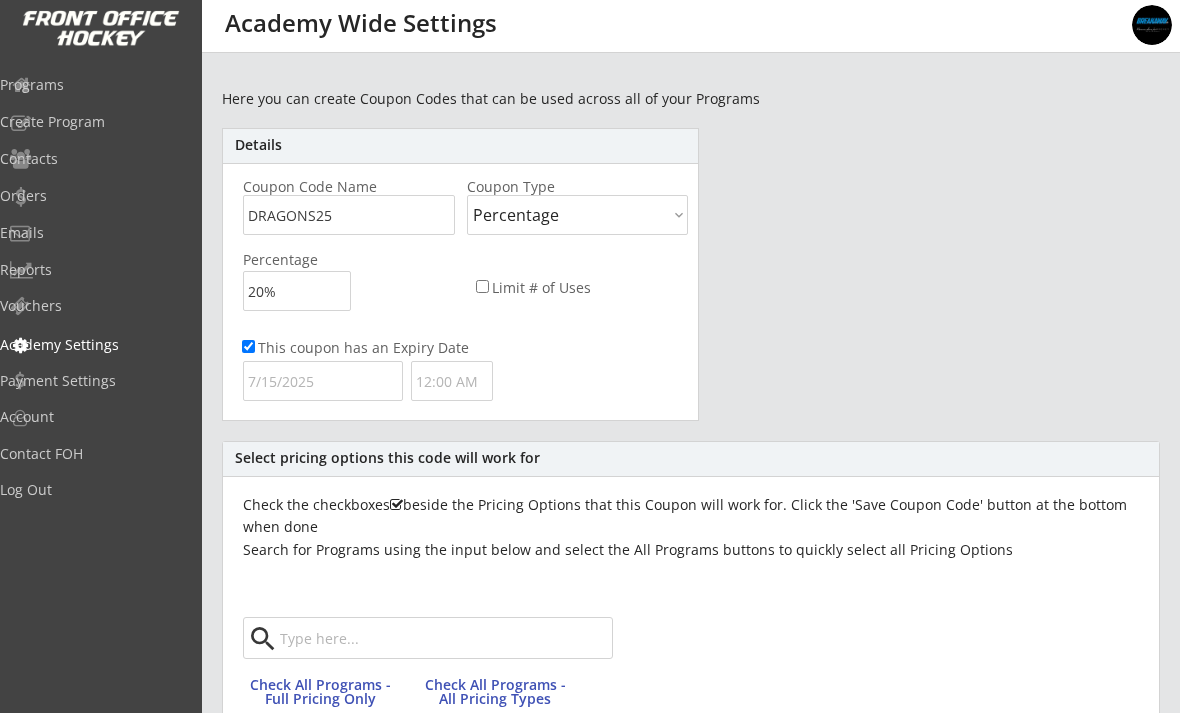 click at bounding box center (323, 381) 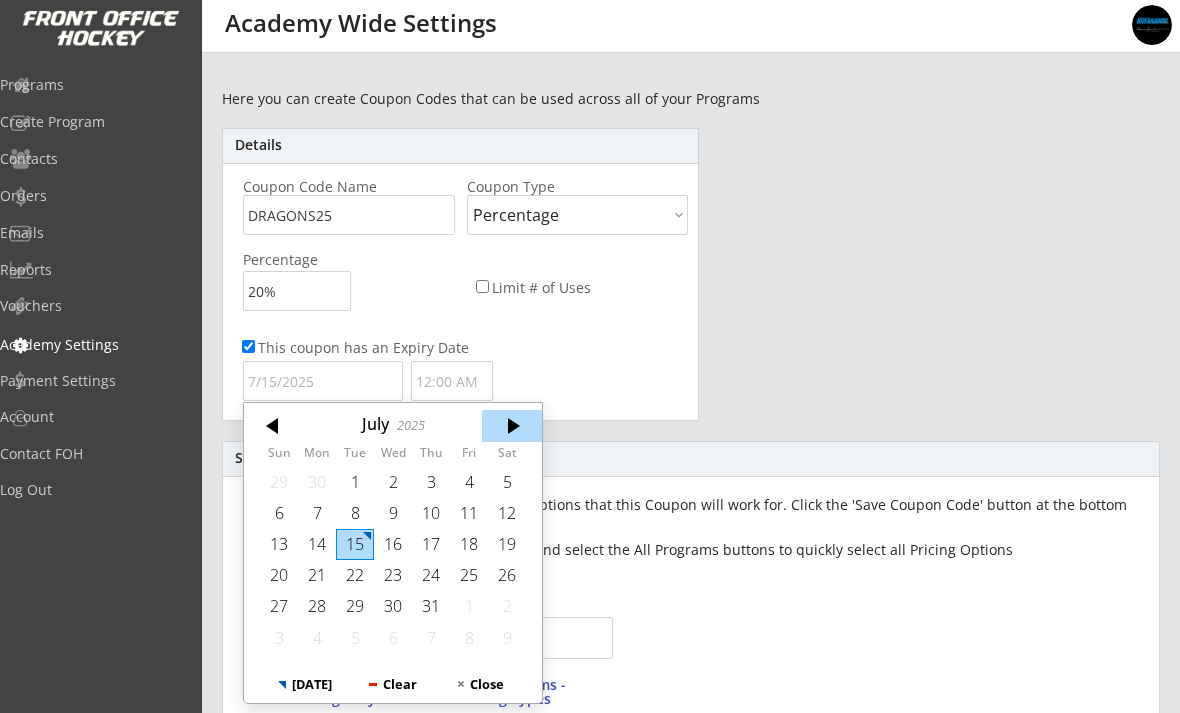 click at bounding box center (512, 426) 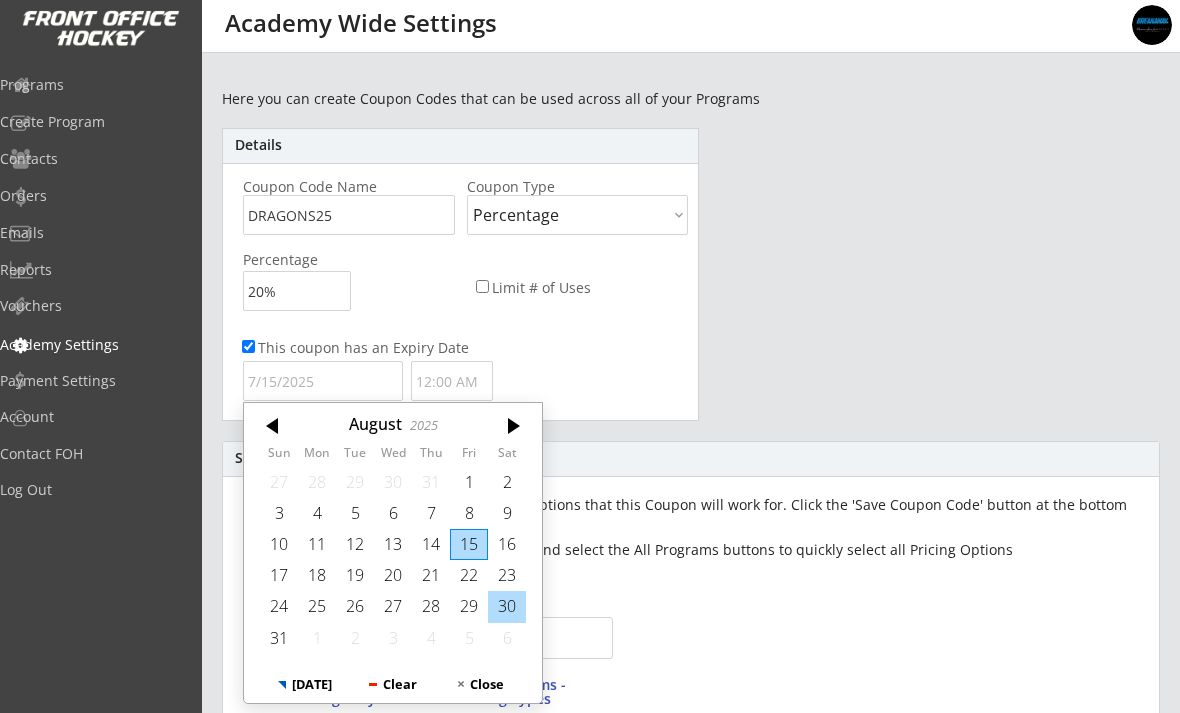 click on "30" at bounding box center (507, 606) 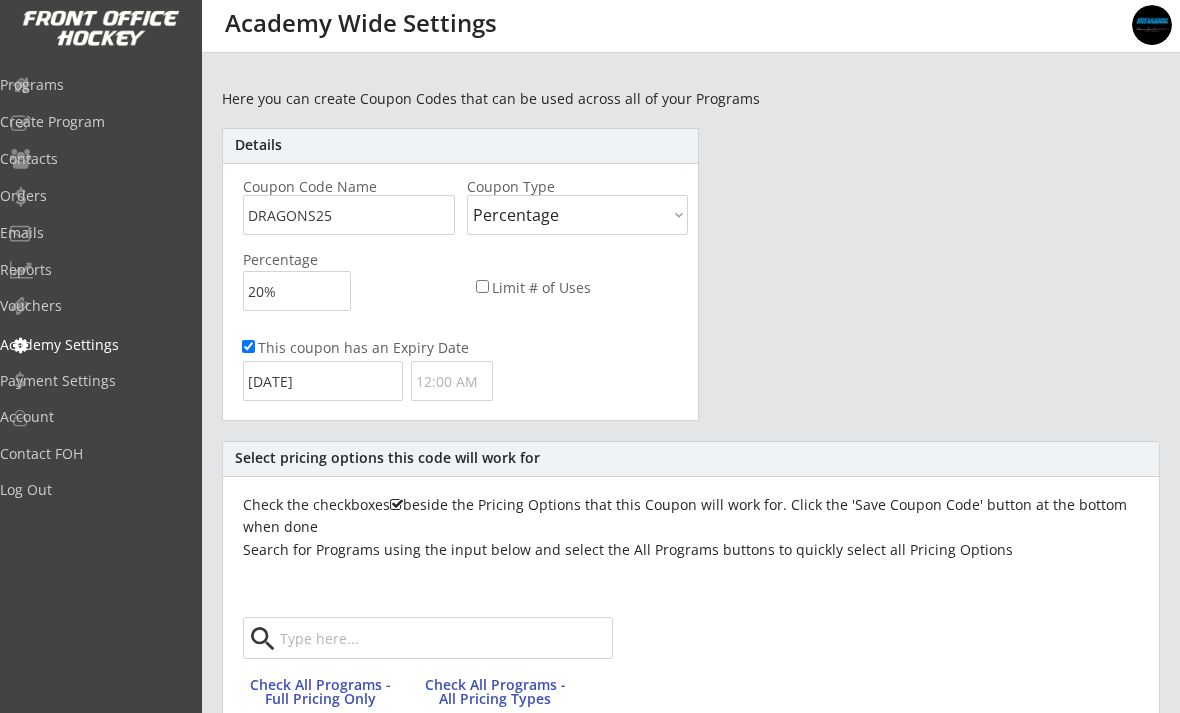 click at bounding box center (452, 381) 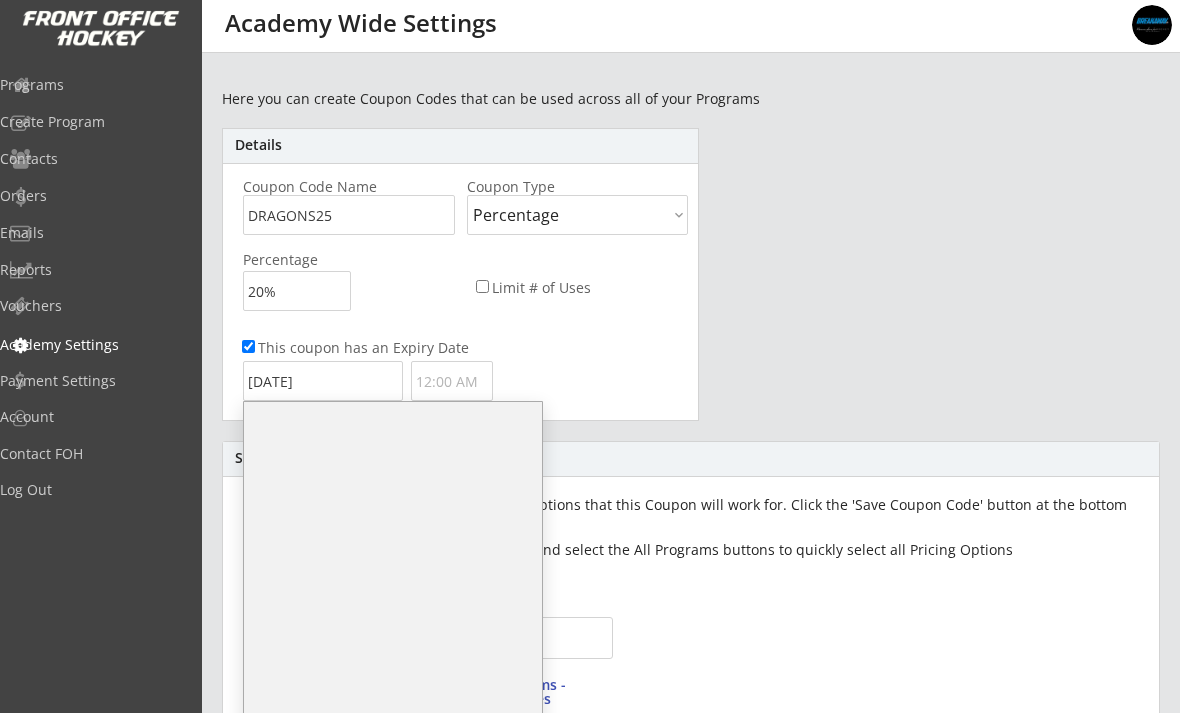 scroll, scrollTop: 0, scrollLeft: 0, axis: both 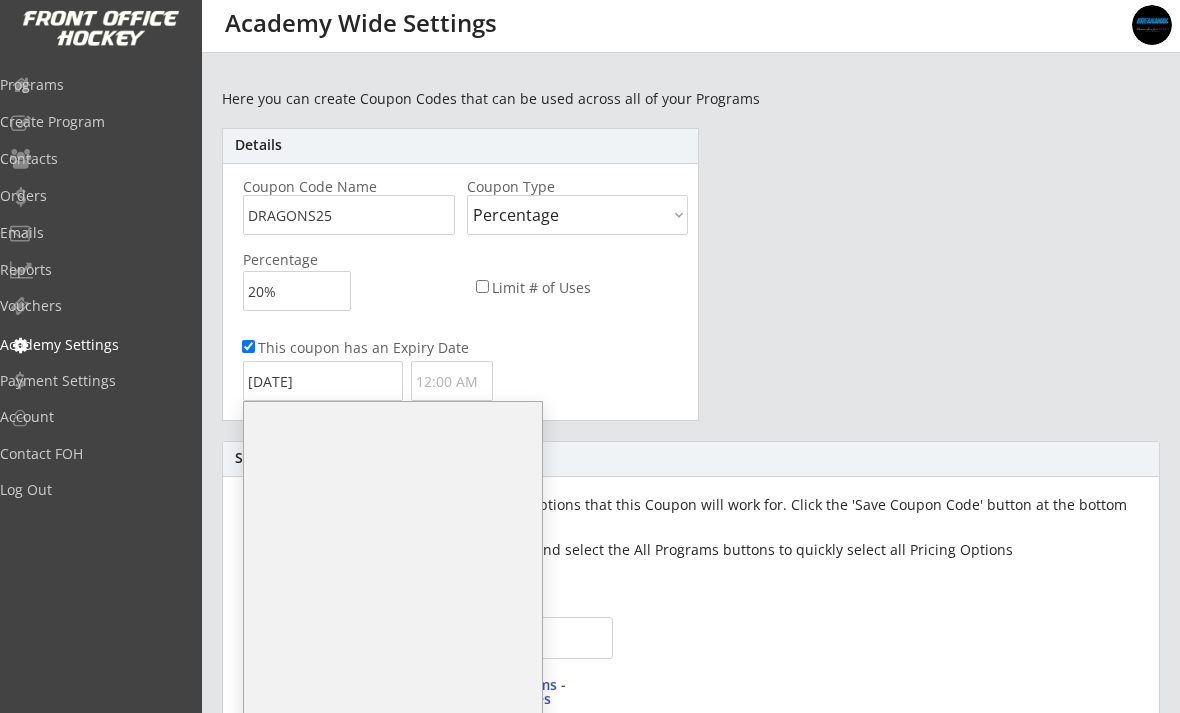 click on "12:00 AM" at bounding box center (393, 433) 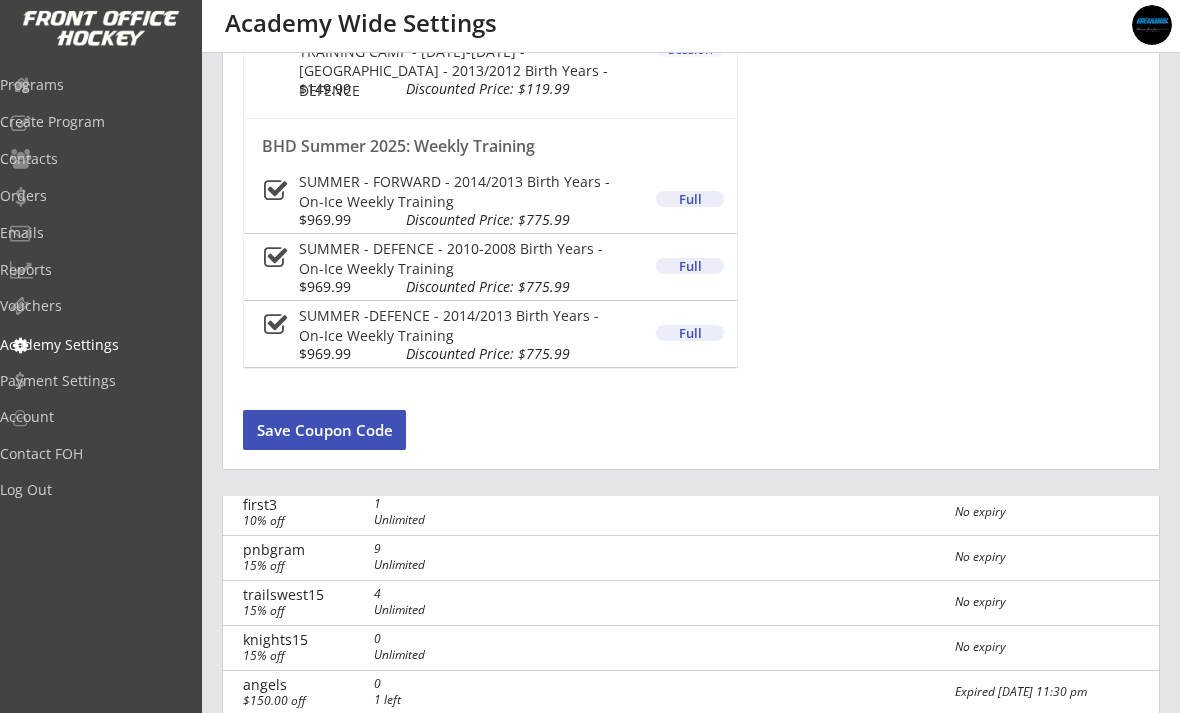 scroll, scrollTop: 822, scrollLeft: 0, axis: vertical 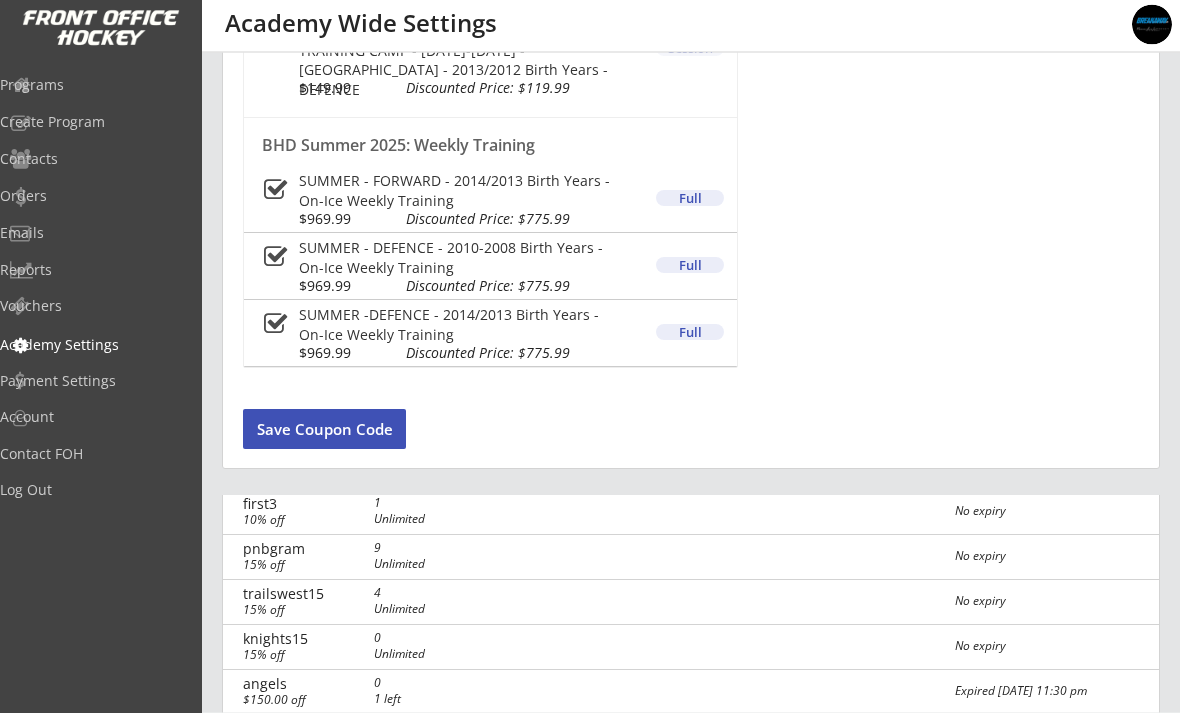 click on "Save Coupon Code" at bounding box center (324, 430) 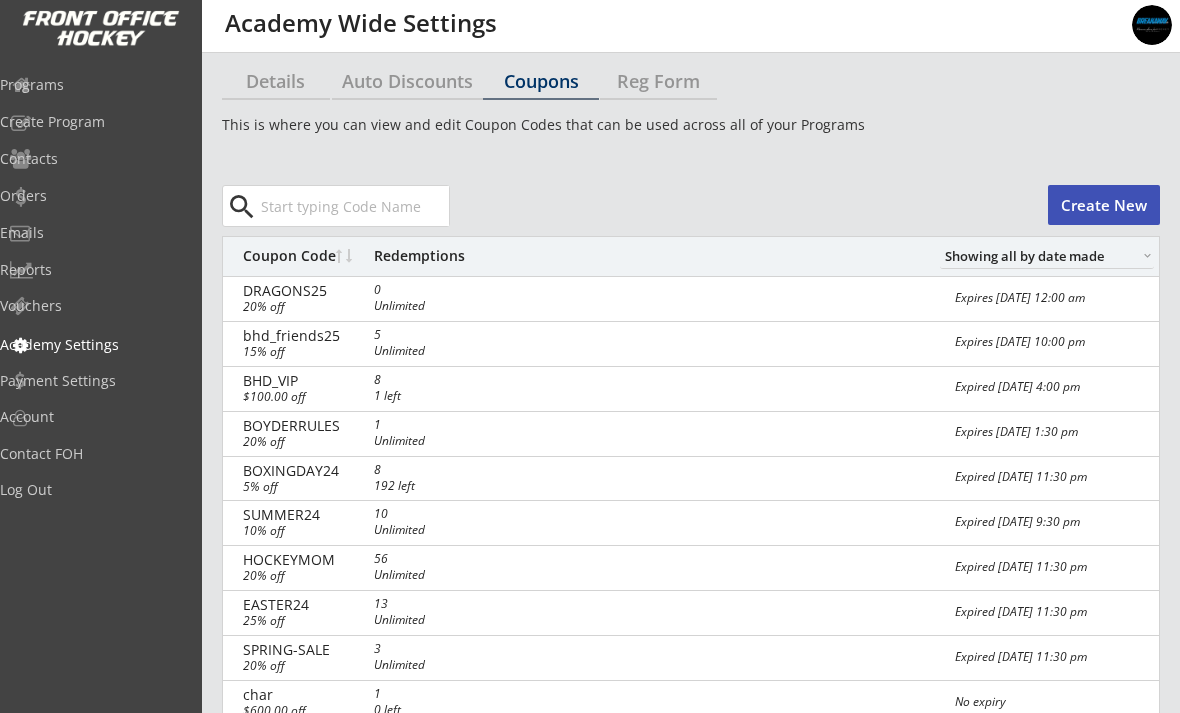 scroll, scrollTop: 0, scrollLeft: 0, axis: both 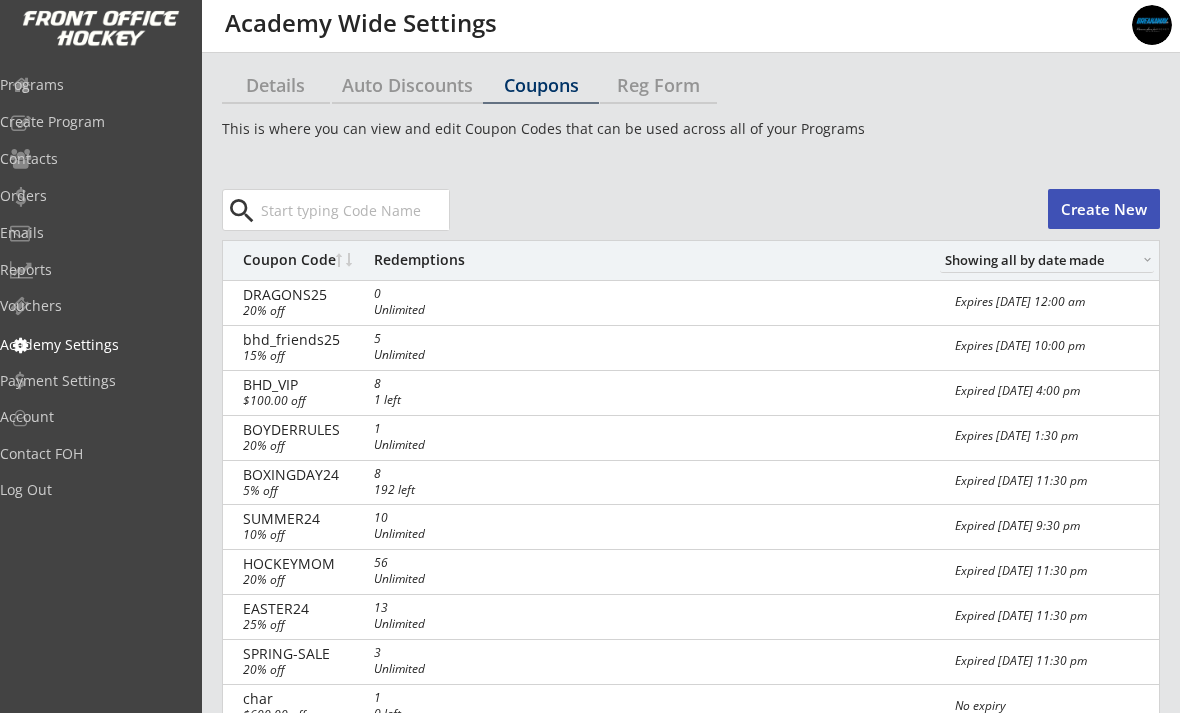 click on "Programs" at bounding box center (95, 85) 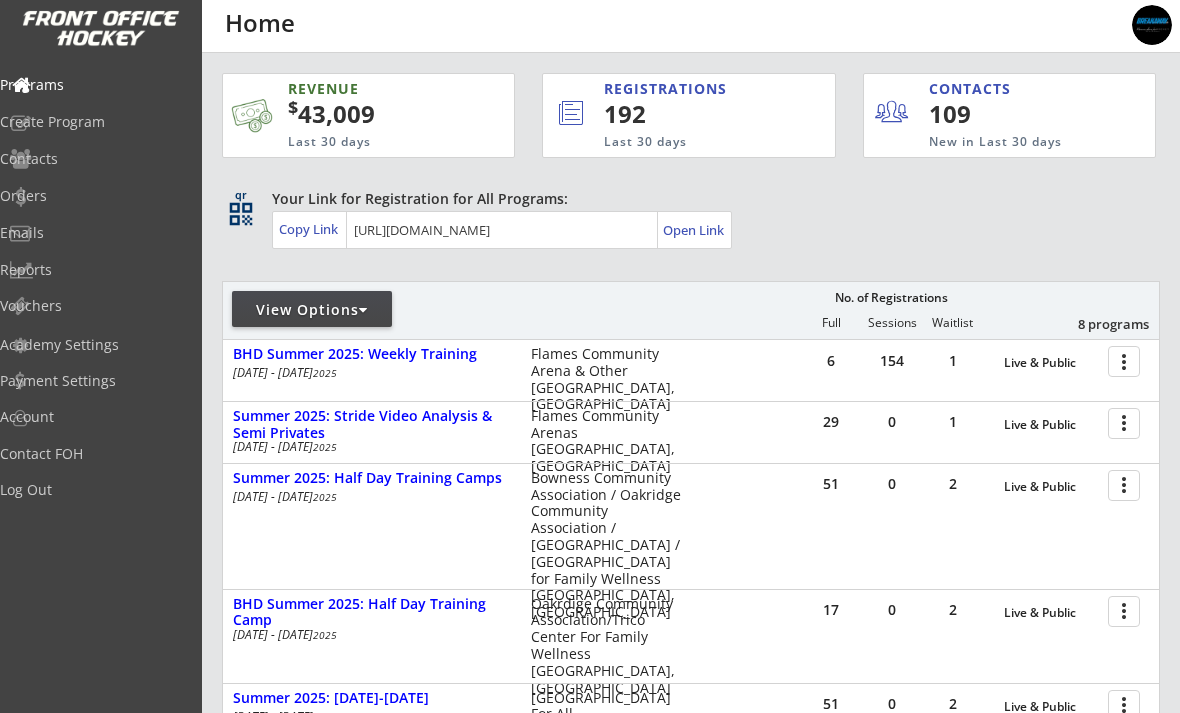 click at bounding box center [1127, 360] 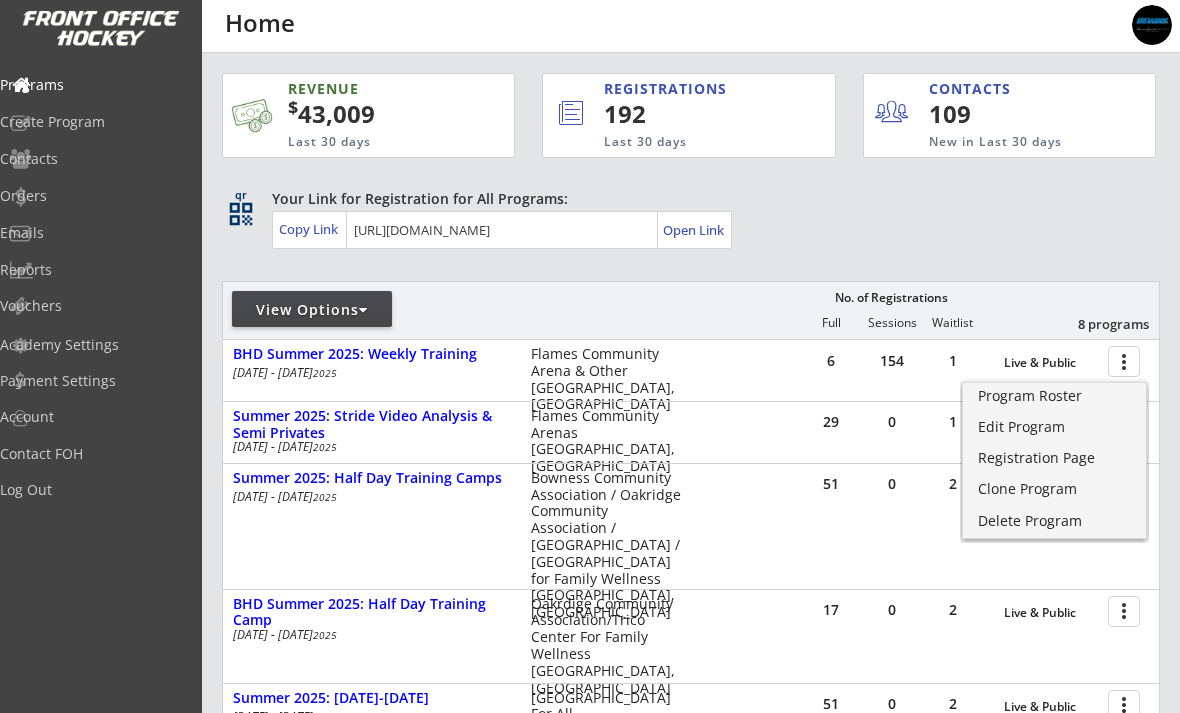 click on "Registration Page" at bounding box center (1054, 458) 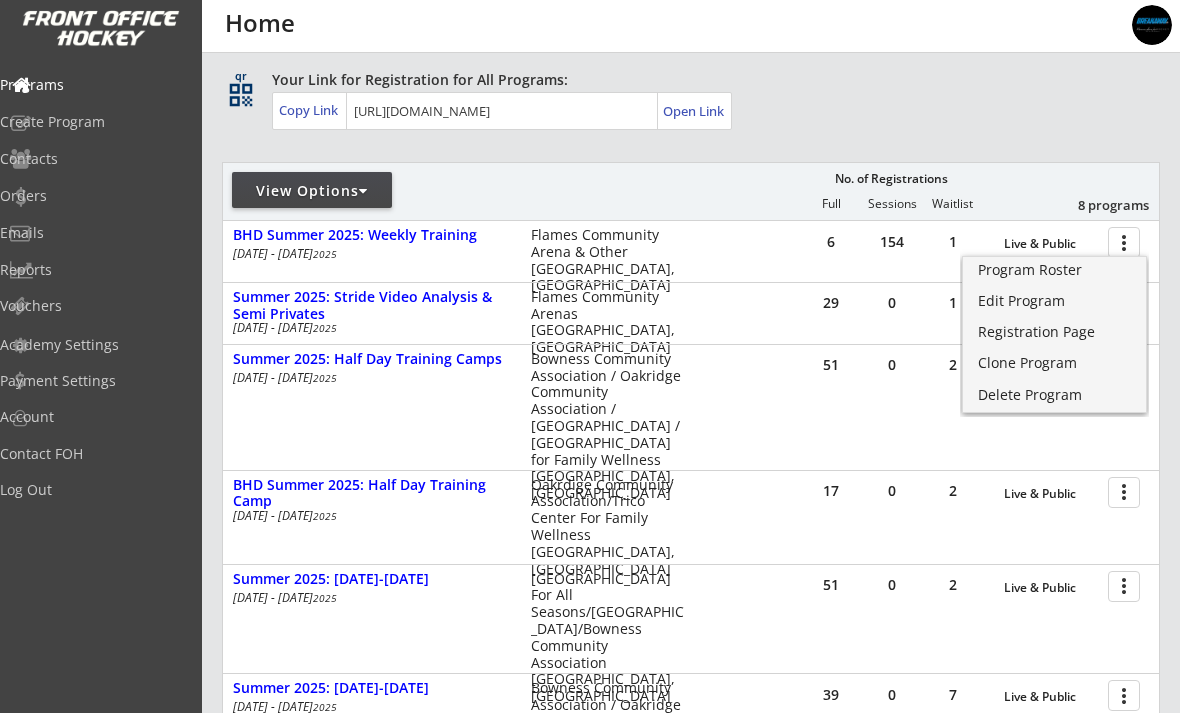 scroll, scrollTop: 126, scrollLeft: 0, axis: vertical 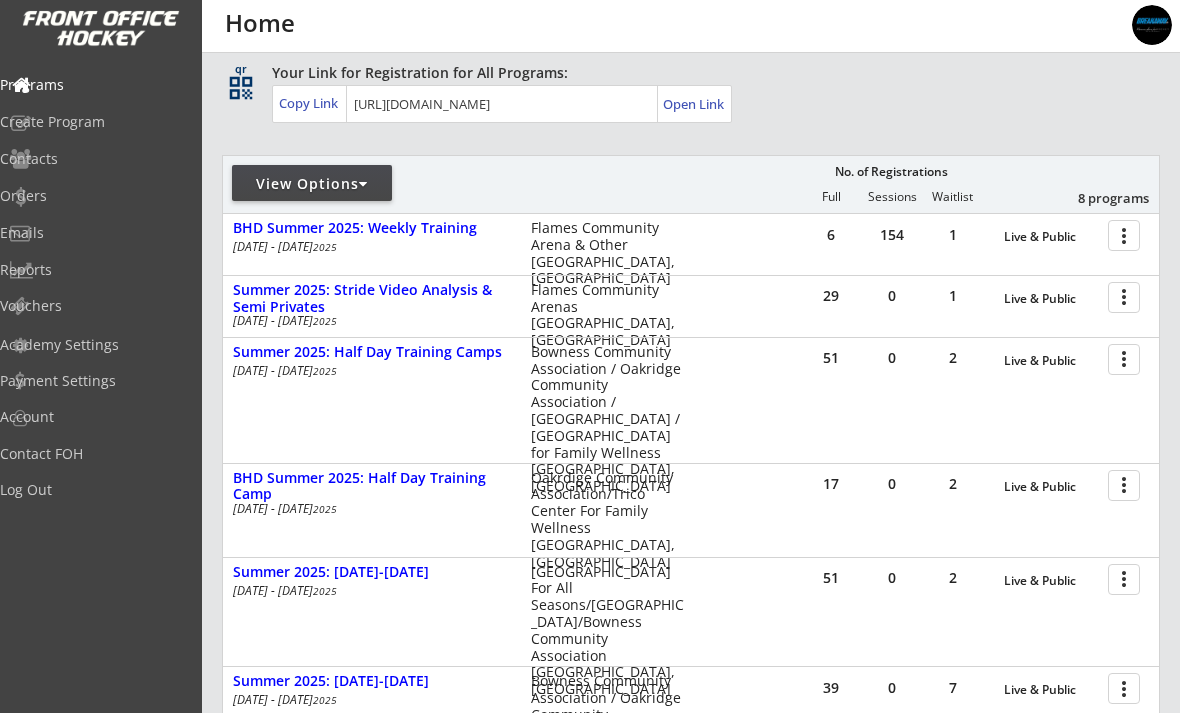 click at bounding box center (1127, 358) 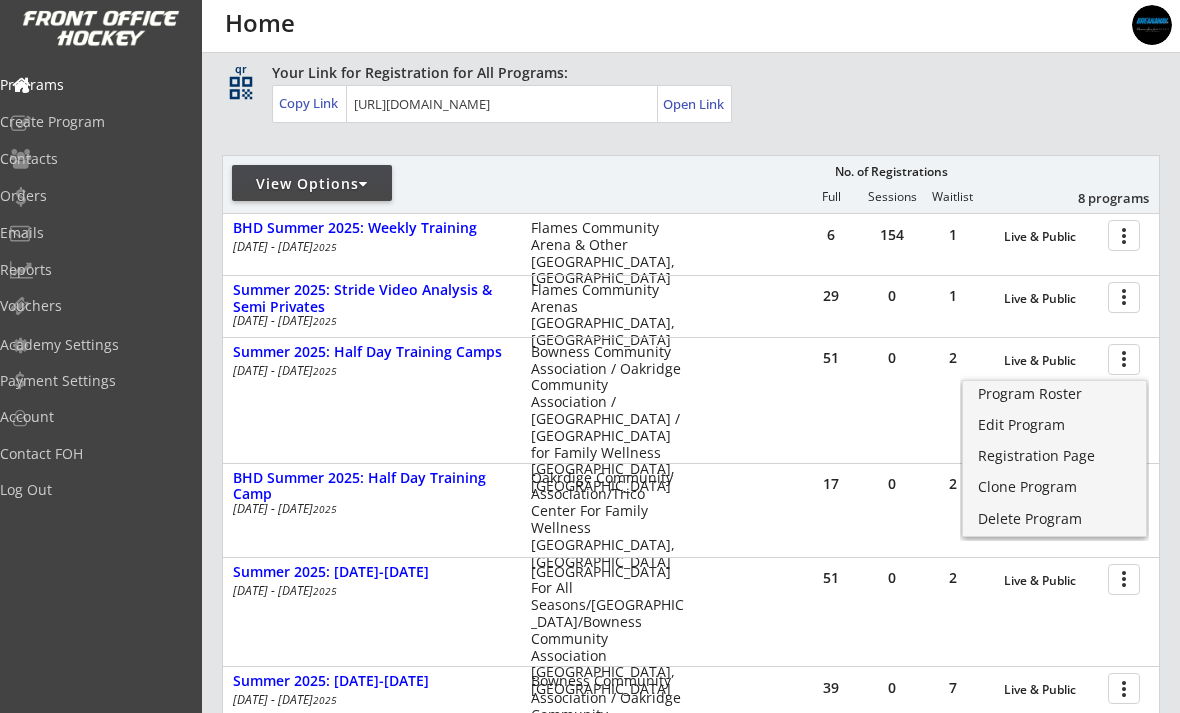 click on "Program Roster" at bounding box center (1054, 394) 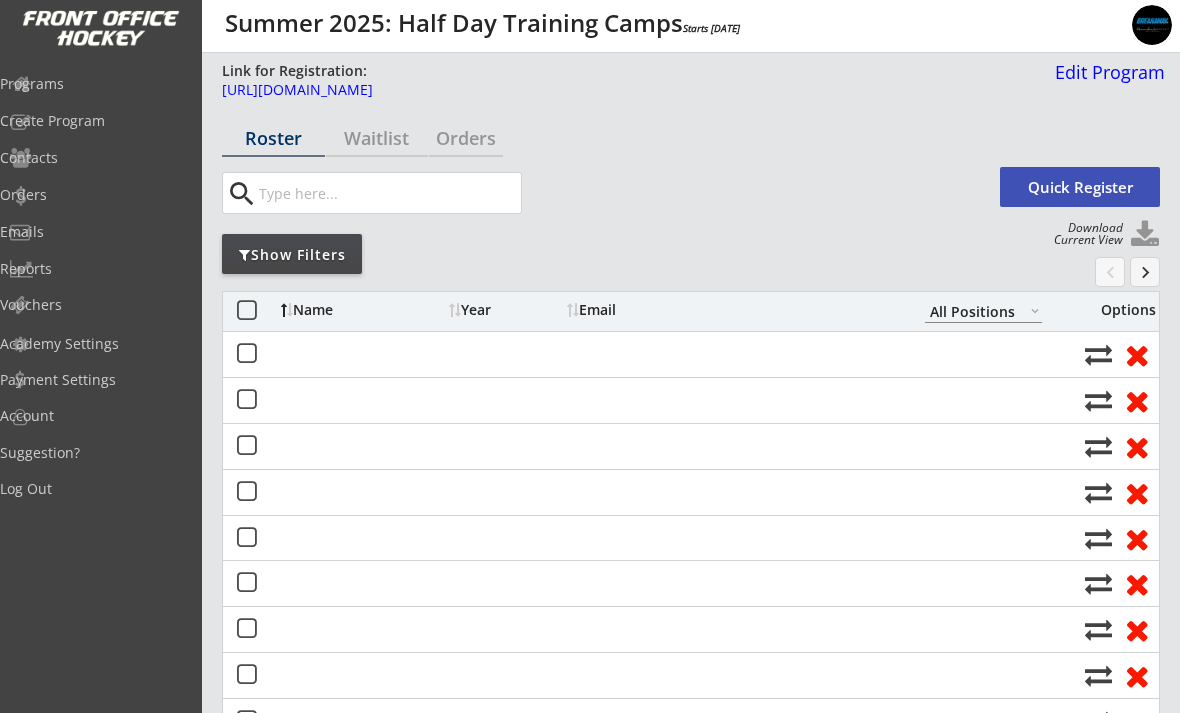 select on ""All Positions"" 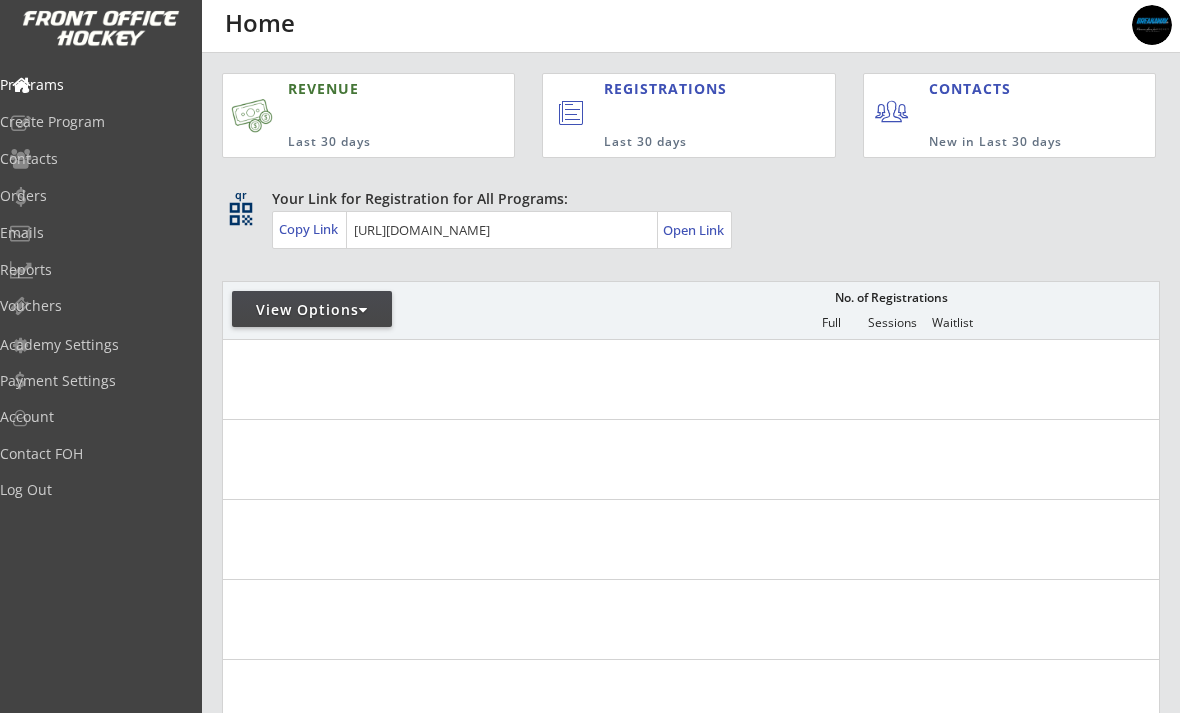 scroll, scrollTop: 190, scrollLeft: 0, axis: vertical 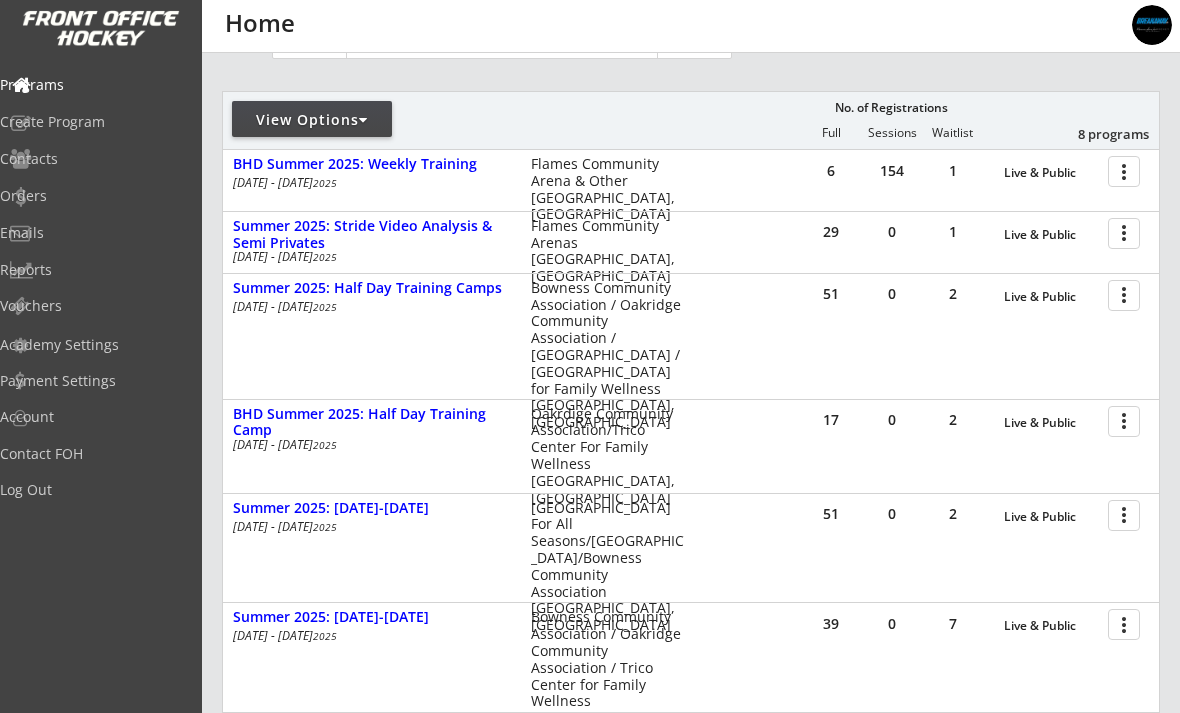 click at bounding box center (1127, 420) 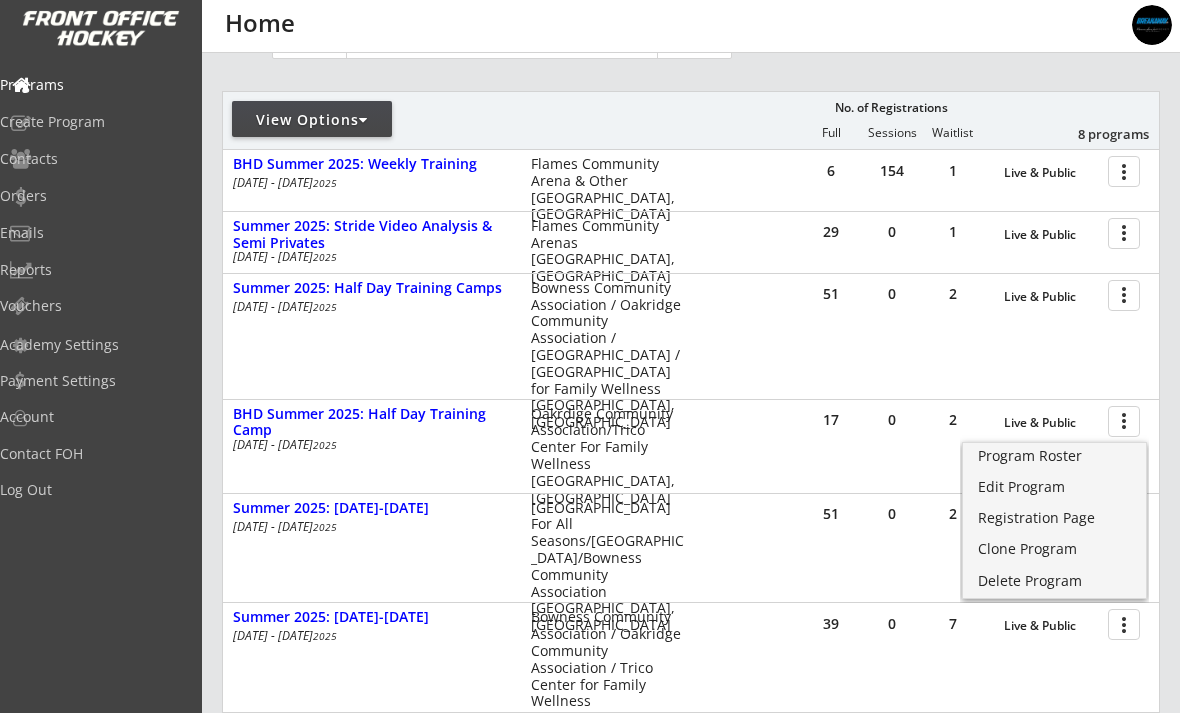 click on "Program Roster" at bounding box center (1054, 456) 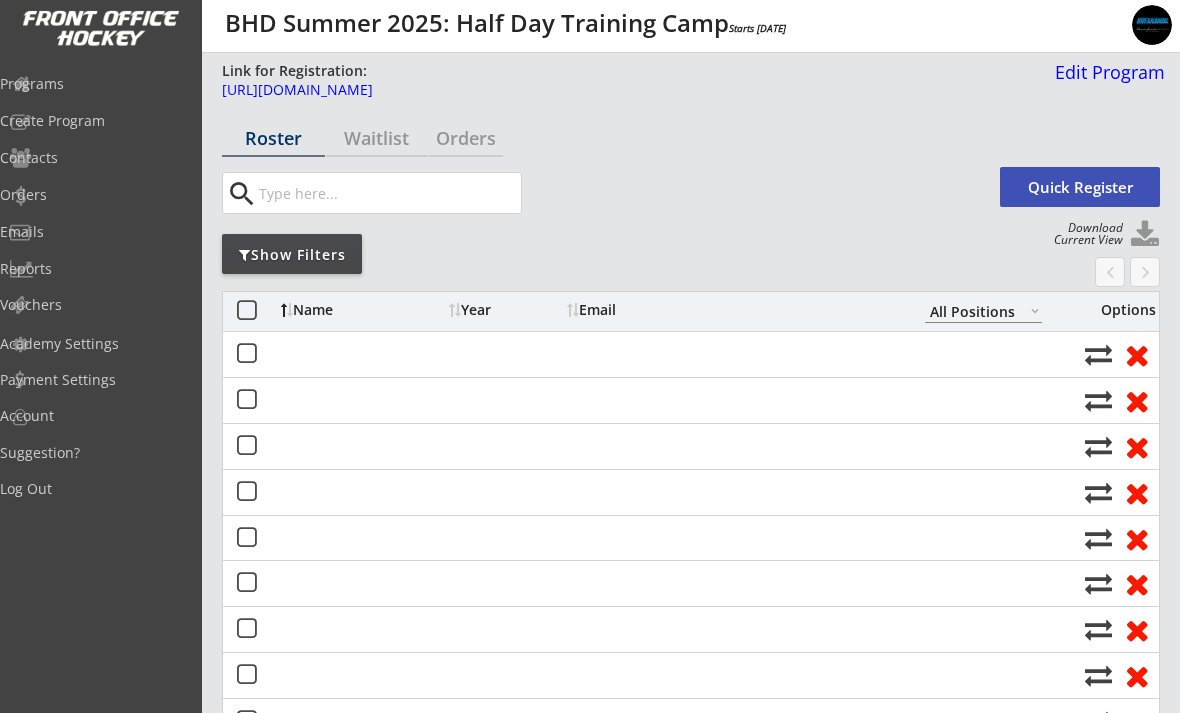 select on ""All Positions"" 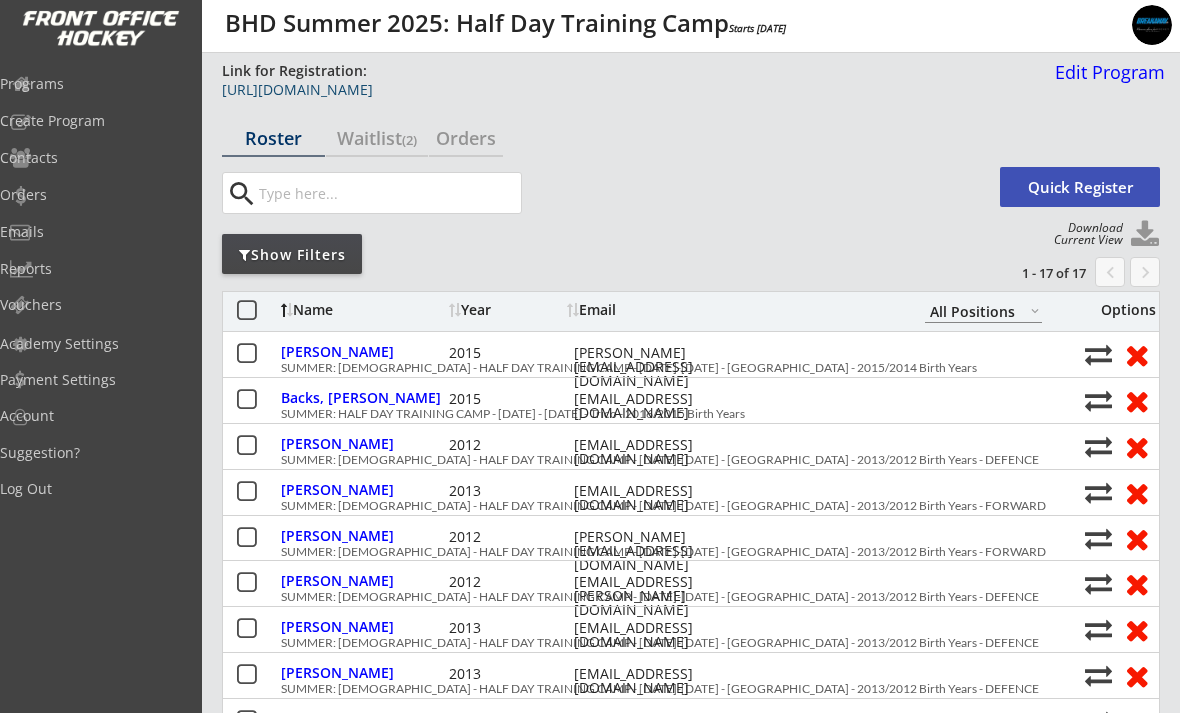 click on "[URL][DOMAIN_NAME]" at bounding box center (632, 90) 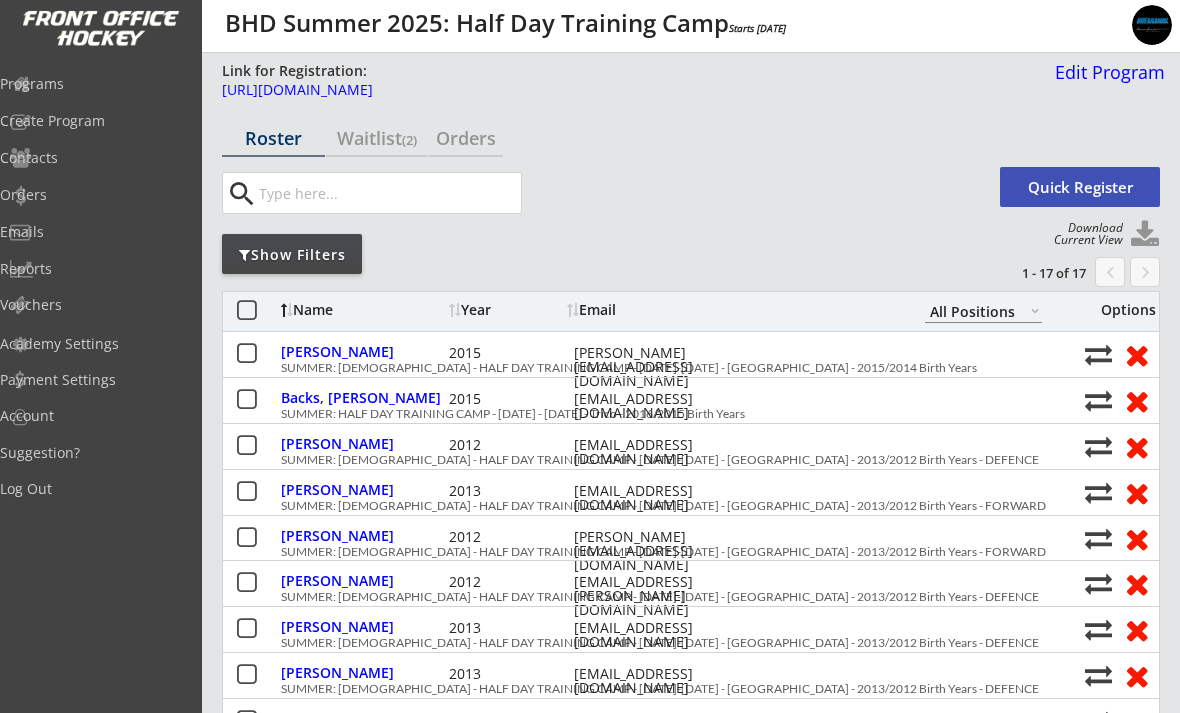 click on "Orders" at bounding box center [95, 195] 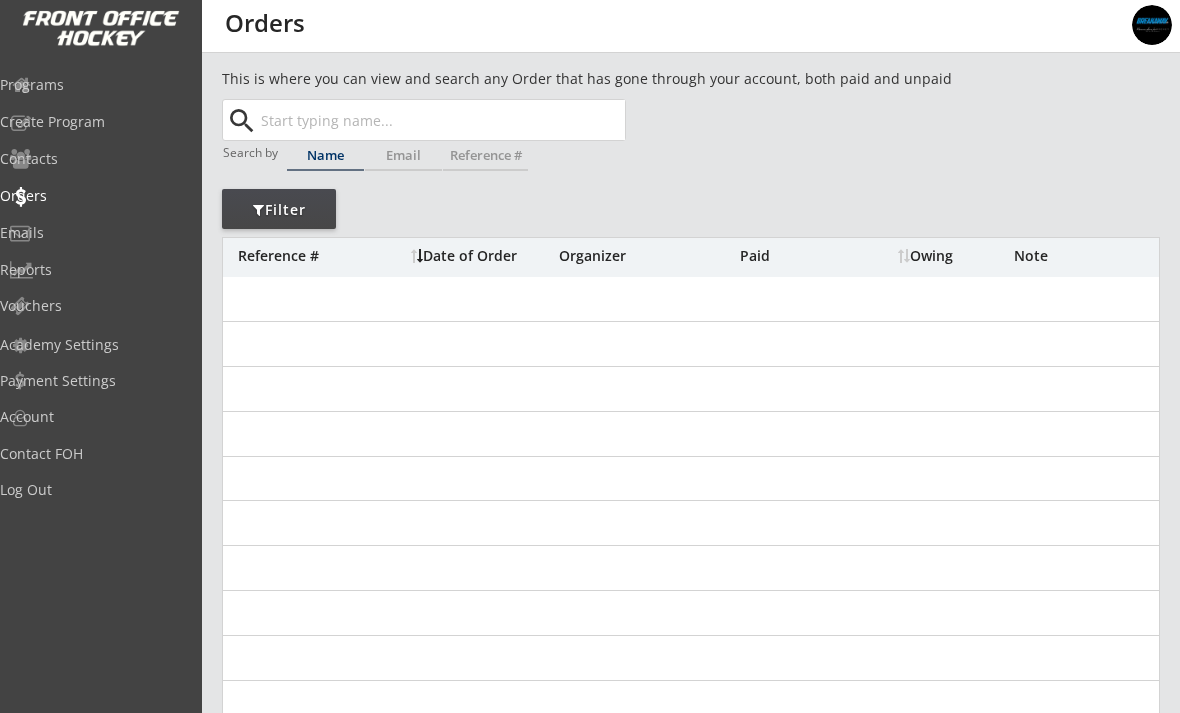 scroll, scrollTop: 0, scrollLeft: 0, axis: both 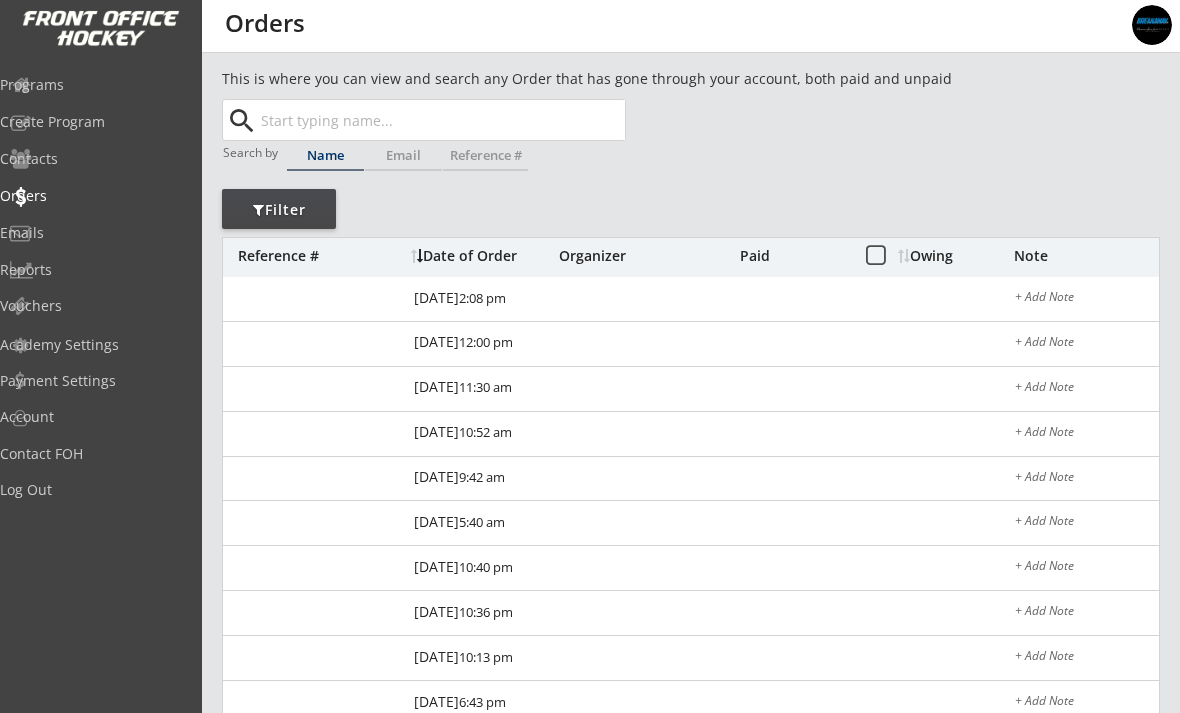 click at bounding box center [441, 120] 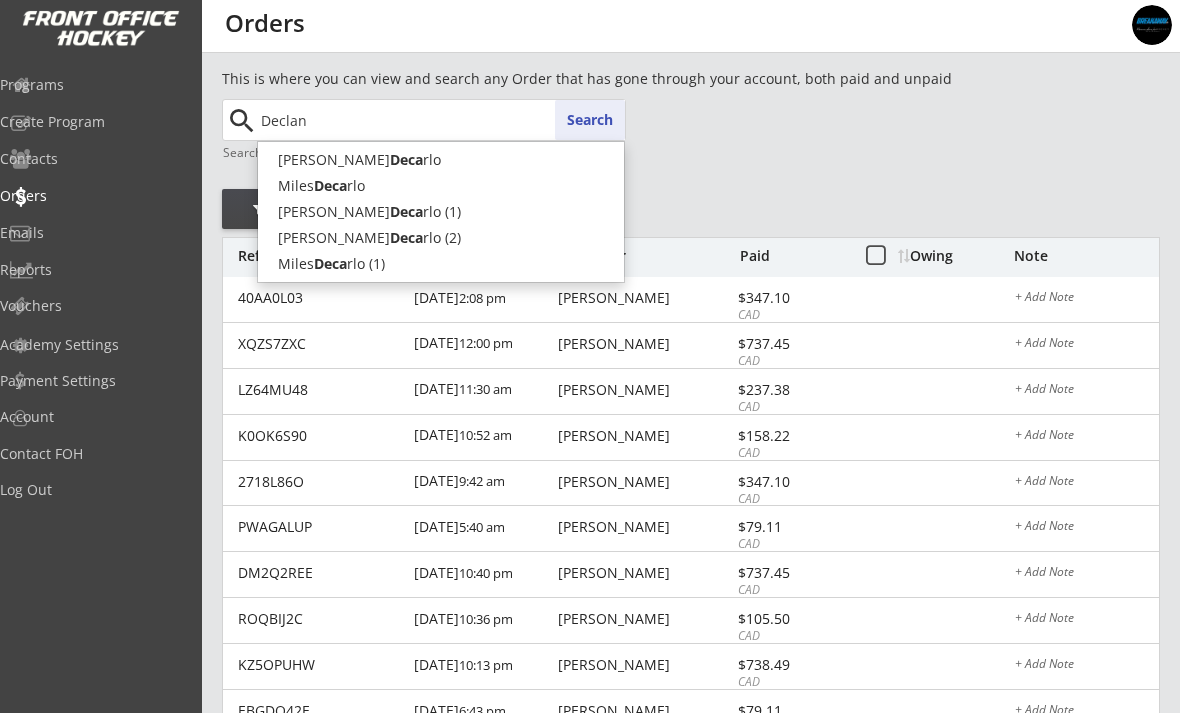 type on "Declan" 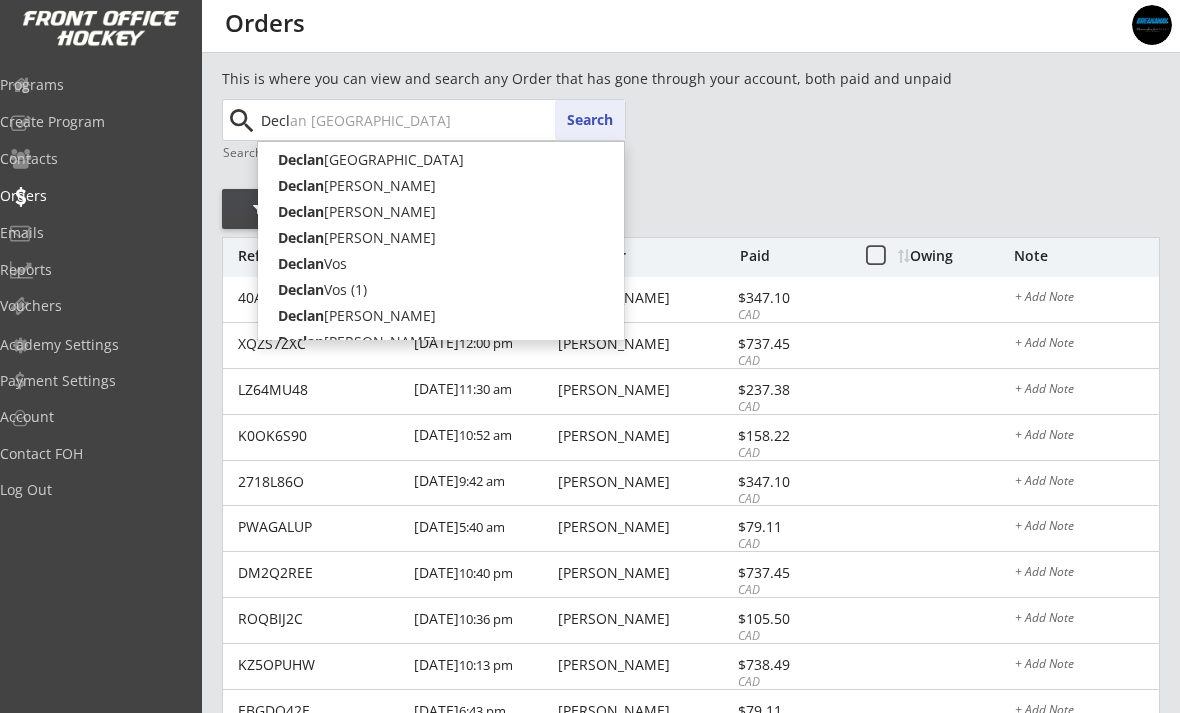 type on "Dec" 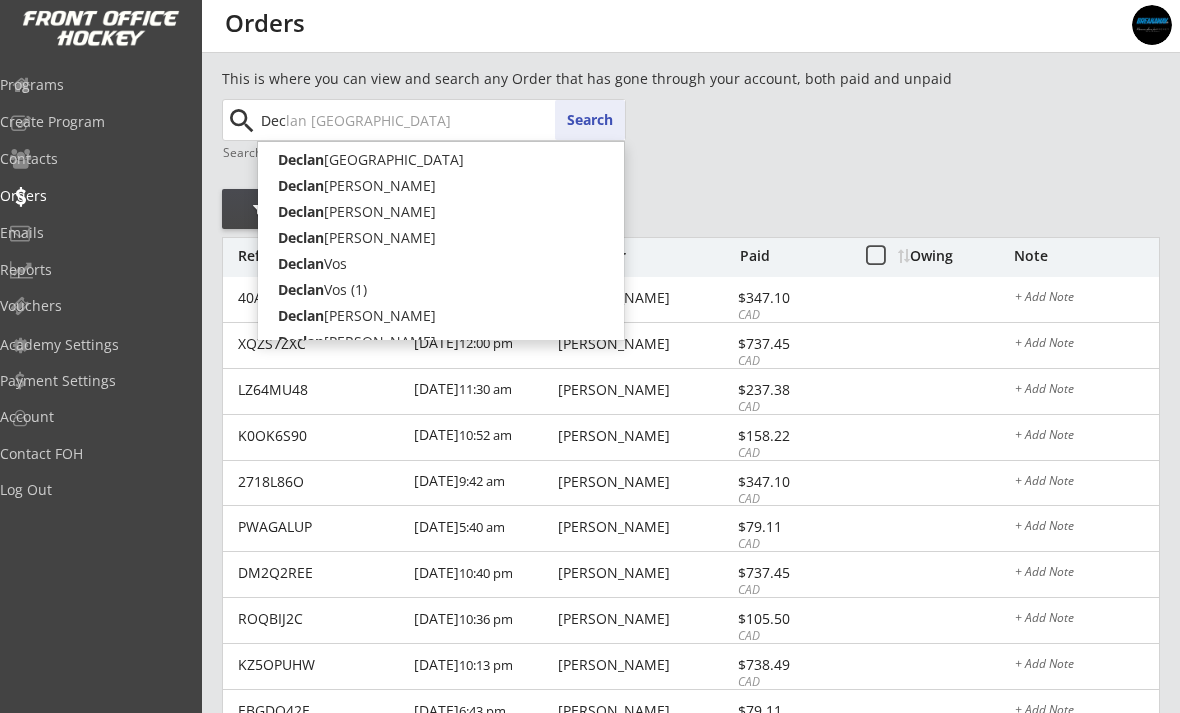 type on "Decen Desmoker" 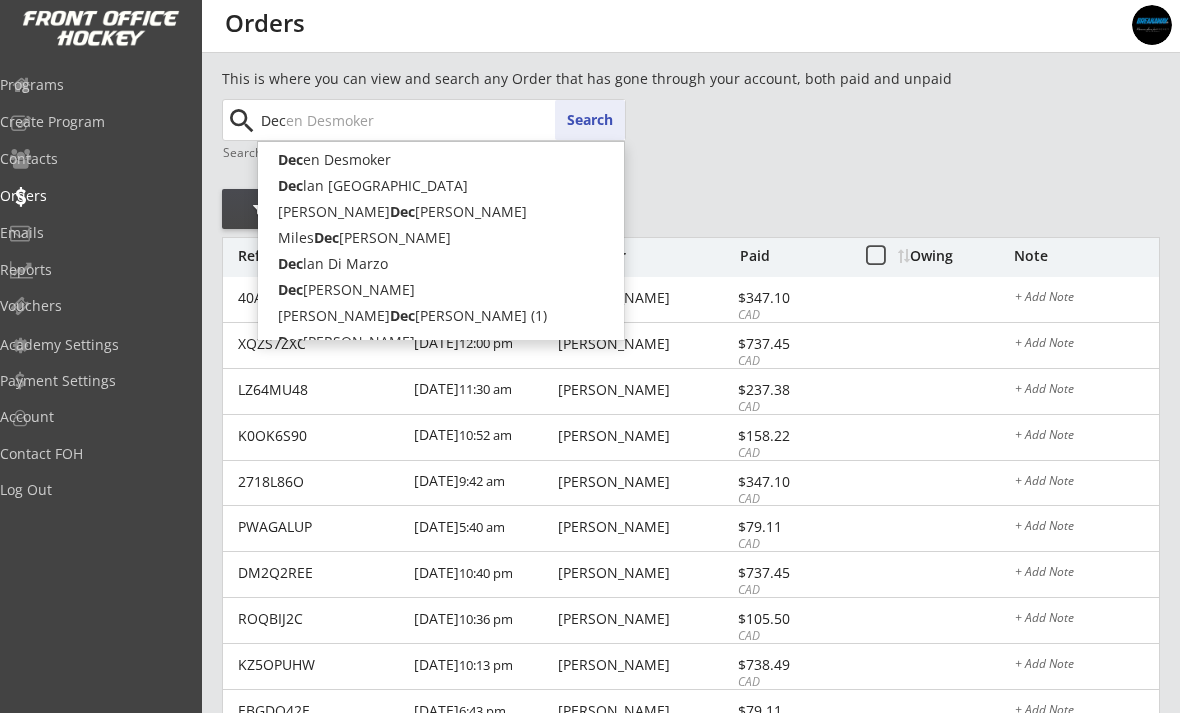 type on "De" 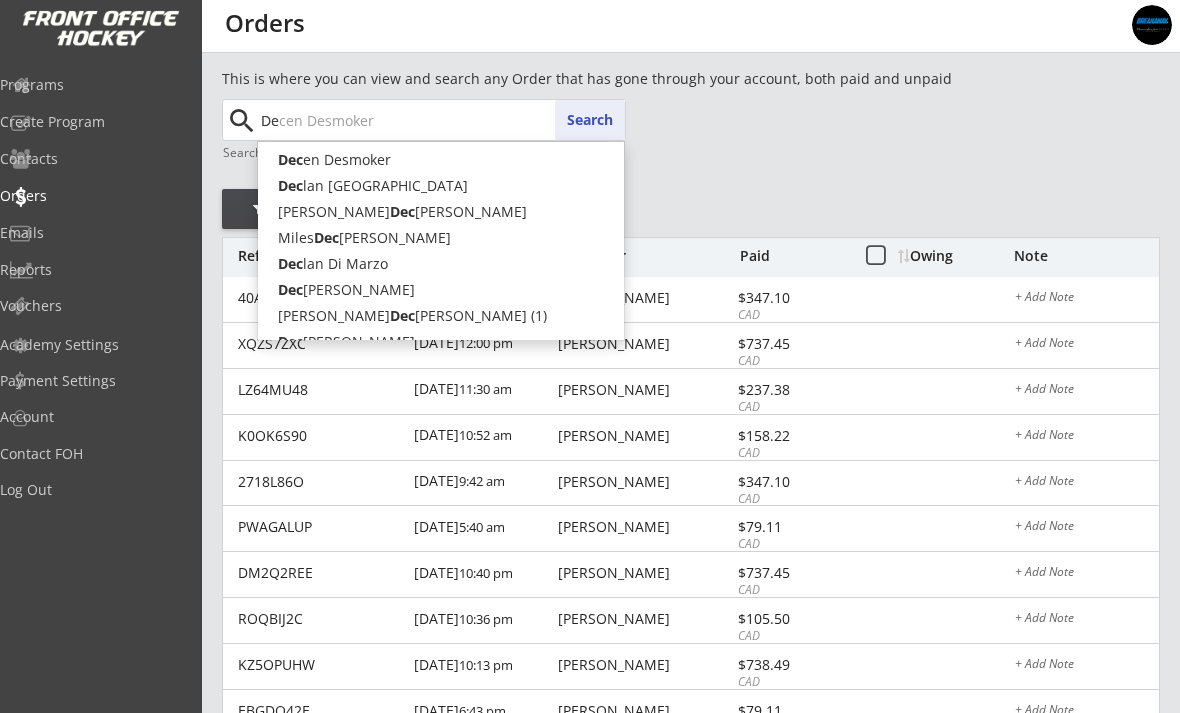 type on "[PERSON_NAME]" 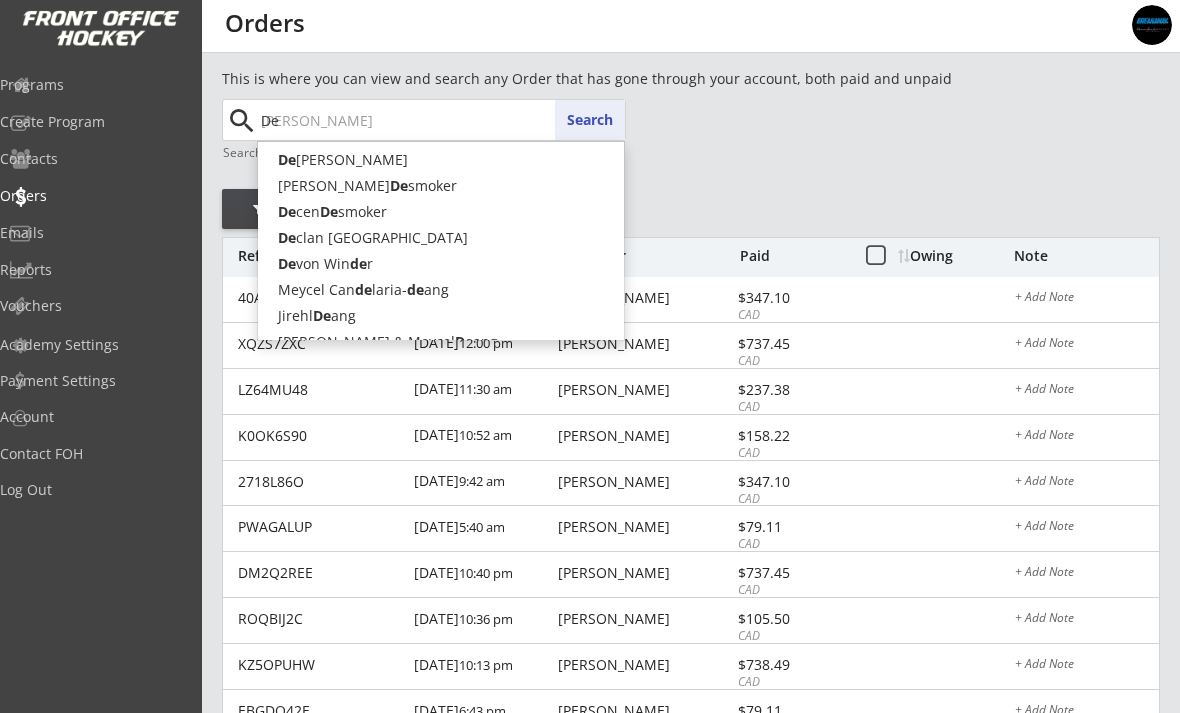 type 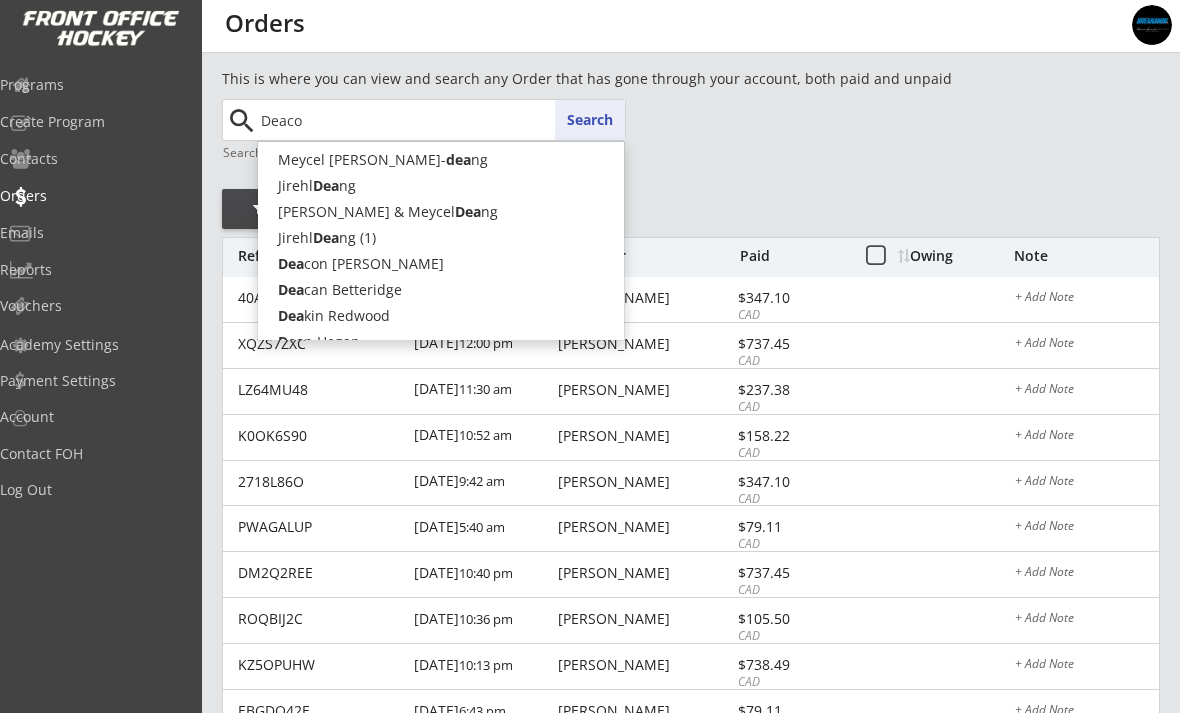 type on "Deacon" 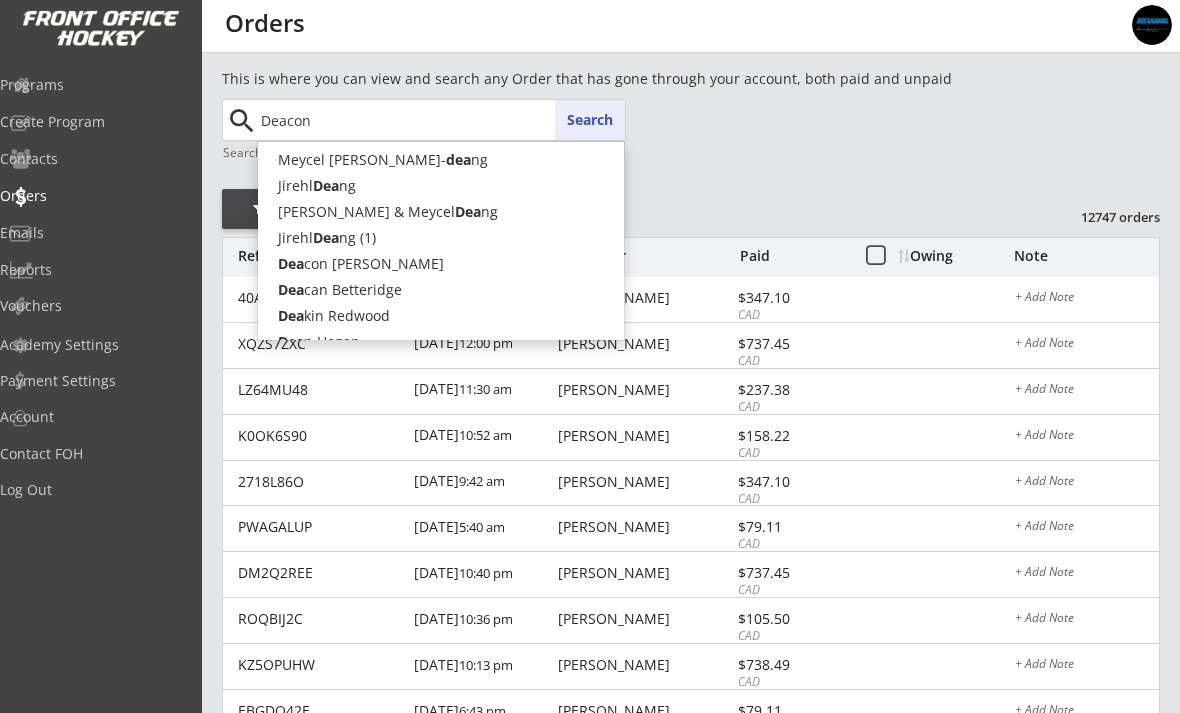 type on "[PERSON_NAME]" 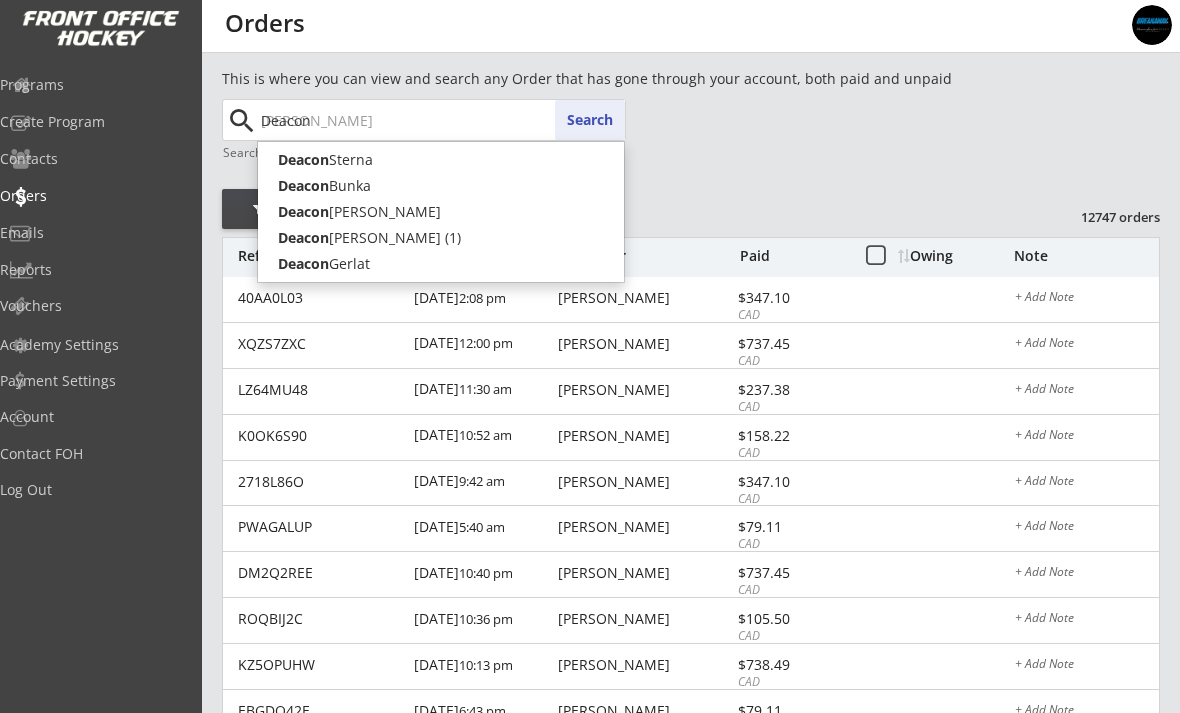 type on "Deacon" 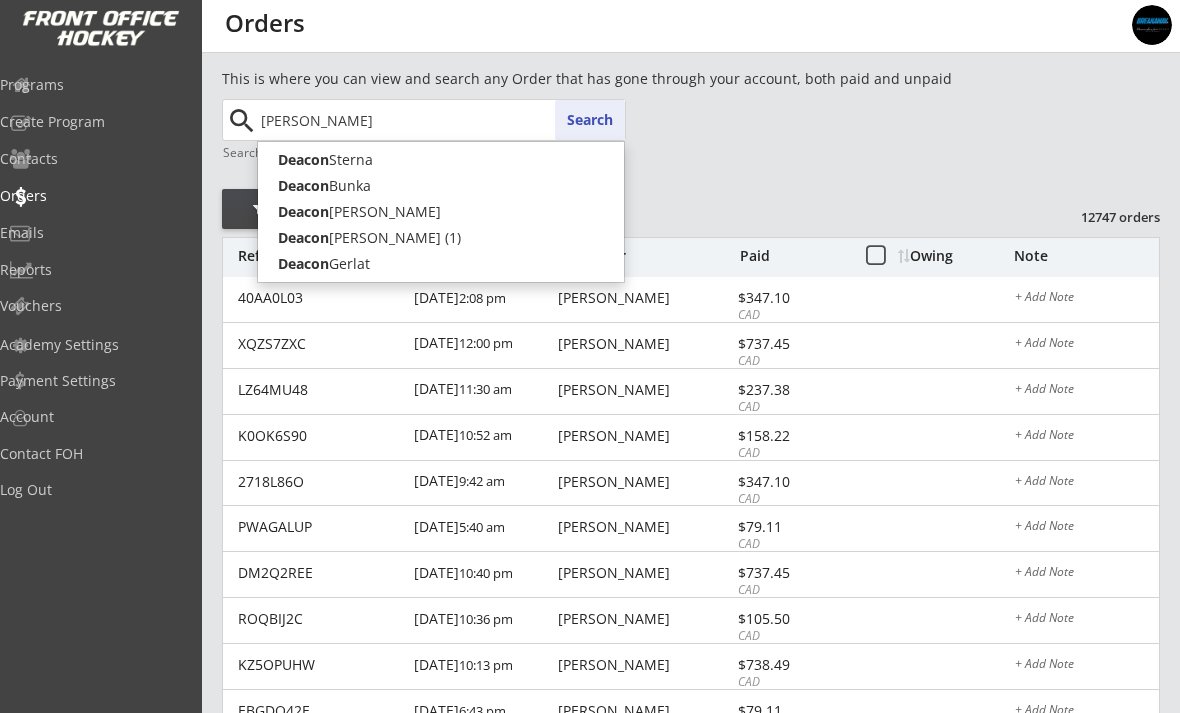 type on "[PERSON_NAME]" 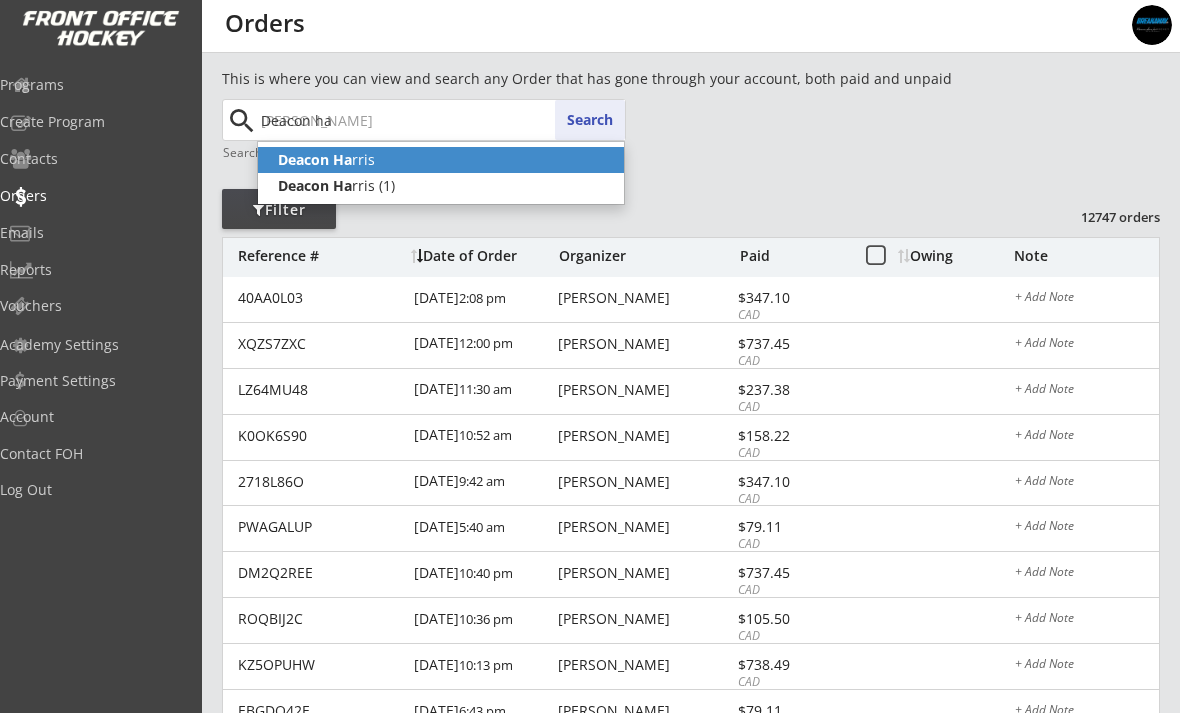 click on "Deacon Ha" 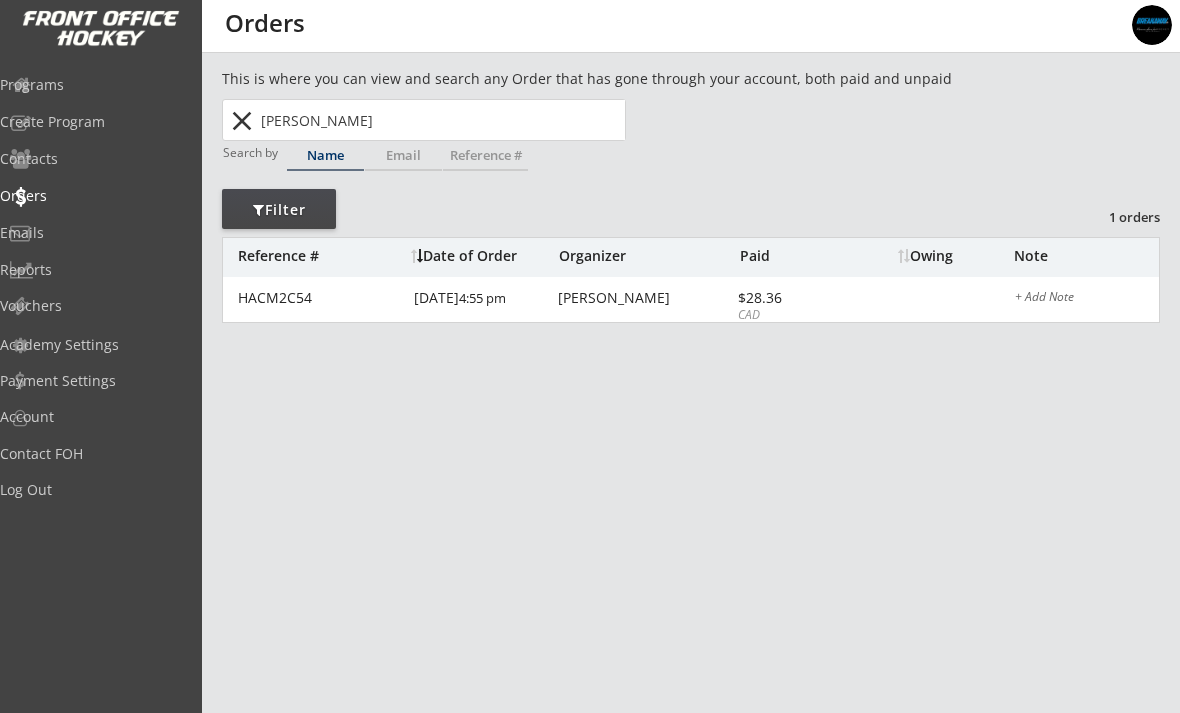 click on "HACM2C54" at bounding box center (320, 298) 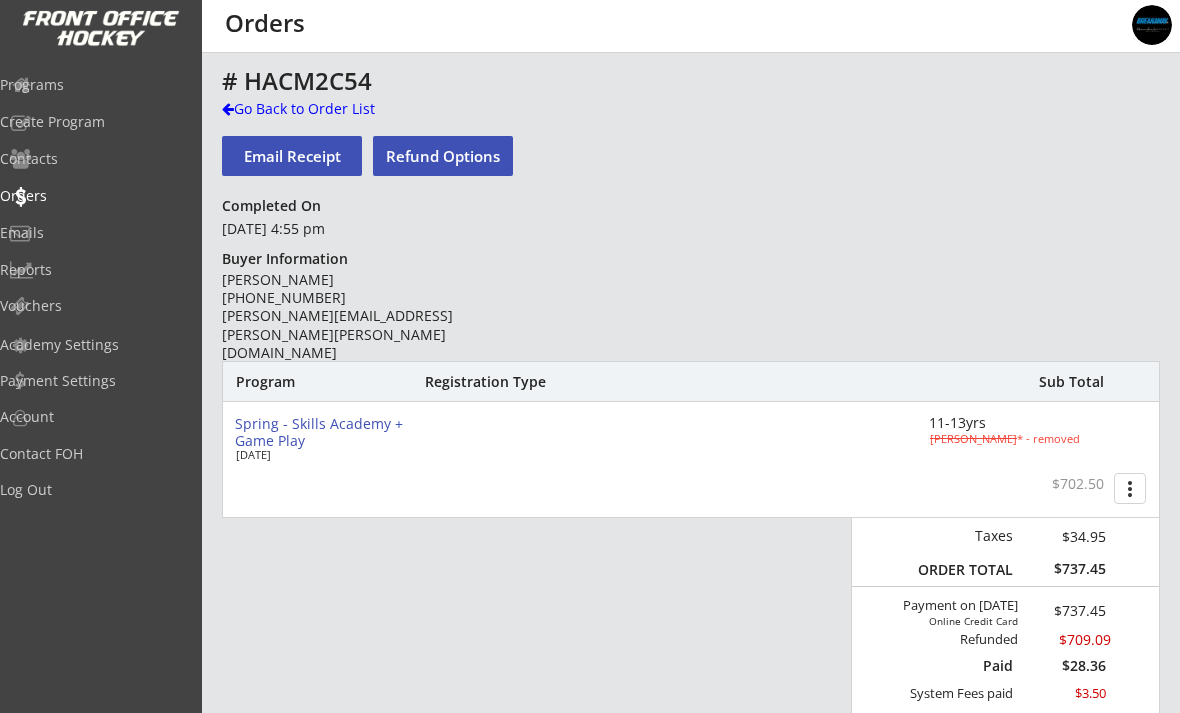 click on "[PERSON_NAME]" at bounding box center [973, 438] 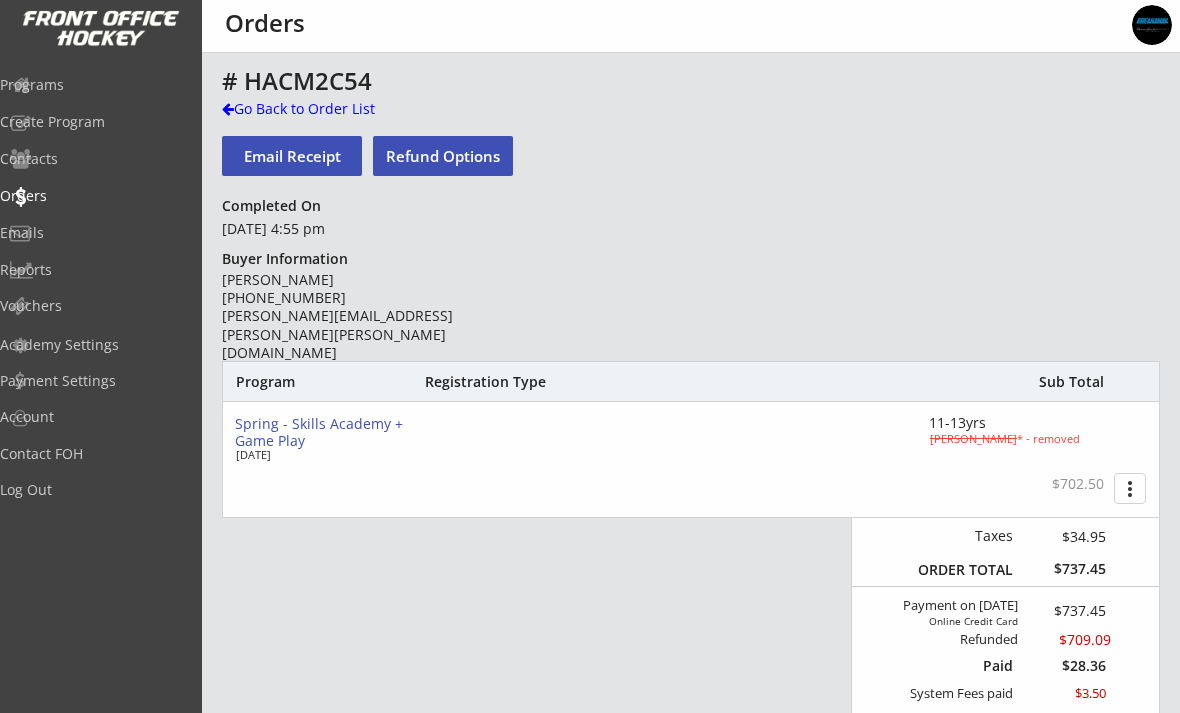 select on ""Defense"" 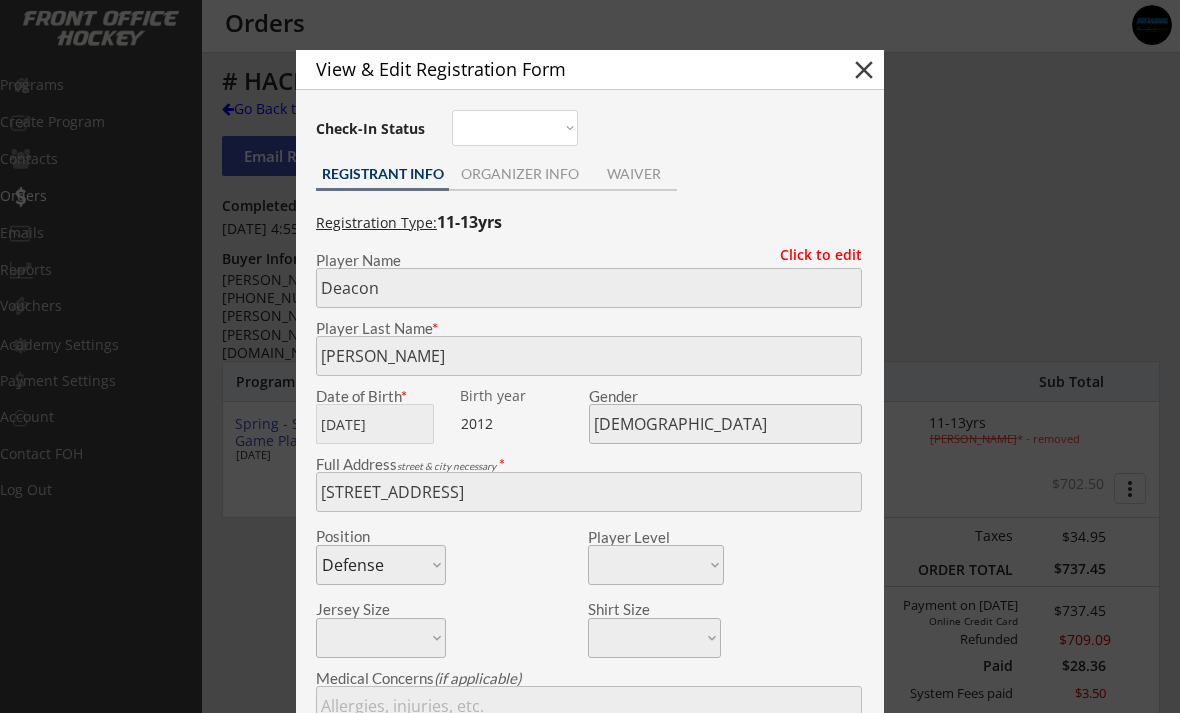 click on "ORGANIZER INFO" at bounding box center (519, 174) 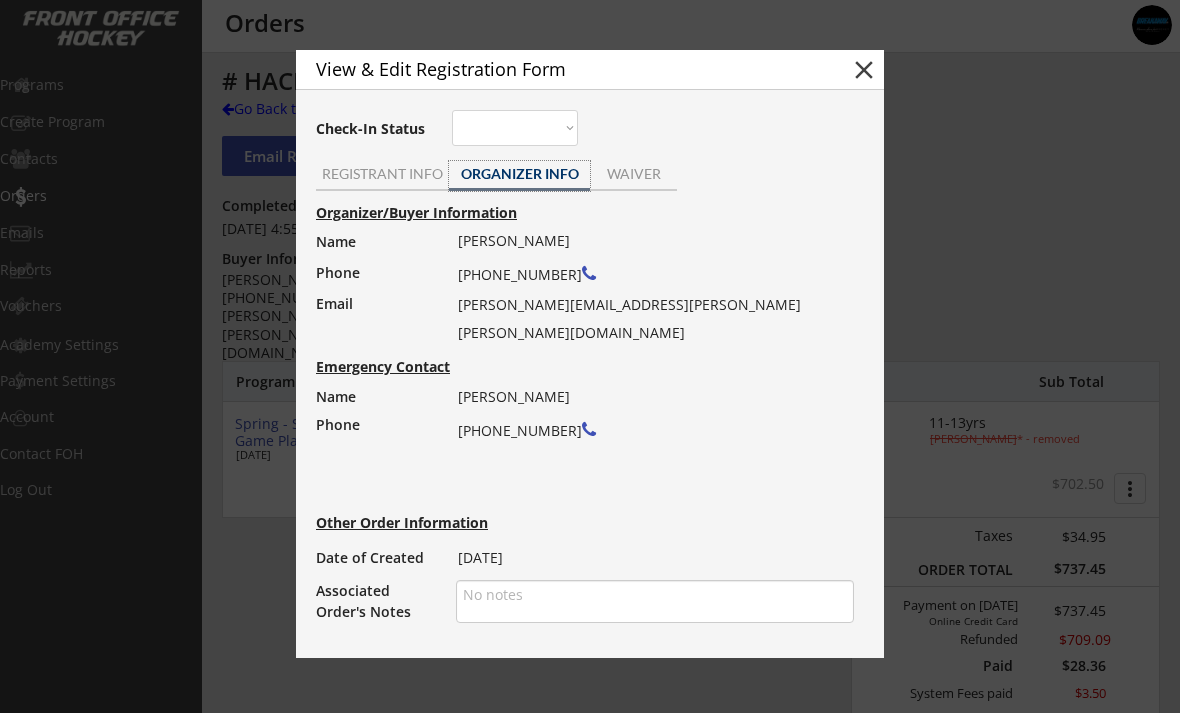 click at bounding box center [590, 356] 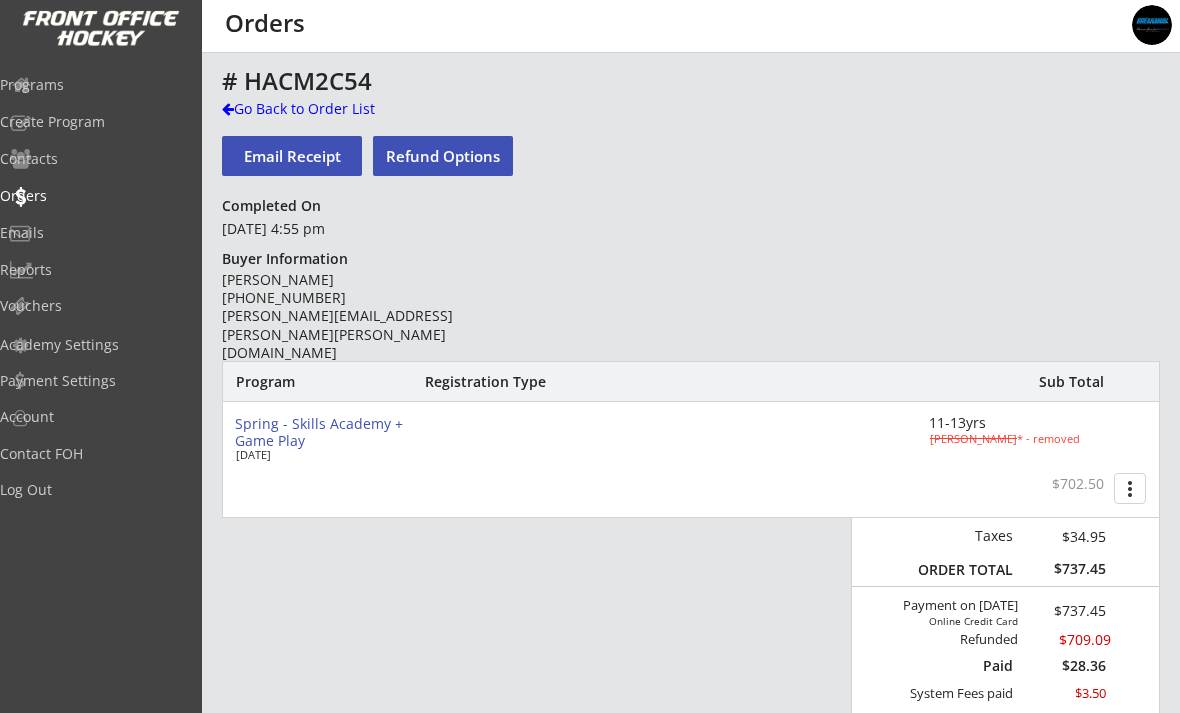 click on "Go Back to Order List" at bounding box center [325, 109] 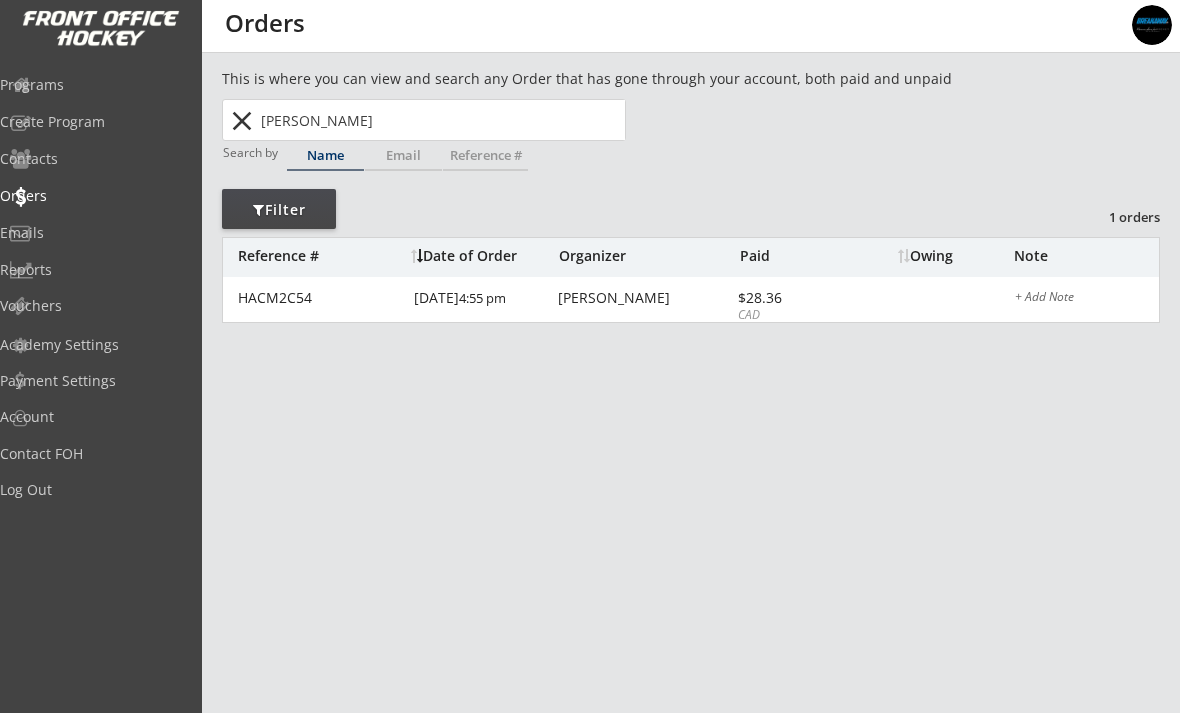 click on "close" at bounding box center [241, 121] 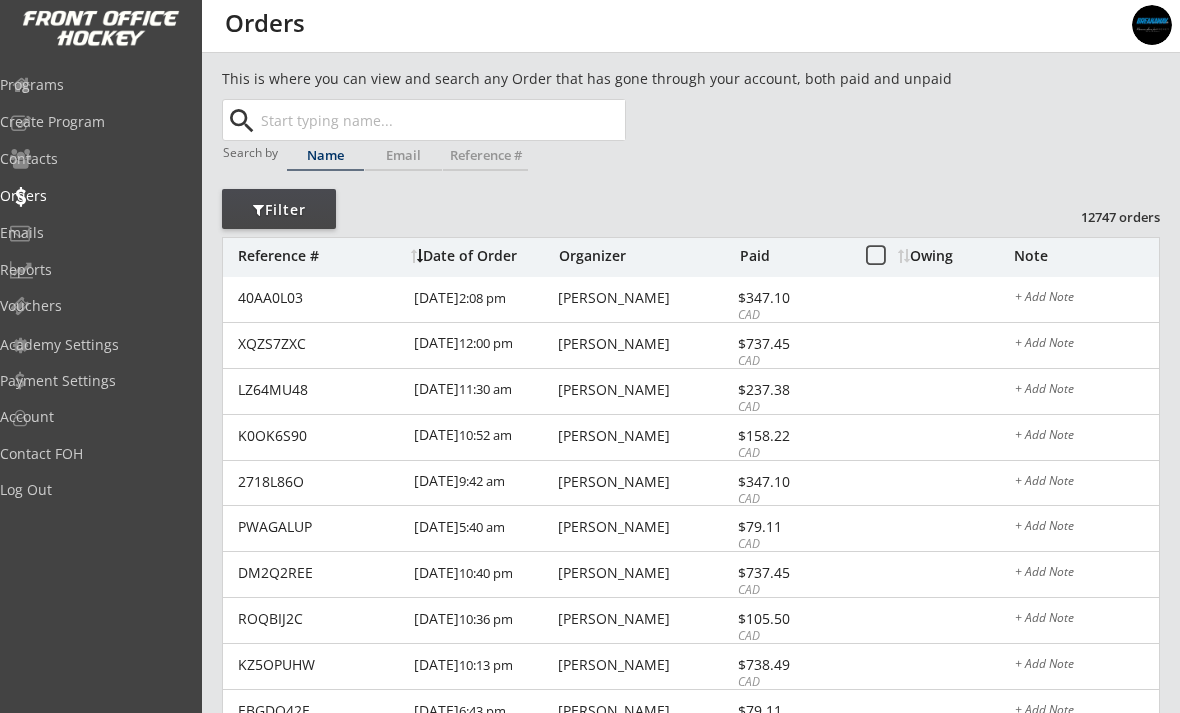 click at bounding box center (441, 120) 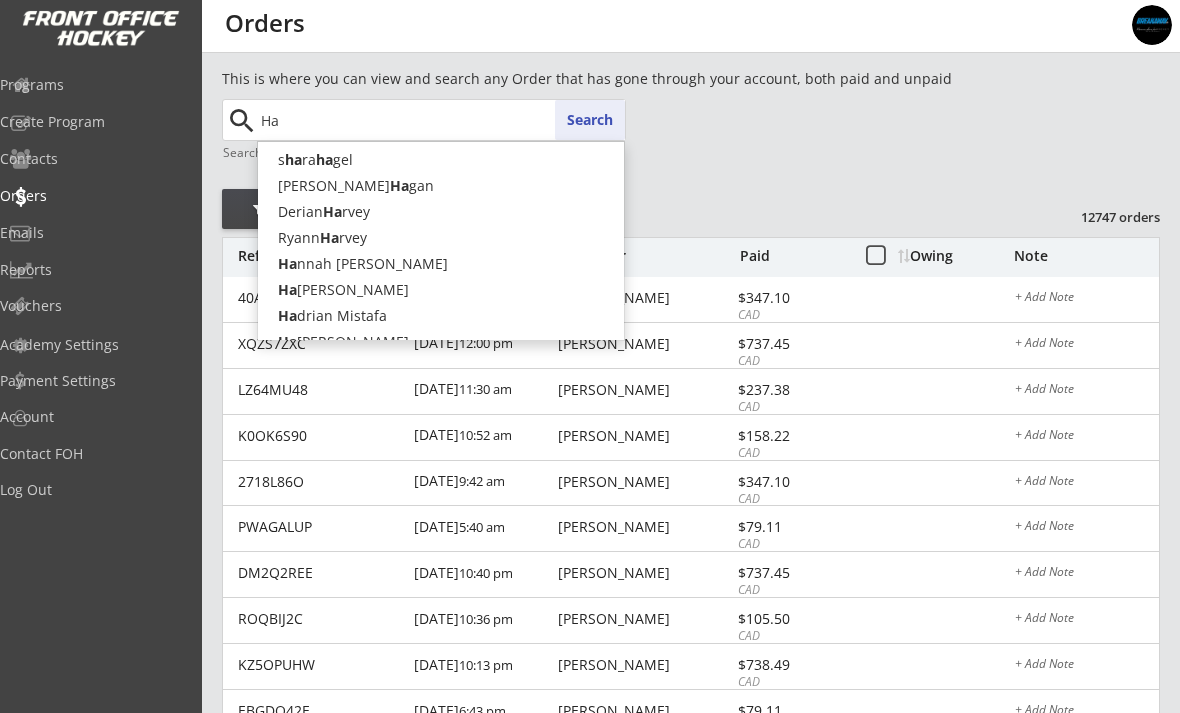 type on "H" 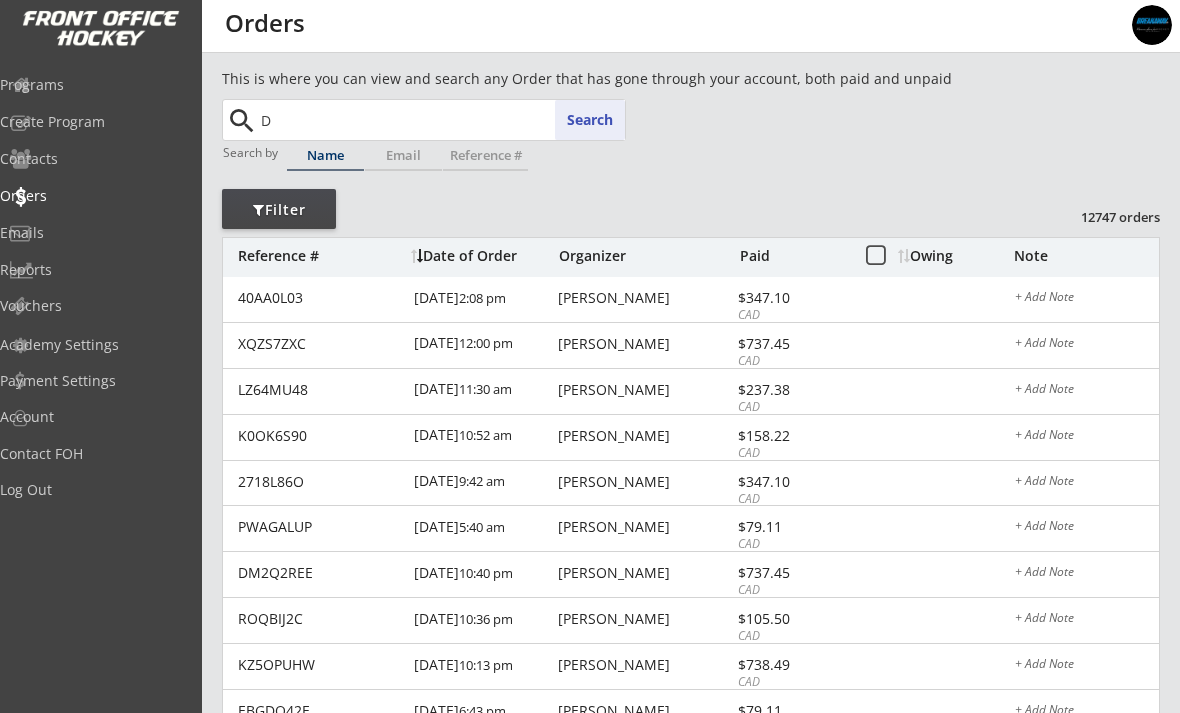 type on "De" 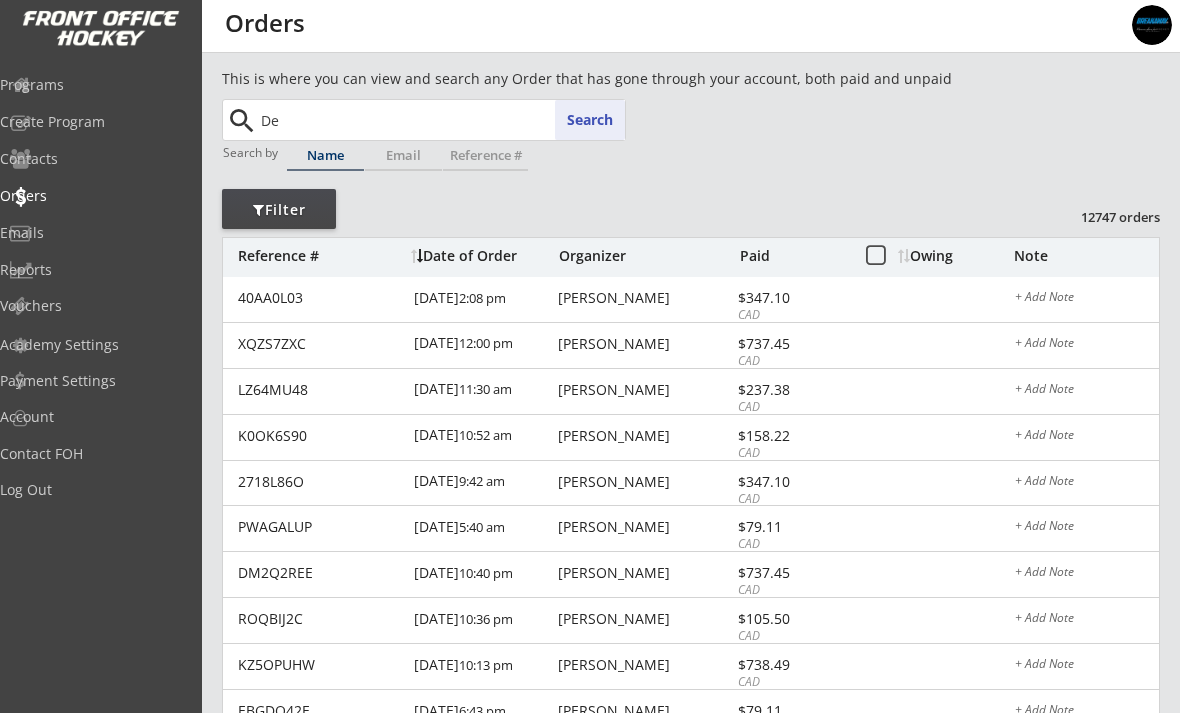 type on "[PERSON_NAME]" 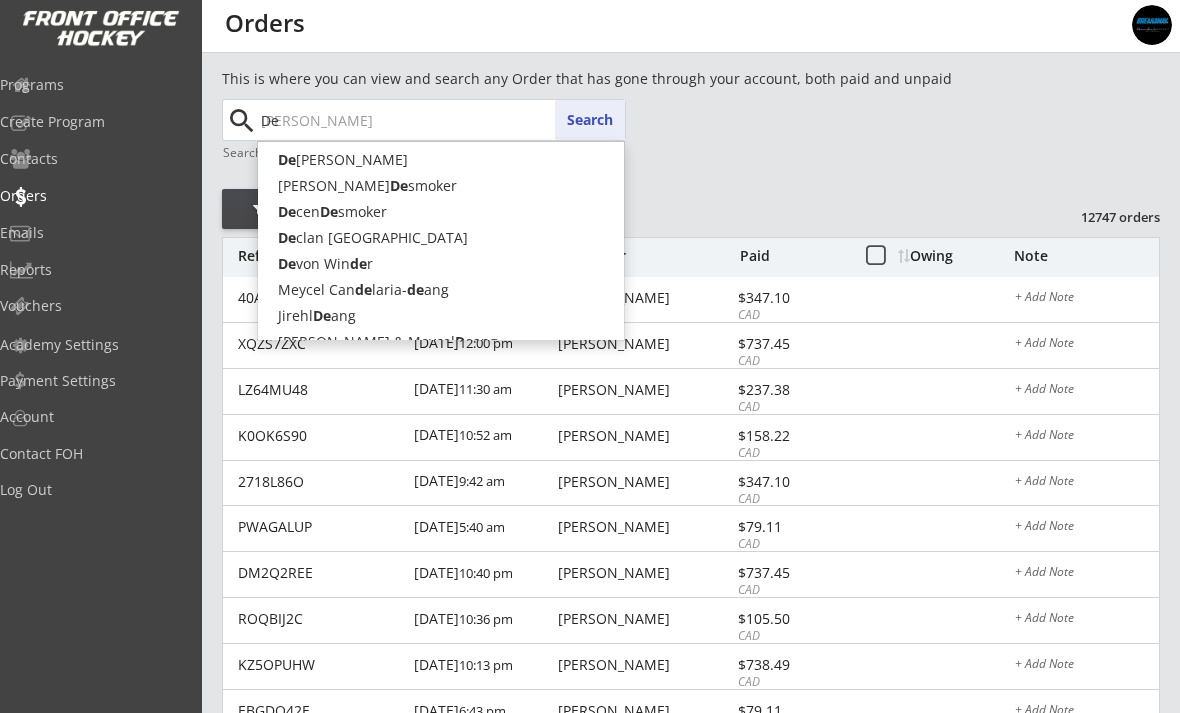 type 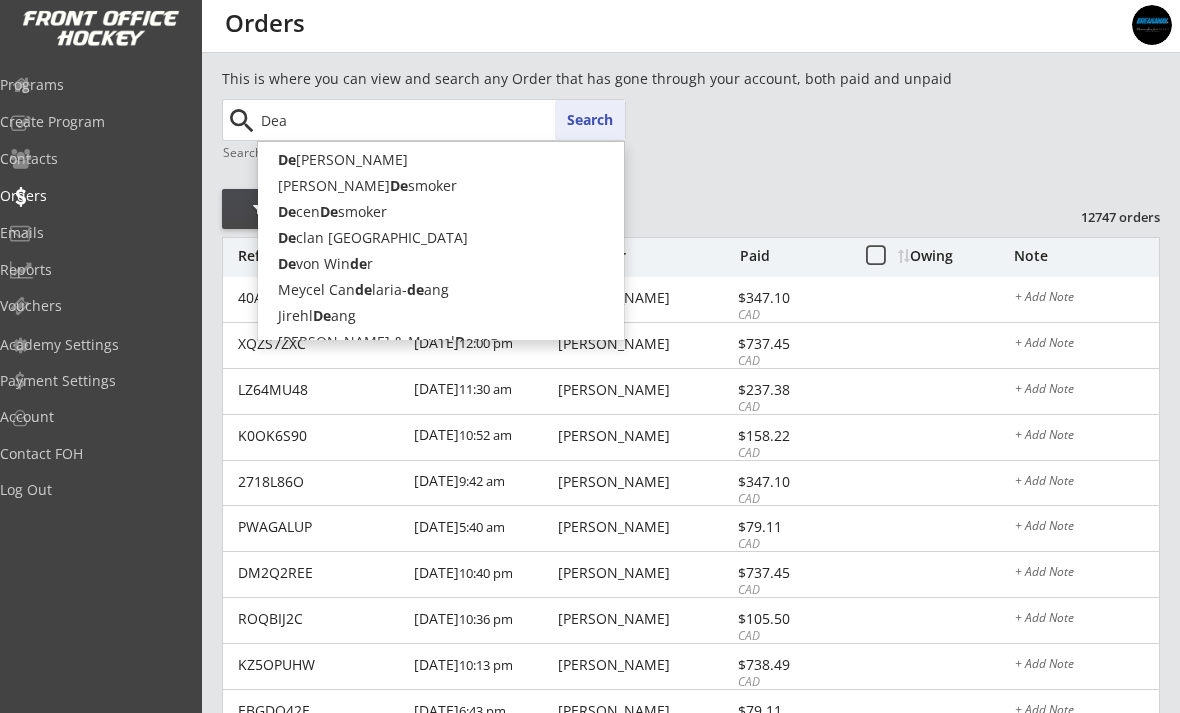 type on "Deac" 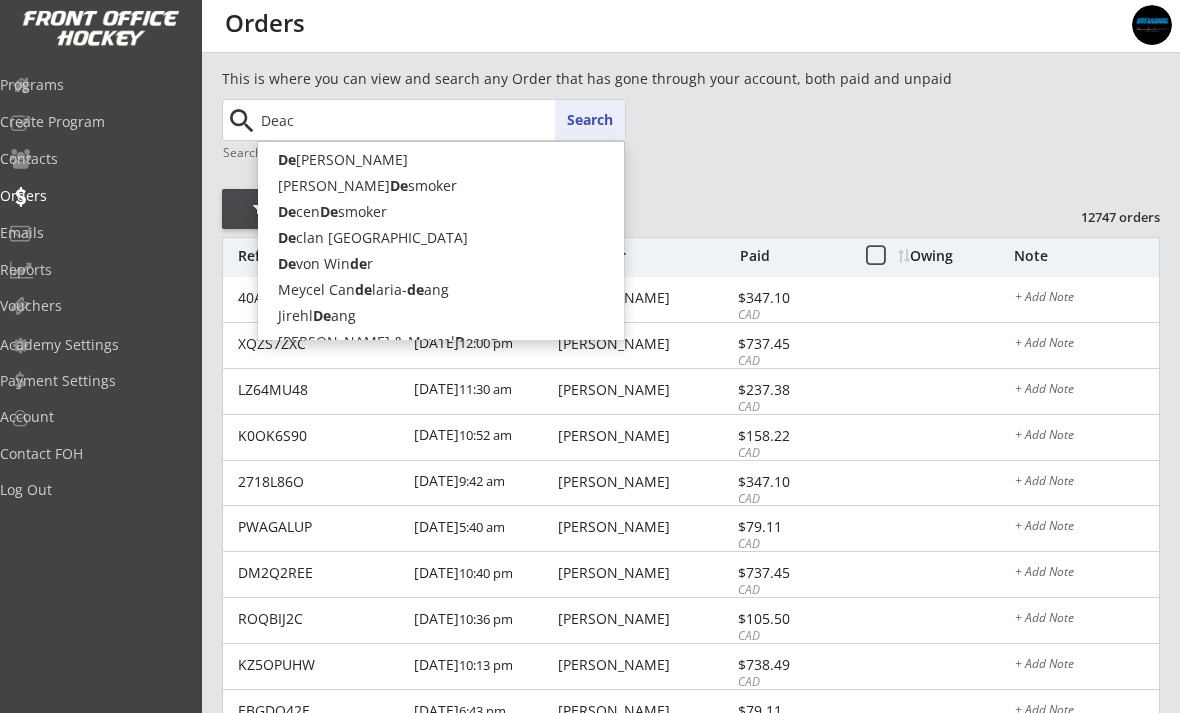 type on "[PERSON_NAME]" 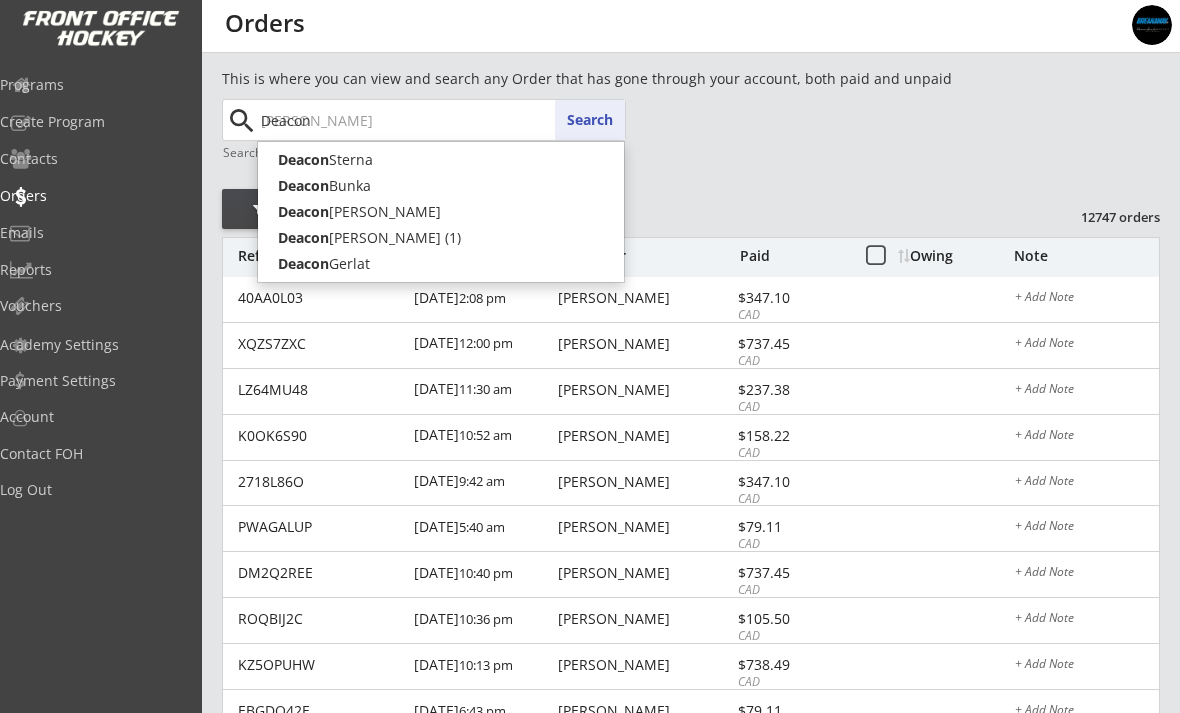 type on "Deacon" 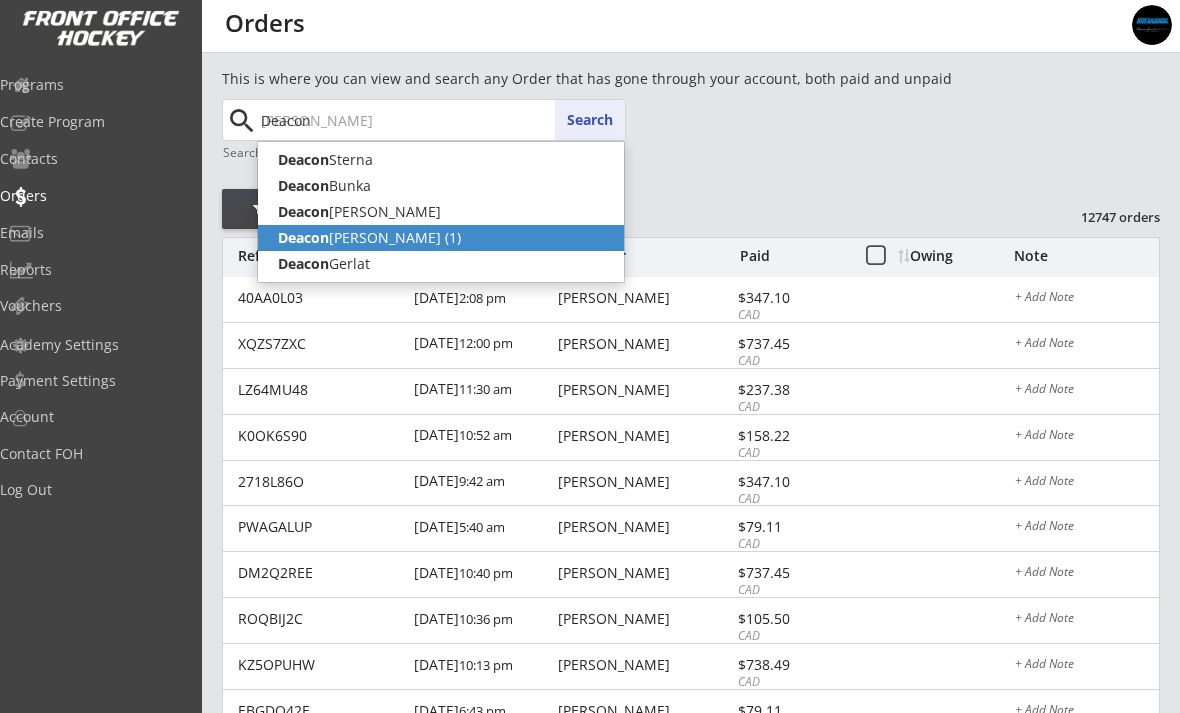 click on "[PERSON_NAME] (1)" at bounding box center (441, 238) 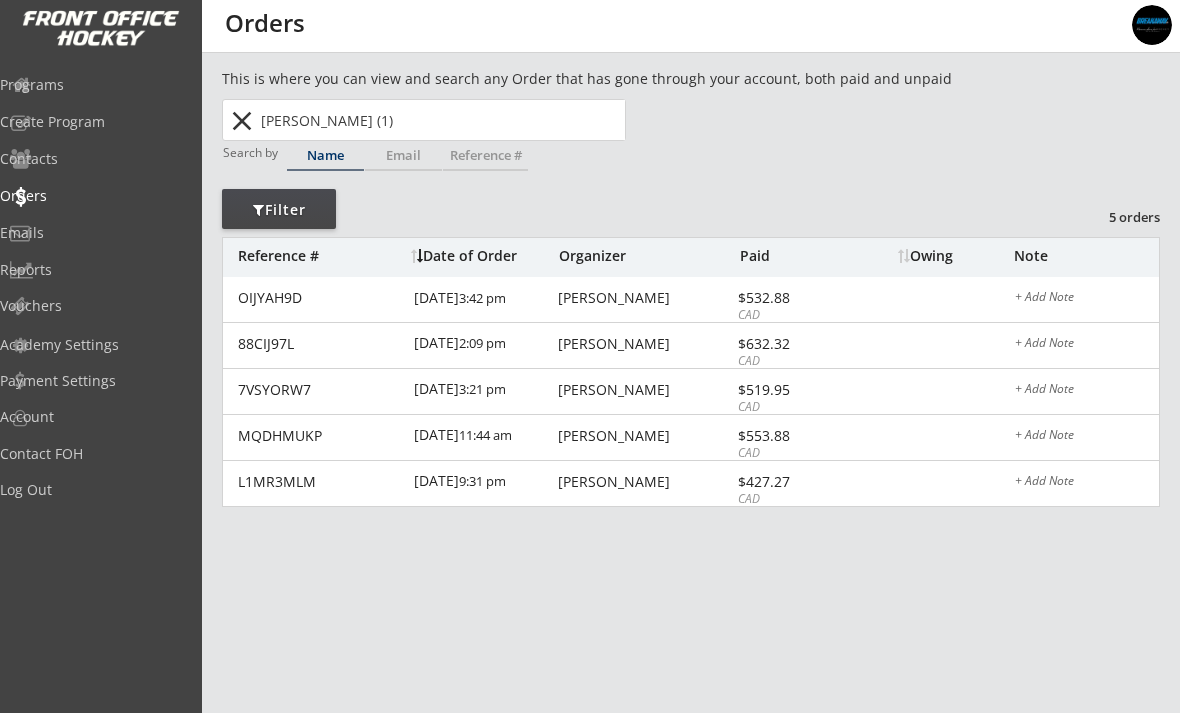 click on "OIJYAH9D [DATE]
3:42 pm [PERSON_NAME] $532.88 CAD + Add Note" at bounding box center (691, 300) 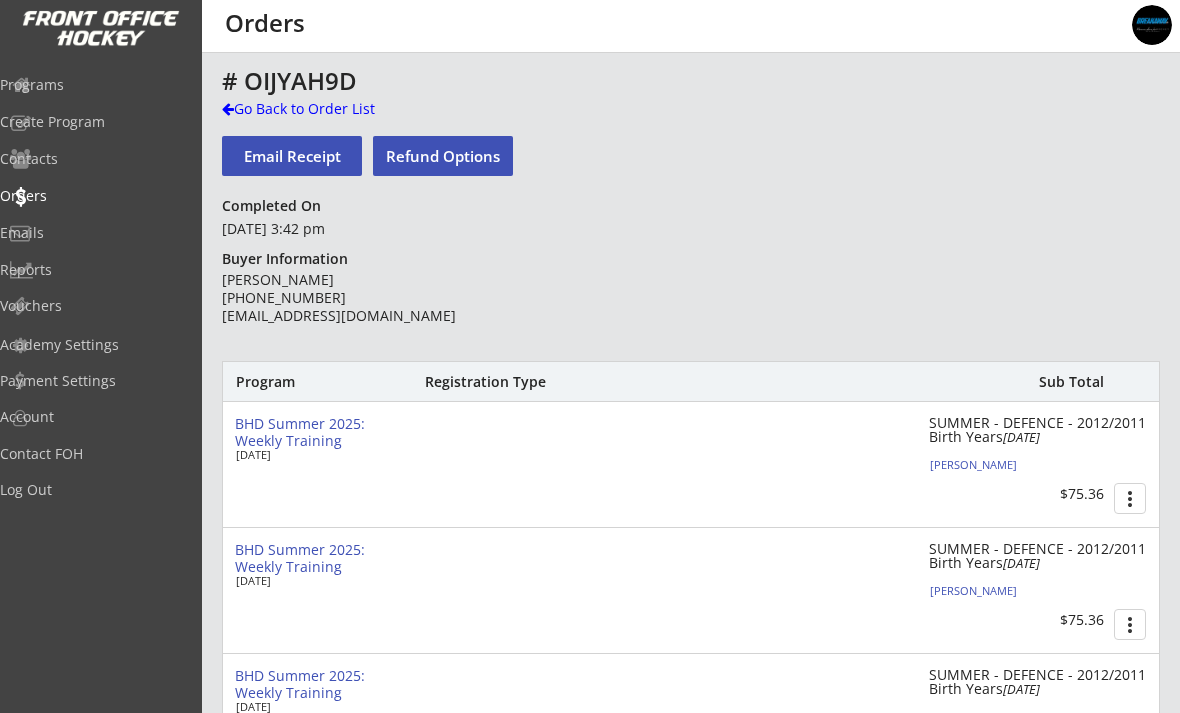 click on "[DATE]" at bounding box center [1021, 437] 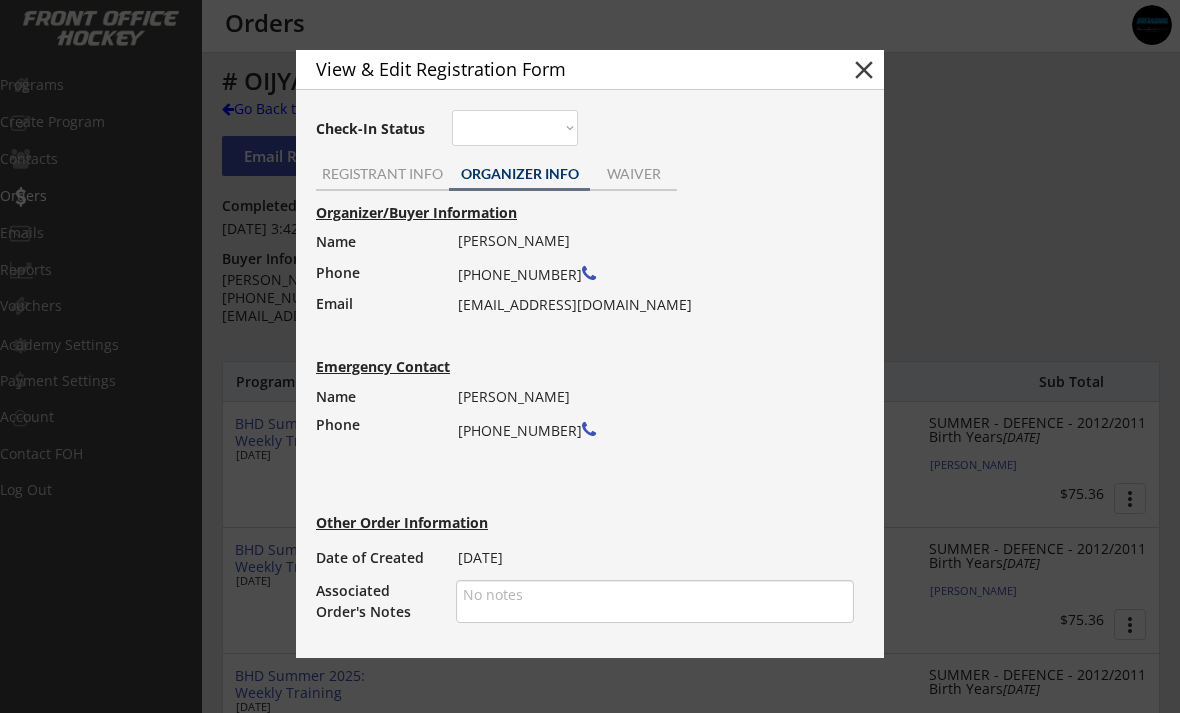 click on "close" at bounding box center [864, 70] 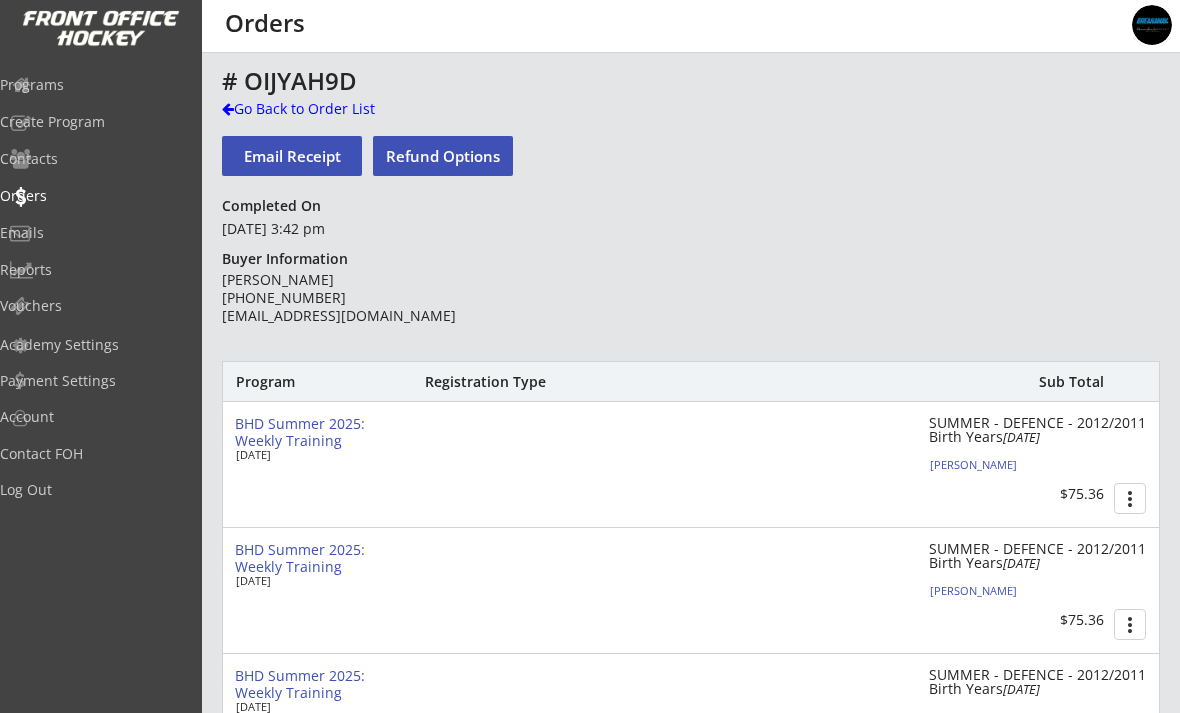 click on "Go Back to Order List" at bounding box center (325, 109) 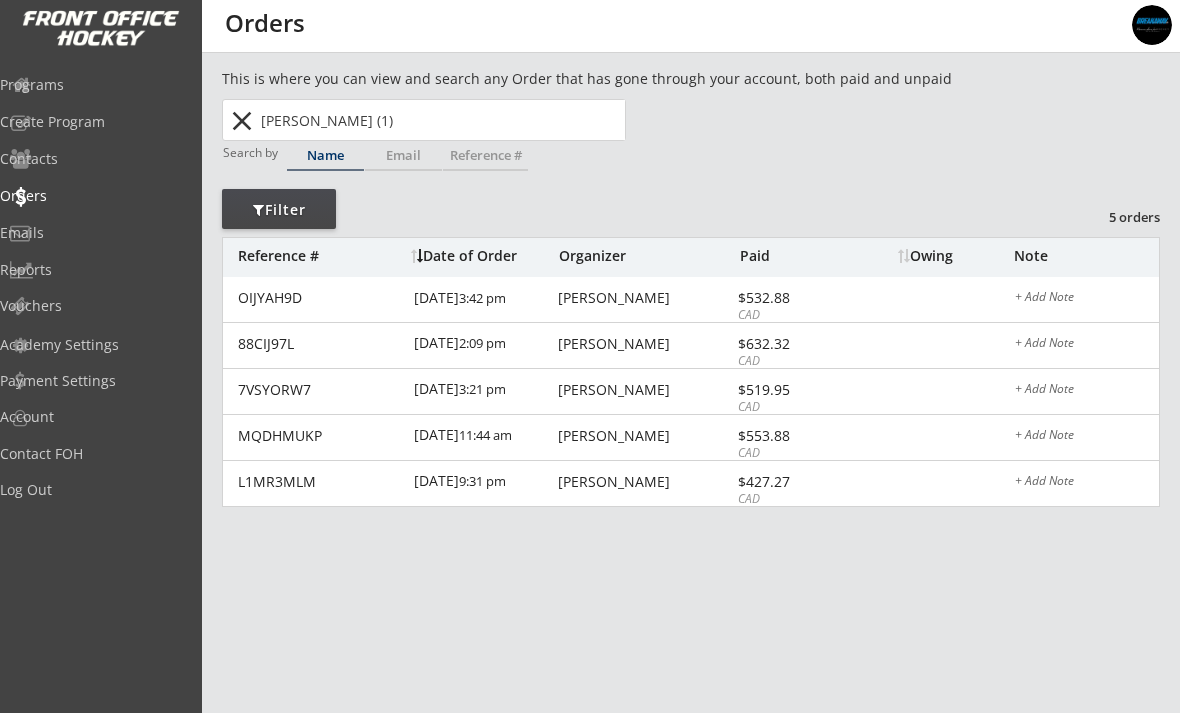 click on "[PERSON_NAME] (1)" at bounding box center (441, 120) 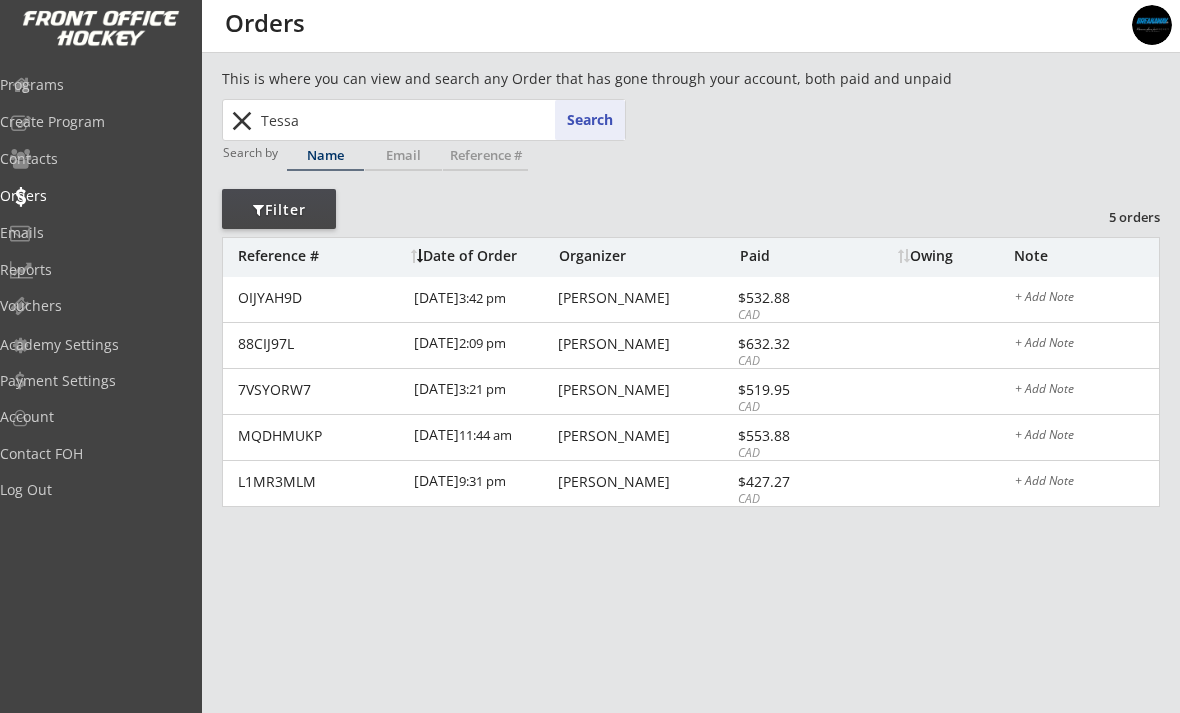 type on "Tessa" 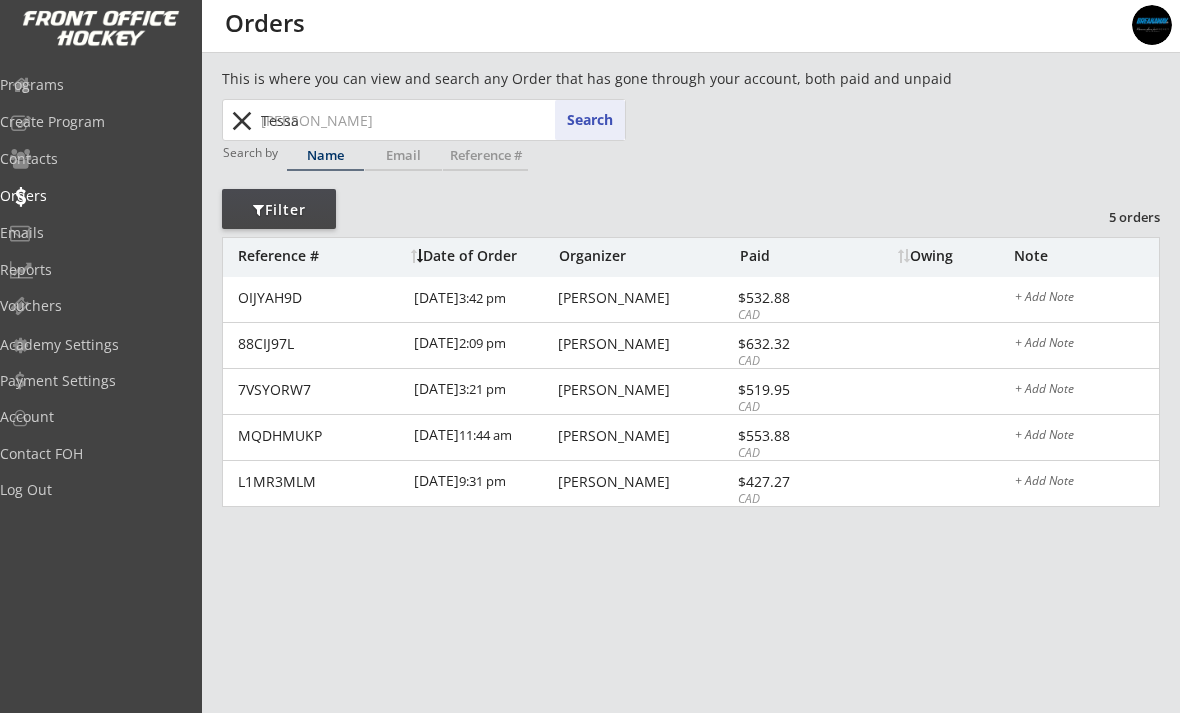 type 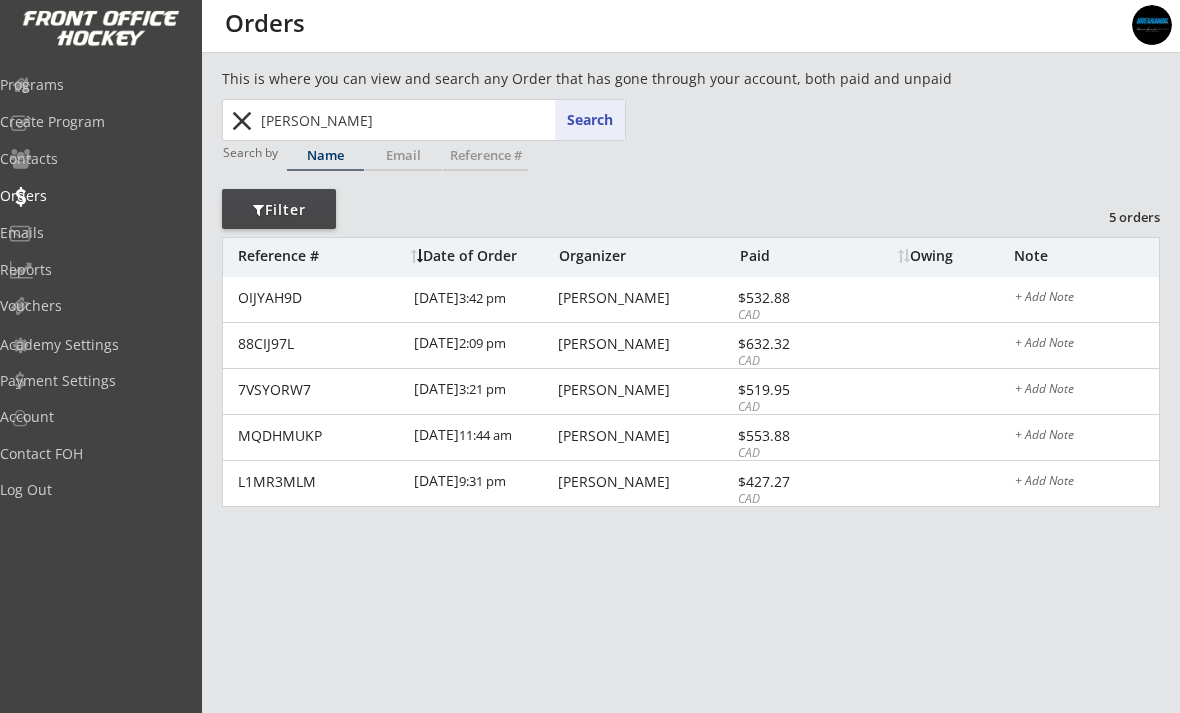 type on "Tessa" 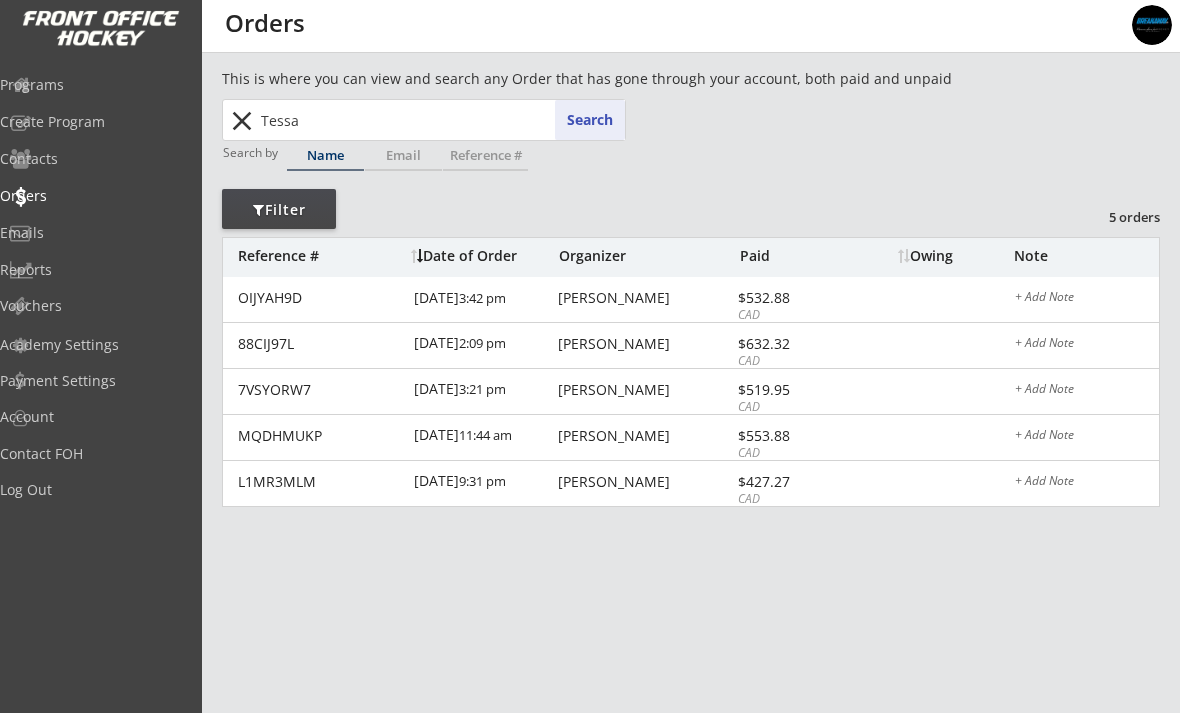 type on "[PERSON_NAME]" 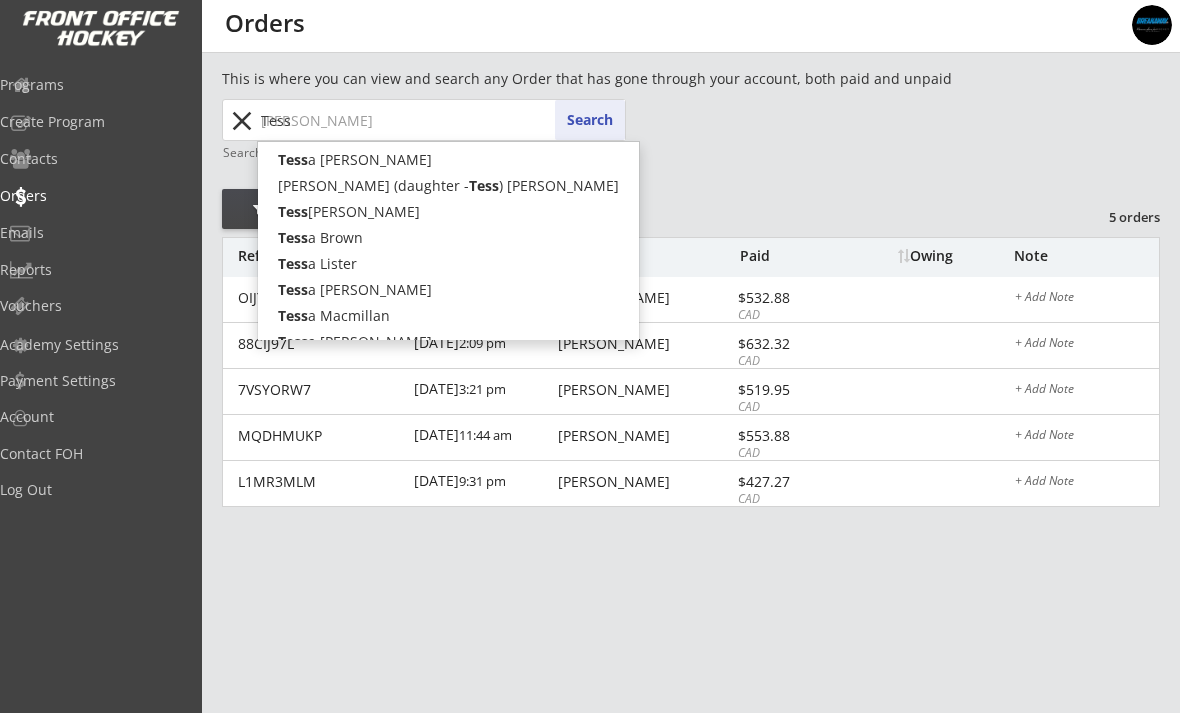 type on "Tes" 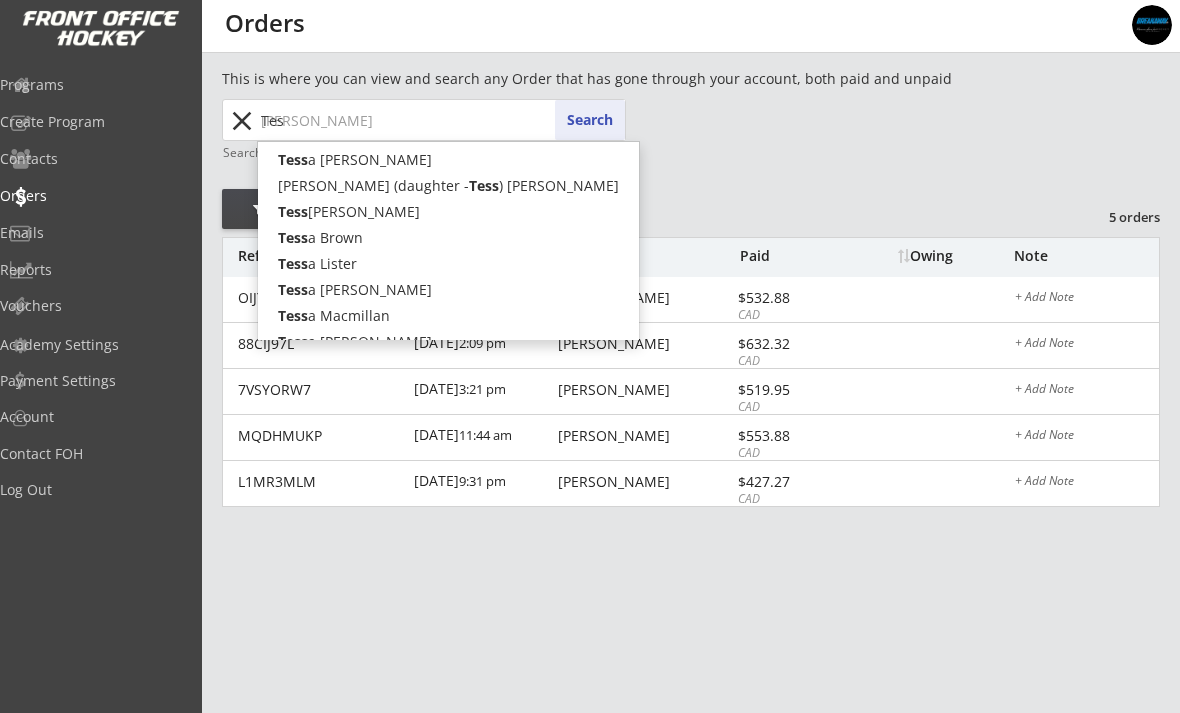 type on "Test T" 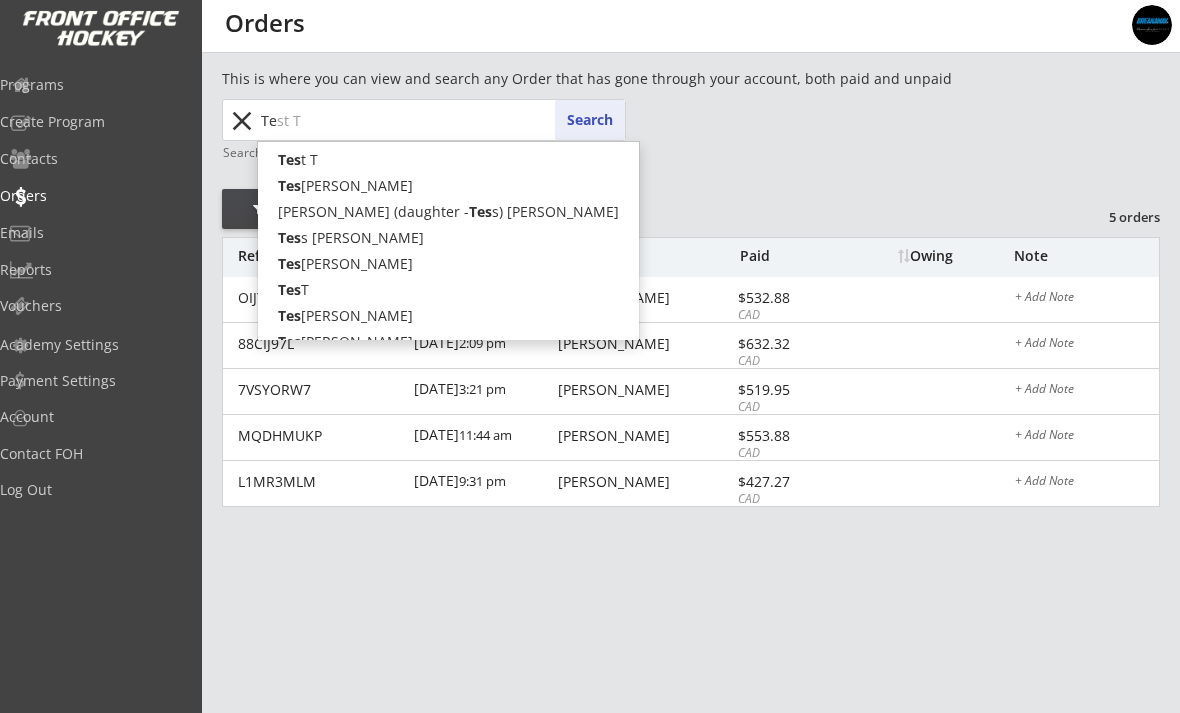 type on "T" 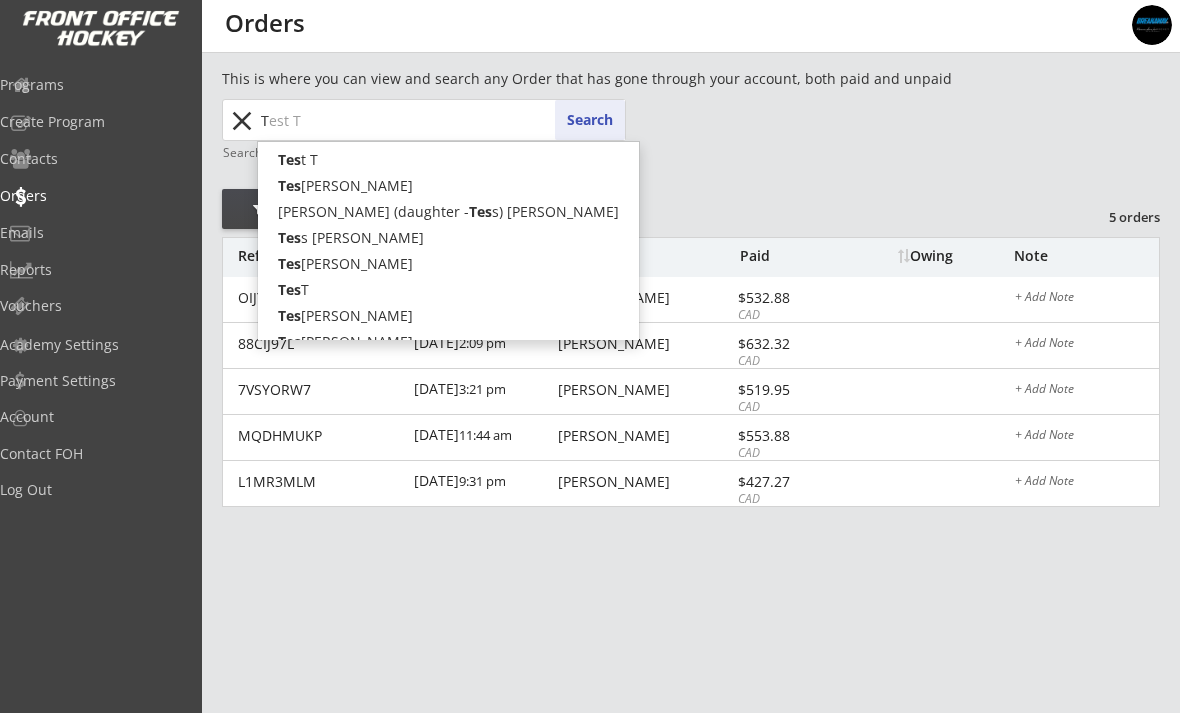 type 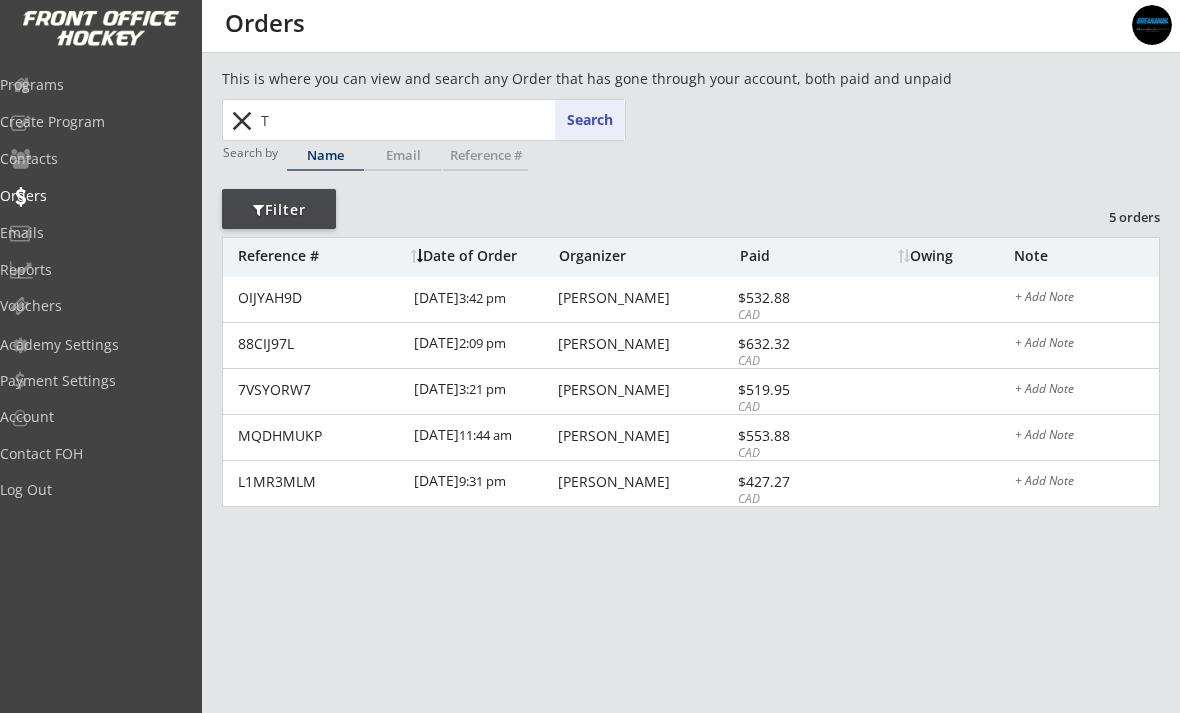 type 